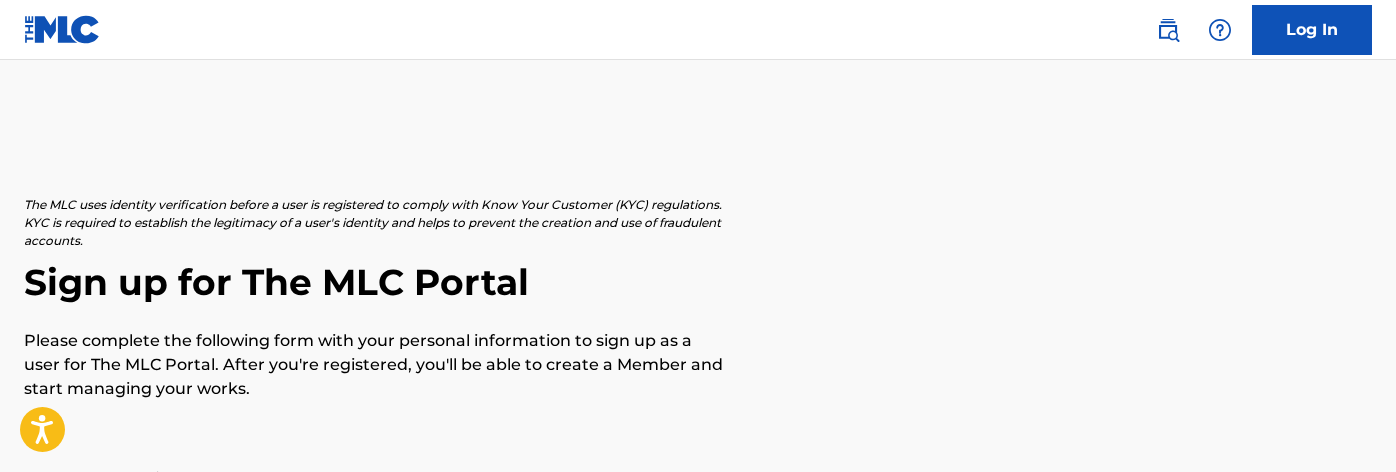 scroll, scrollTop: 176, scrollLeft: 0, axis: vertical 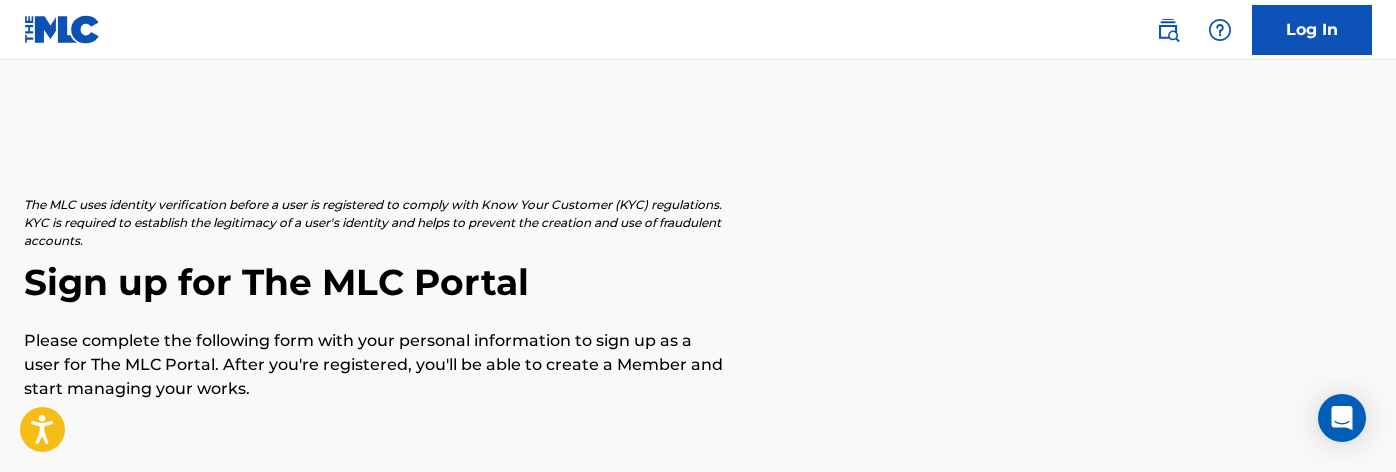 click at bounding box center (62, 29) 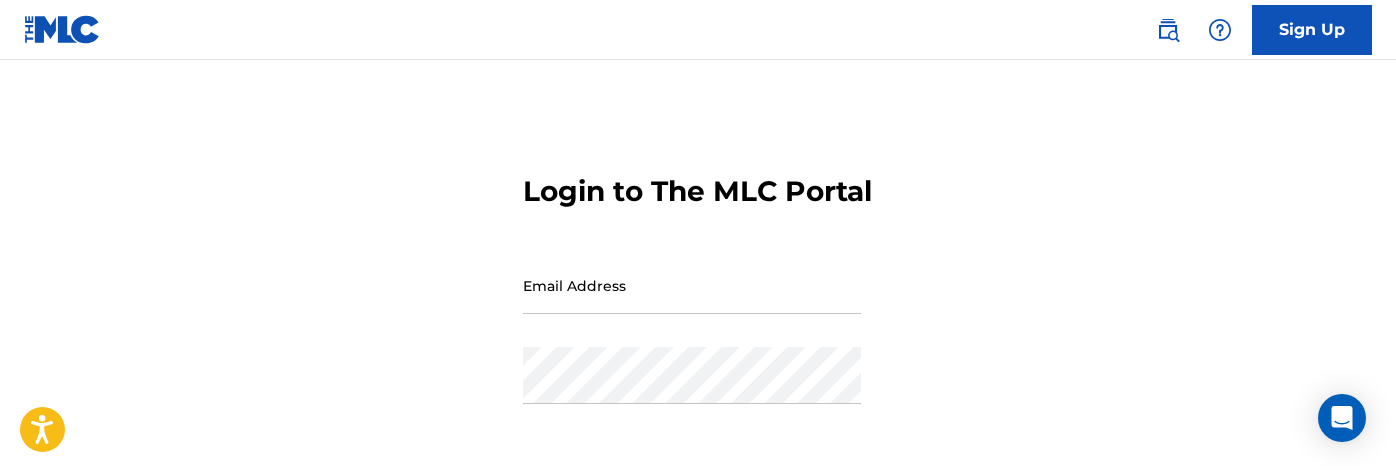 click at bounding box center [62, 29] 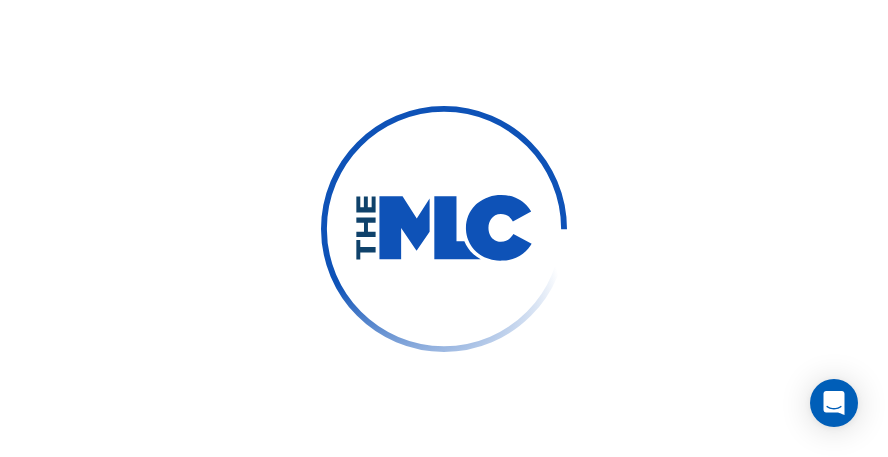 scroll, scrollTop: 0, scrollLeft: 0, axis: both 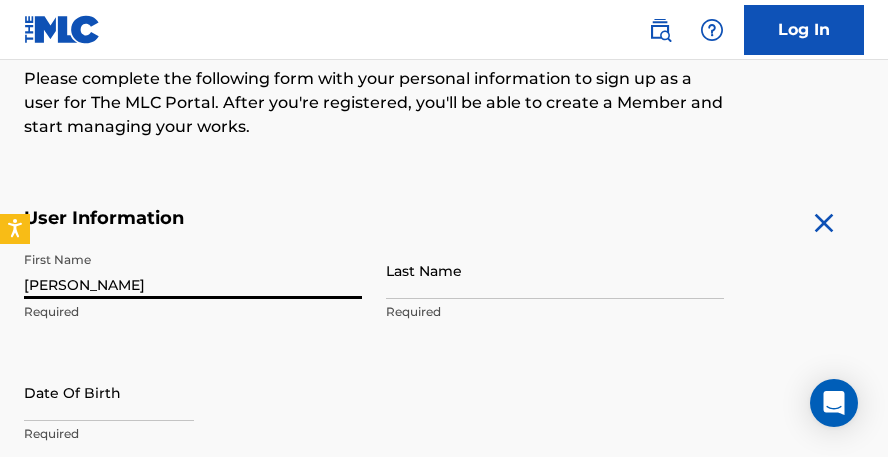 type on "[PERSON_NAME]" 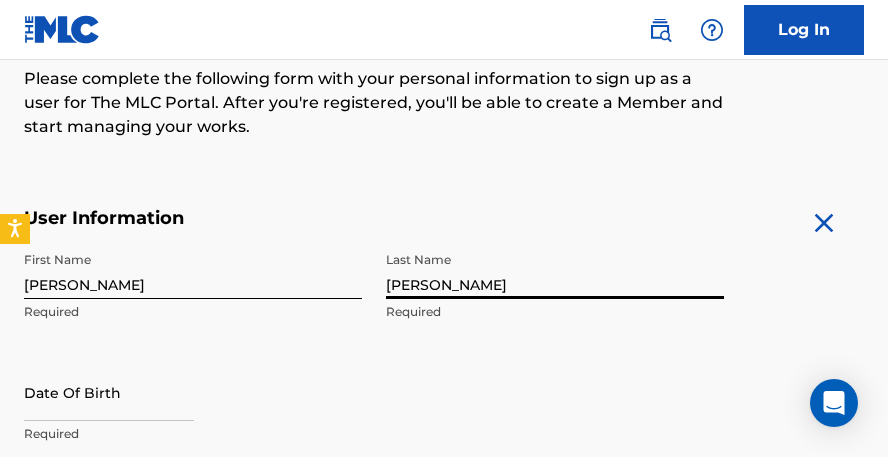 type on "[PERSON_NAME]" 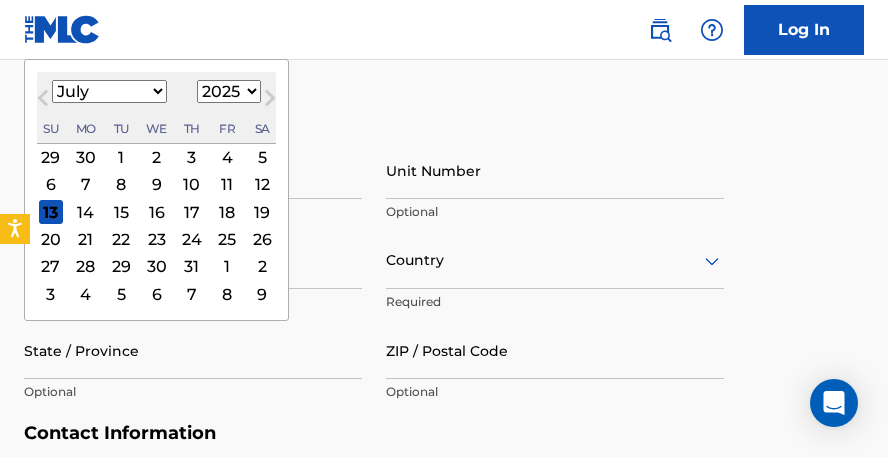 type on "[DATE]" 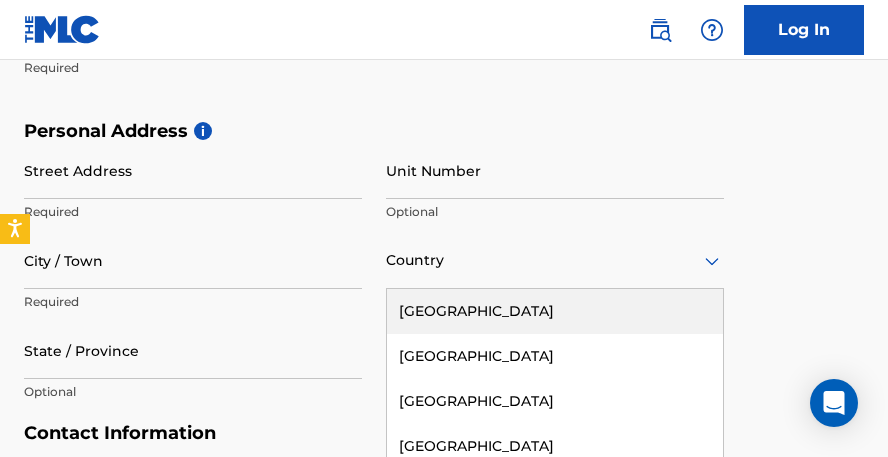 scroll, scrollTop: 755, scrollLeft: 0, axis: vertical 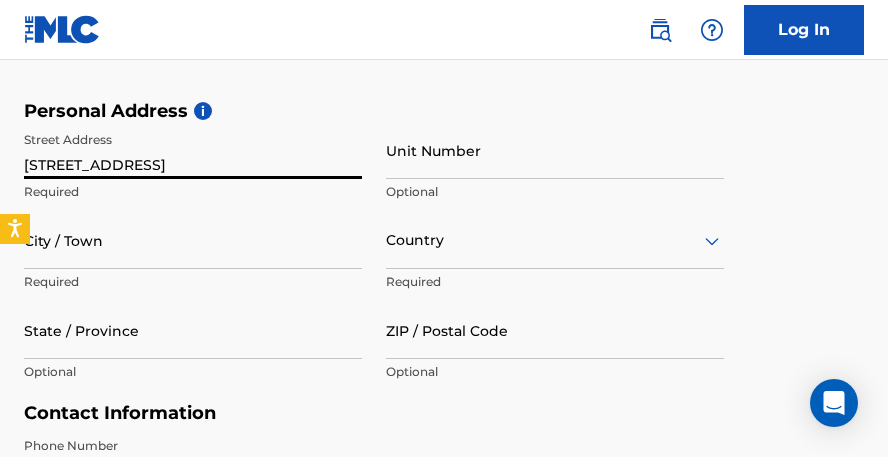 type on "[STREET_ADDRESS]" 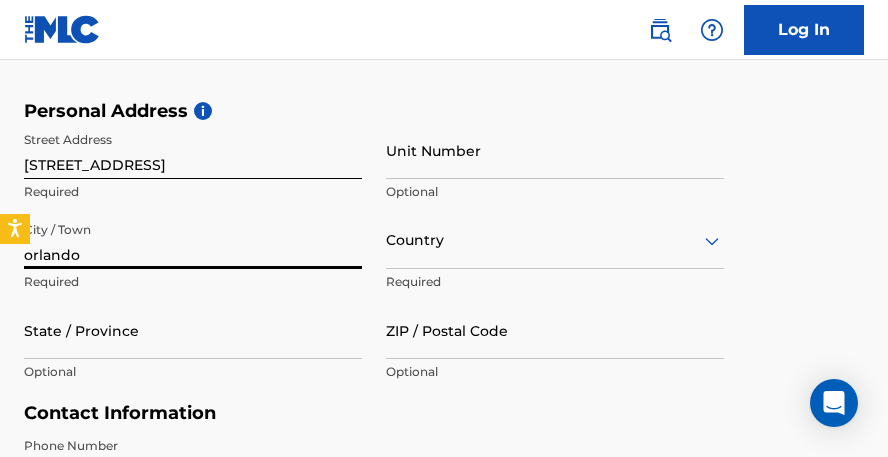 type on "orlando" 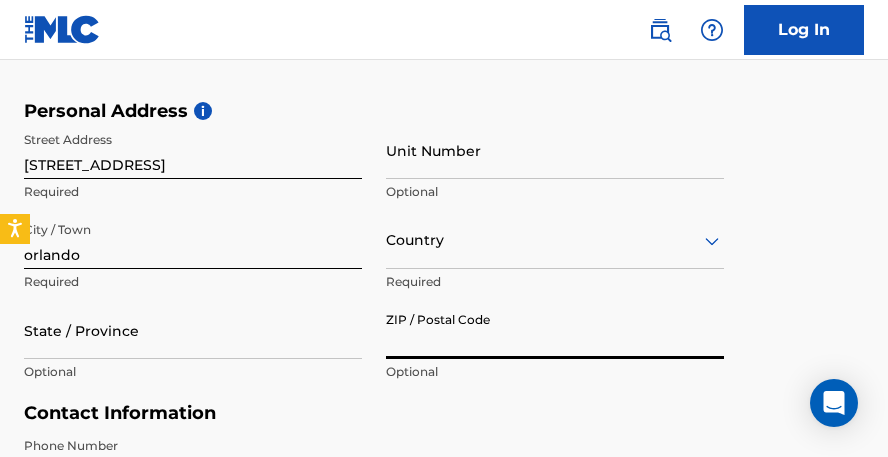 click on "Country" at bounding box center [555, 240] 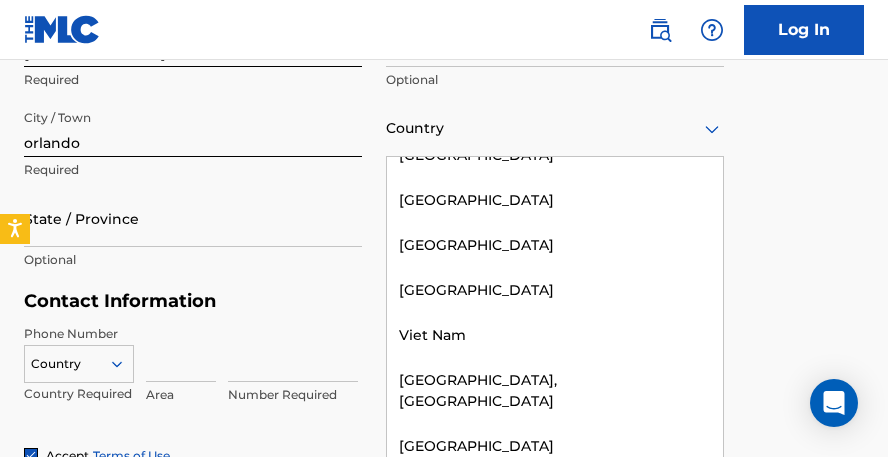 scroll, scrollTop: 9756, scrollLeft: 0, axis: vertical 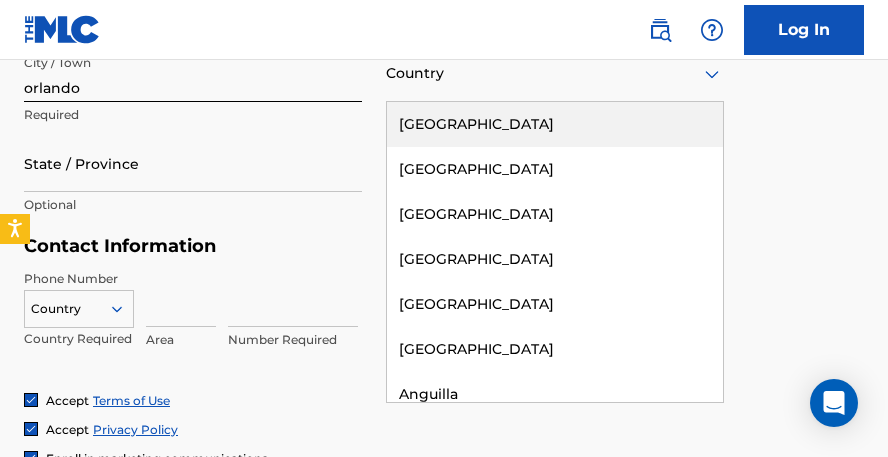 click on "[GEOGRAPHIC_DATA]" at bounding box center [555, 124] 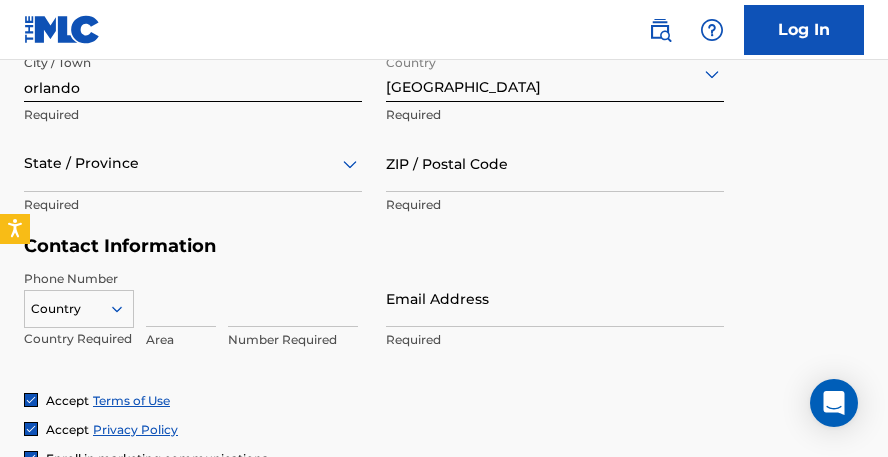 scroll, scrollTop: 845, scrollLeft: 0, axis: vertical 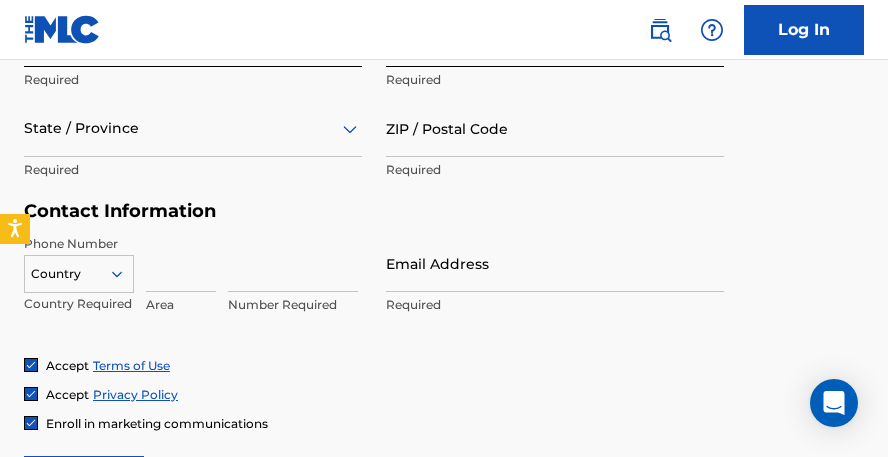 click on "State / Province" at bounding box center (193, 128) 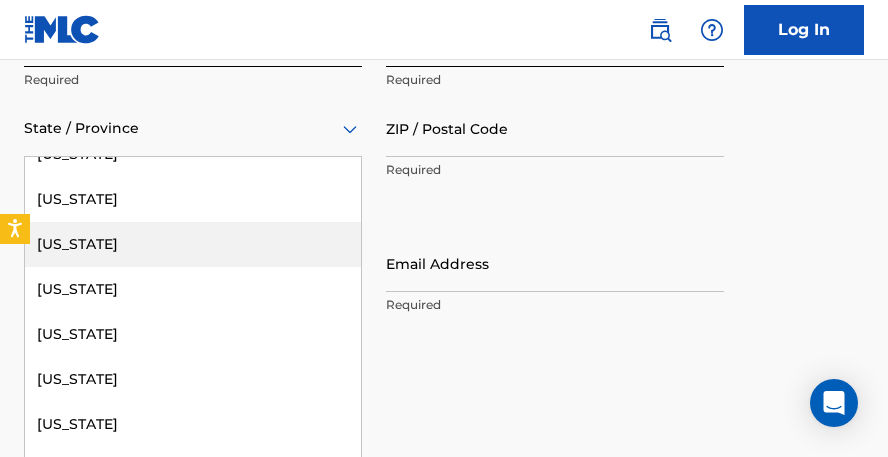 scroll, scrollTop: 391, scrollLeft: 0, axis: vertical 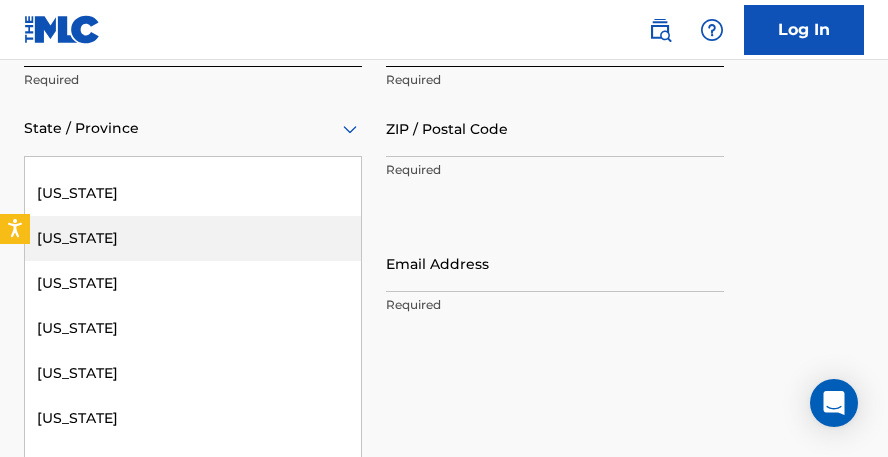 click on "[US_STATE]" at bounding box center [193, 238] 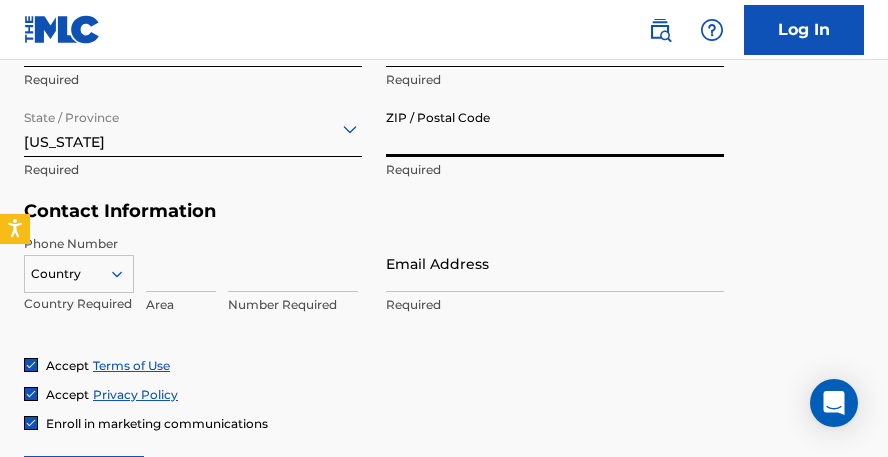 click on "ZIP / Postal Code" at bounding box center (555, 128) 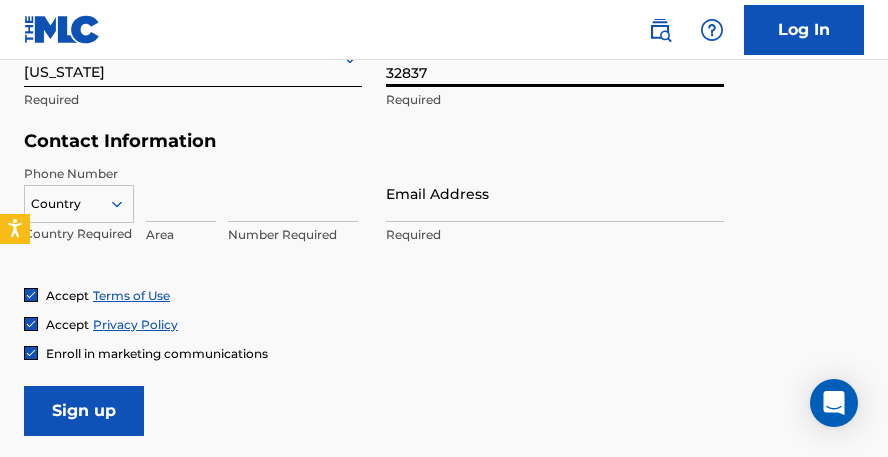 type on "32837" 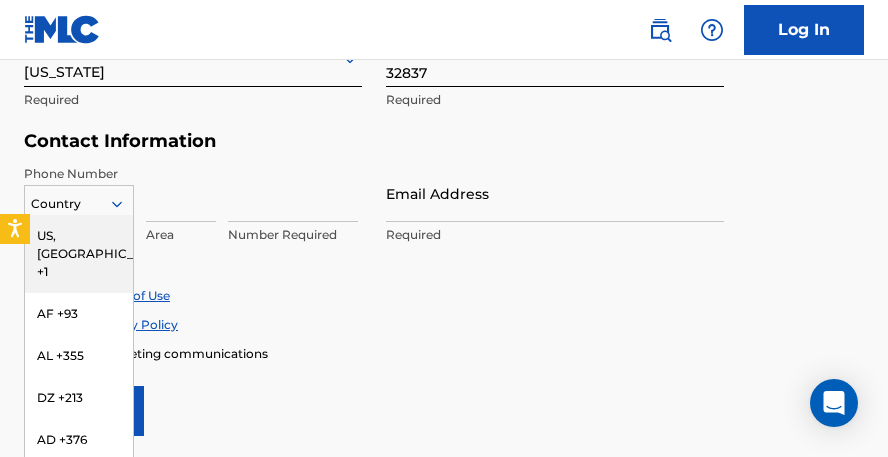 click on "US, [GEOGRAPHIC_DATA] +1, 1 of 216. 216 results available. Use Up and Down to choose options, press Enter to select the currently focused option, press Escape to exit the menu, press Tab to select the option and exit the menu. Country [GEOGRAPHIC_DATA], [GEOGRAPHIC_DATA] +1 AF +93 AL +355 DZ +213 AD +376 AO +244 AI +1264 AG +1268 AR +54 AM +374 AW +297 AU +61 AT +43 AZ +994 BS +1242 BH +973 BD +880 BB +1246 BY +375 BE +32 BZ +501 BJ +229 BM +1441 BT +975 BO +591 BA +387 BW +267 BR +55 BN +673 BG +359 BF +226 BI +257 KH +855 CM +237 CV +238 KY +1345 CF +236 TD +235 CL +56 CN +86 CO +57 KM +269 CG, CD +242 CK +682 CR +506 CI +225 HR +385 CU +53 CY +357 CZ +420 DK +45 DJ +253 DM +1767 DO +1809 EC +593 EG +20 SV +503 GQ +240 ER +291 EE +372 ET +251 FK +500 FO +298 FJ +679 FI +358 FR +33 GF +594 PF +689 GA +241 GM +220 GE +995 DE +49 GH +233 GI +350 GR +30 GL +299 GD +1473 GP +590 GT +502 GN +224 GW +245 GY +592 HT +509 VA, IT +39 HN +504 HK +852 HU +36 IS +354 IN +91 ID +62 IR +98 IQ +964 IE +353 IL +972 JM +1876 JP +81 JO +962 KZ +7 KE +254 KI +686 KP +850" at bounding box center (79, 200) 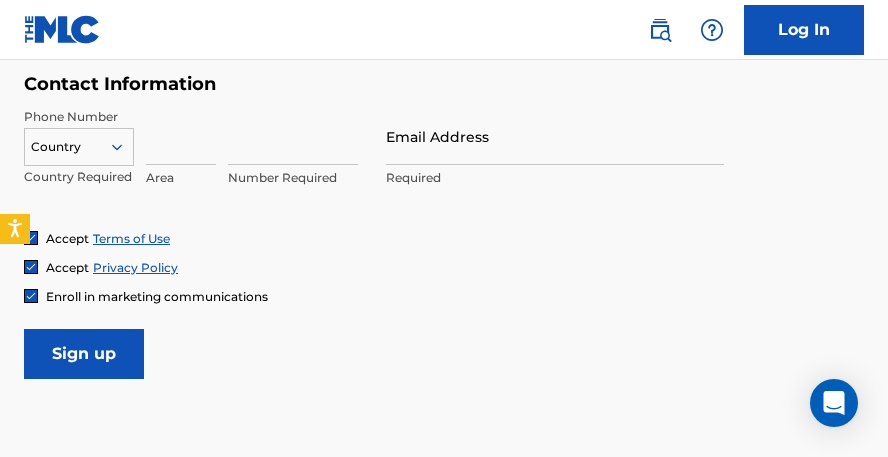 click at bounding box center (181, 136) 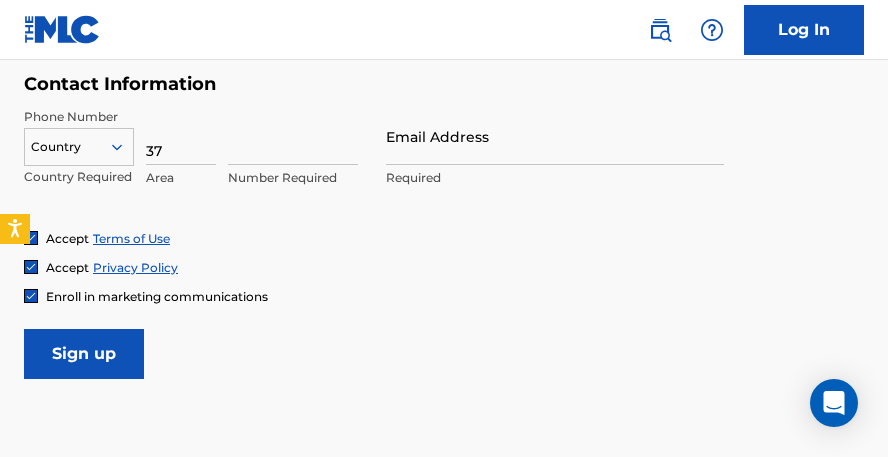 type on "3" 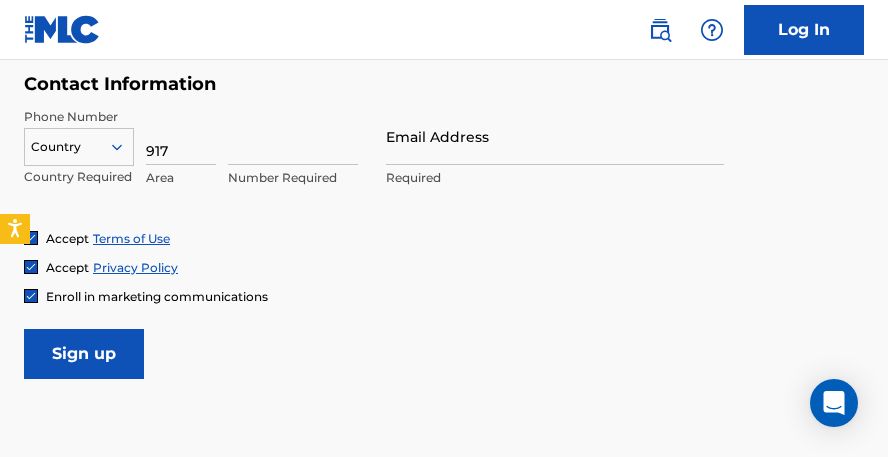 type on "917" 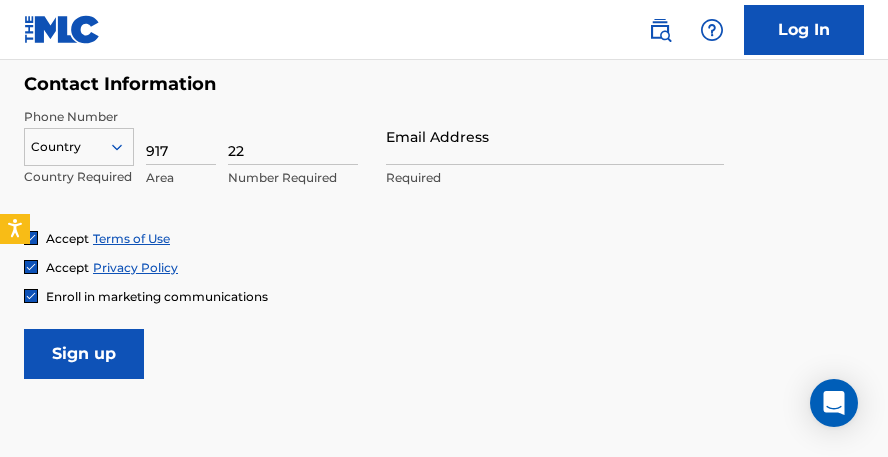 type on "2" 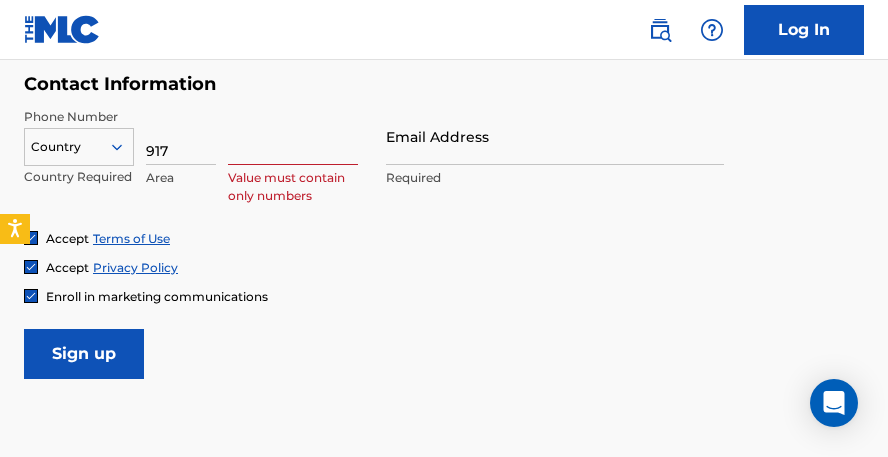 click at bounding box center (79, 147) 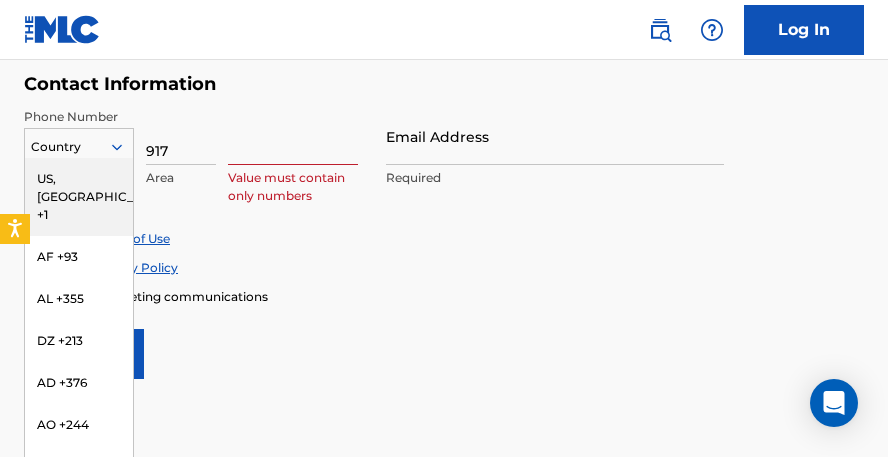 click on "US, [GEOGRAPHIC_DATA] +1" at bounding box center (79, 197) 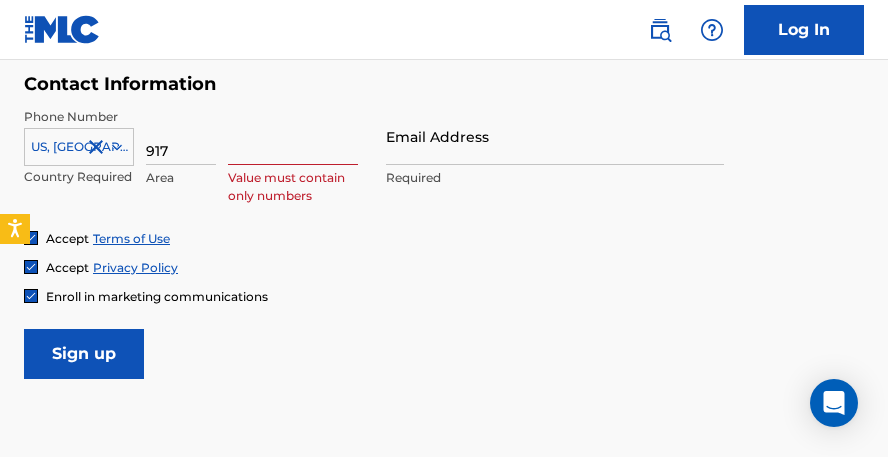 drag, startPoint x: 260, startPoint y: 148, endPoint x: 273, endPoint y: 151, distance: 13.341664 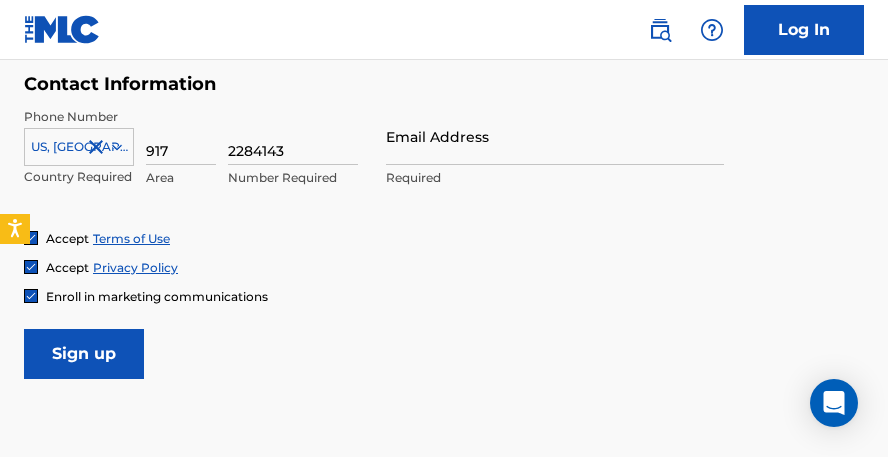 type on "2284143" 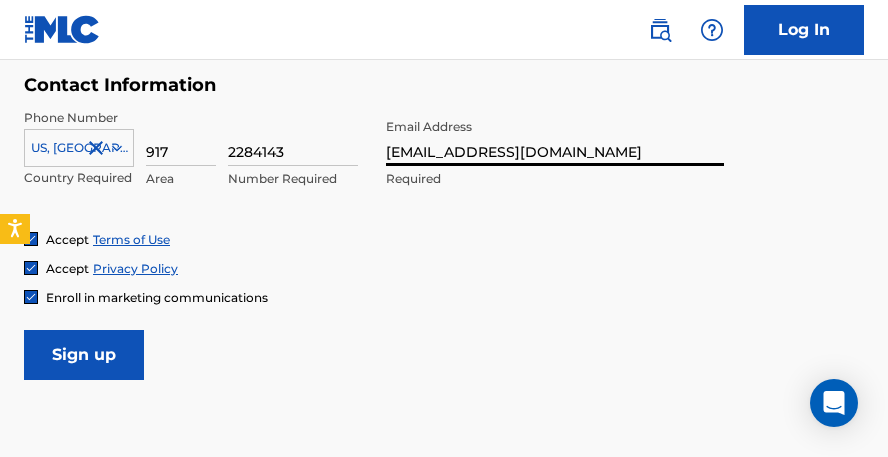 scroll, scrollTop: 988, scrollLeft: 0, axis: vertical 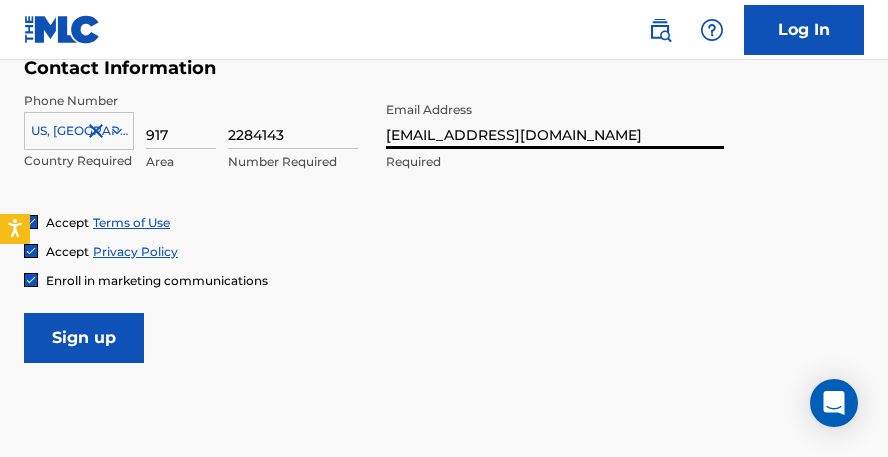 type on "[EMAIL_ADDRESS][DOMAIN_NAME]" 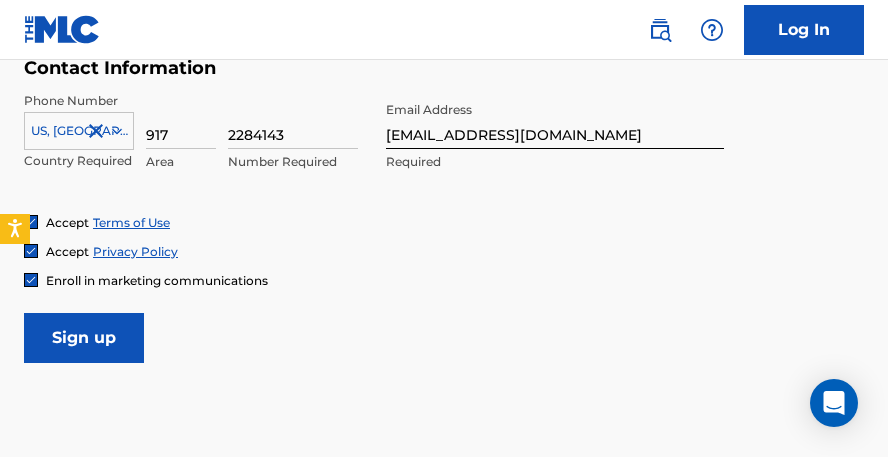 click on "Sign up" at bounding box center (84, 338) 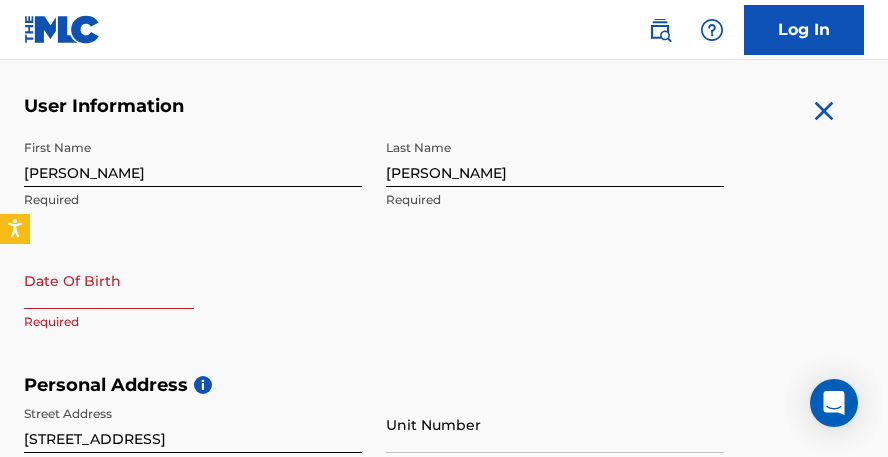 click at bounding box center [109, 280] 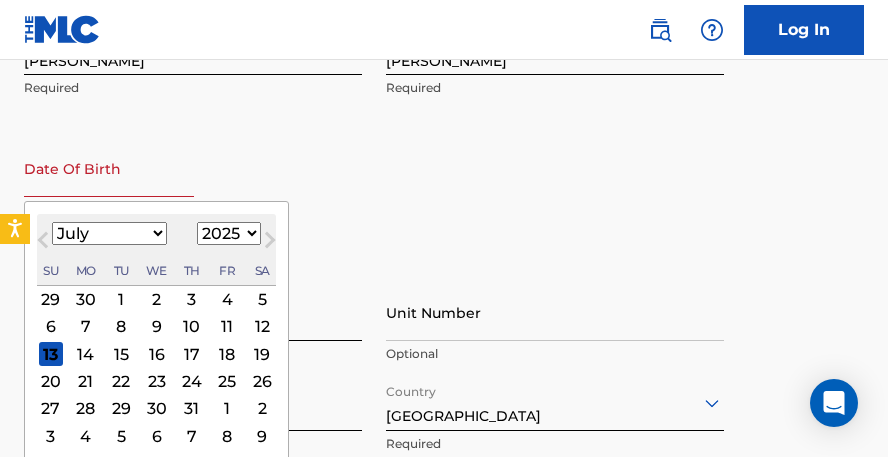 scroll, scrollTop: 481, scrollLeft: 0, axis: vertical 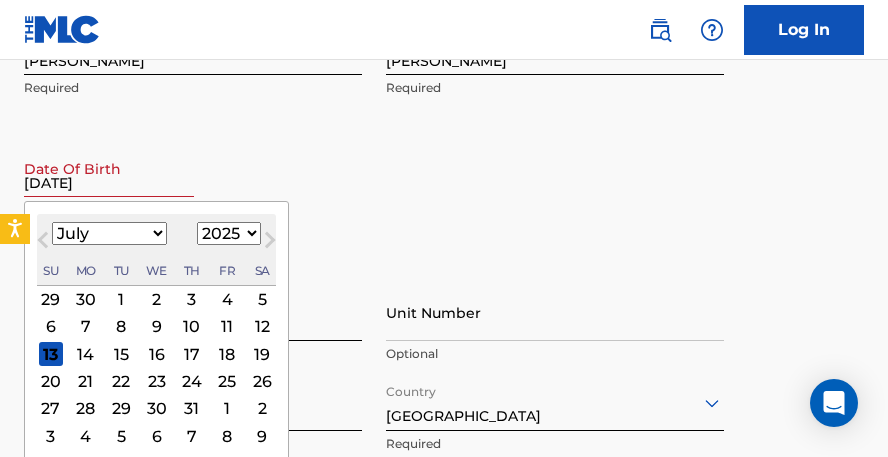 type on "[DATE]" 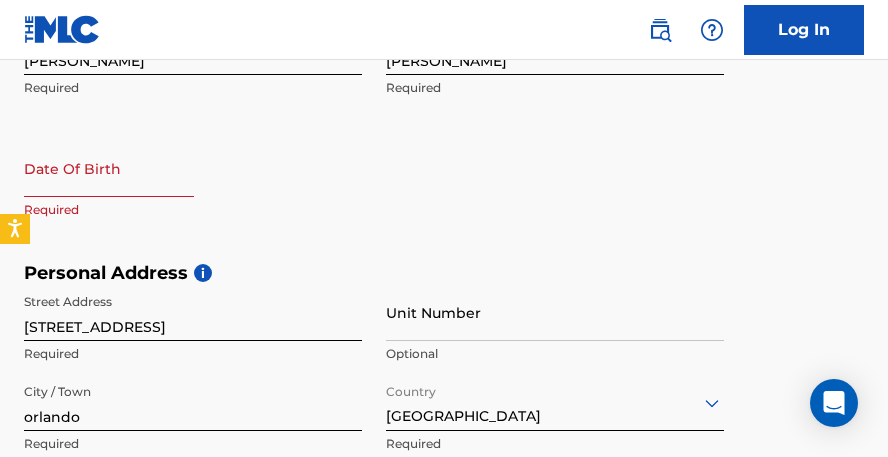 select on "6" 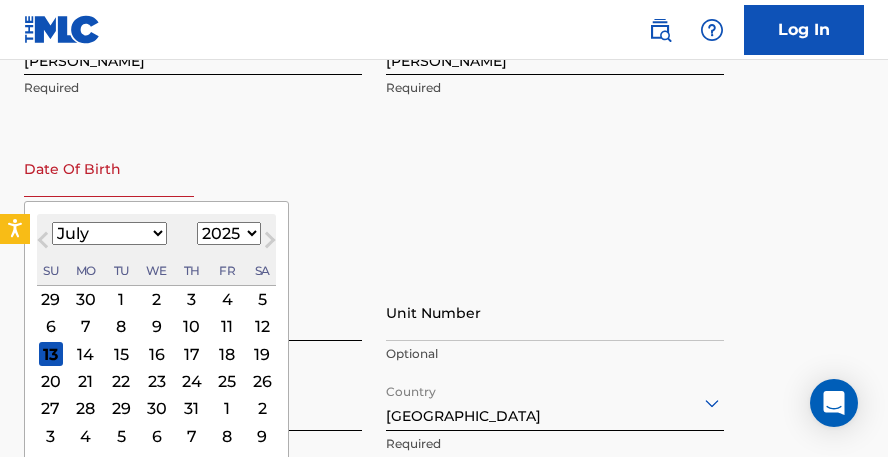 click at bounding box center [109, 168] 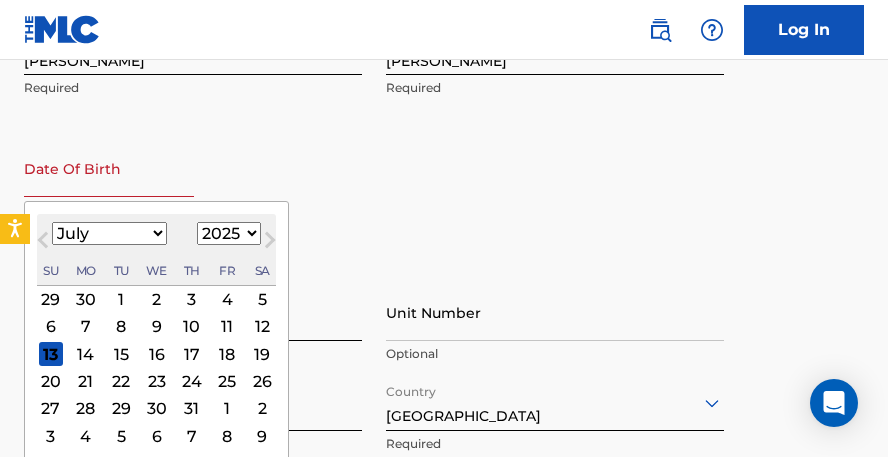 select on "4" 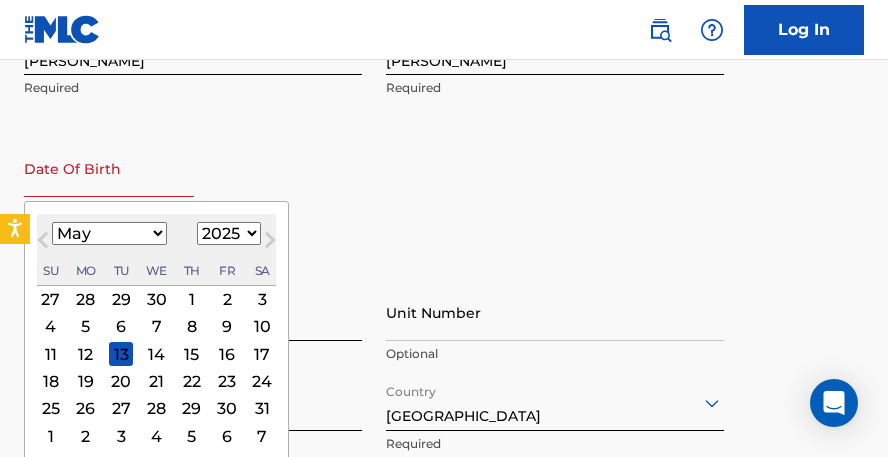 select on "2000" 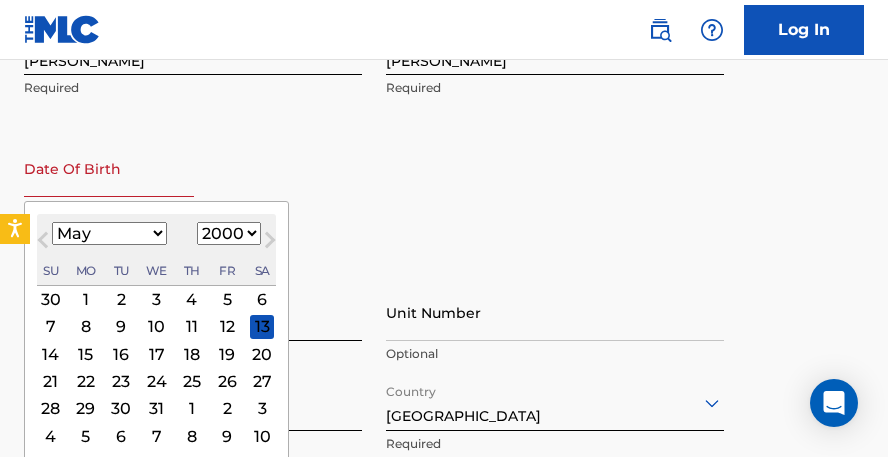 click on "18" at bounding box center [192, 354] 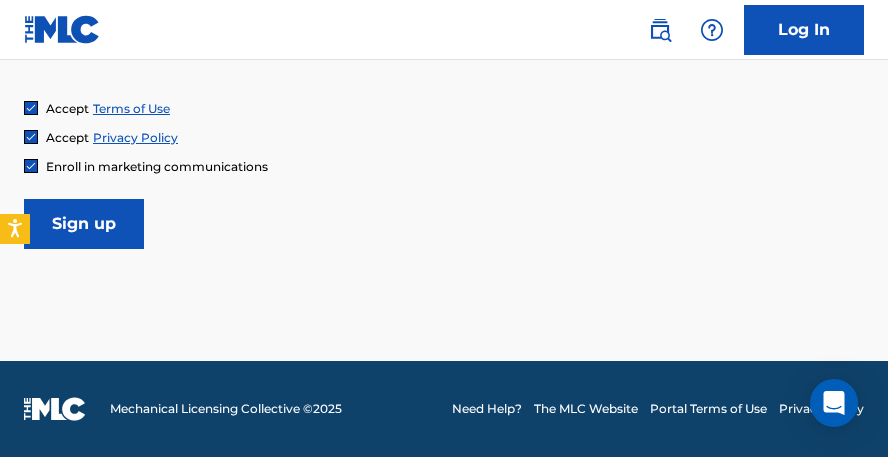 scroll, scrollTop: 1100, scrollLeft: 0, axis: vertical 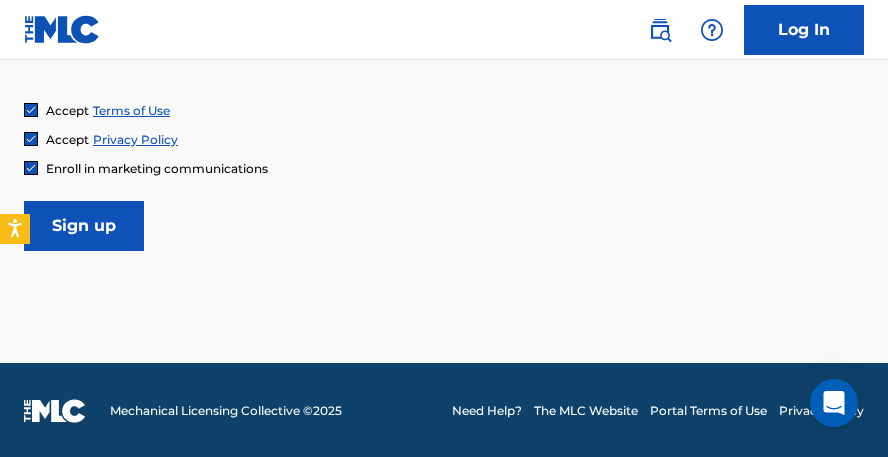 click on "Sign up" at bounding box center [84, 226] 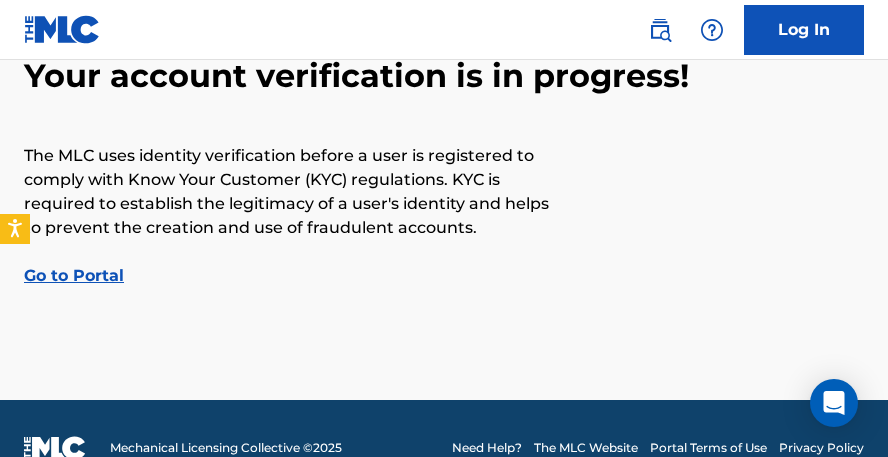 scroll, scrollTop: 148, scrollLeft: 0, axis: vertical 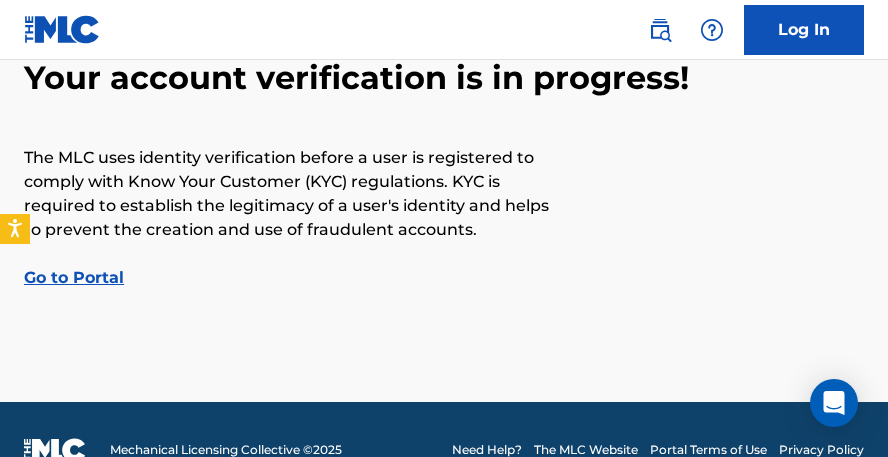 click on "Go to Portal" at bounding box center (74, 277) 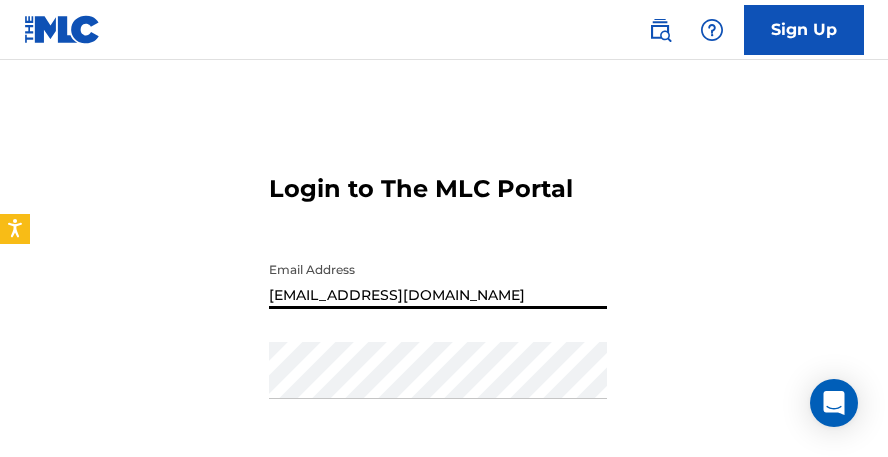 type on "[EMAIL_ADDRESS][DOMAIN_NAME]" 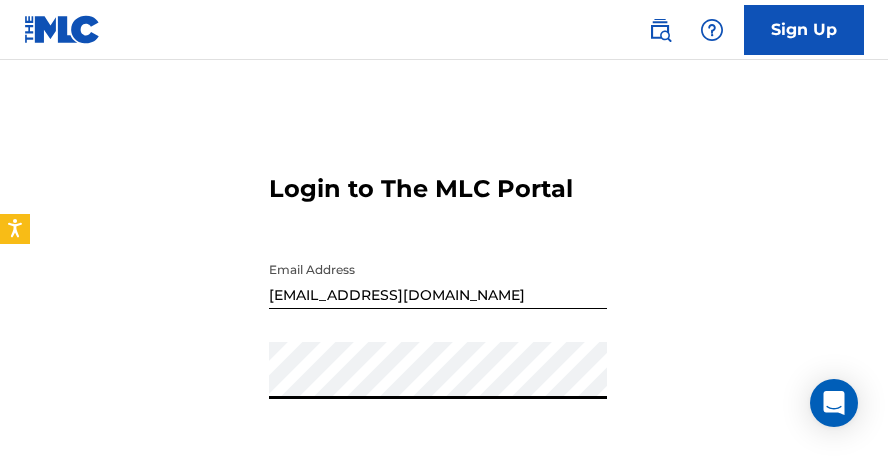 click on "Login" at bounding box center [444, 505] 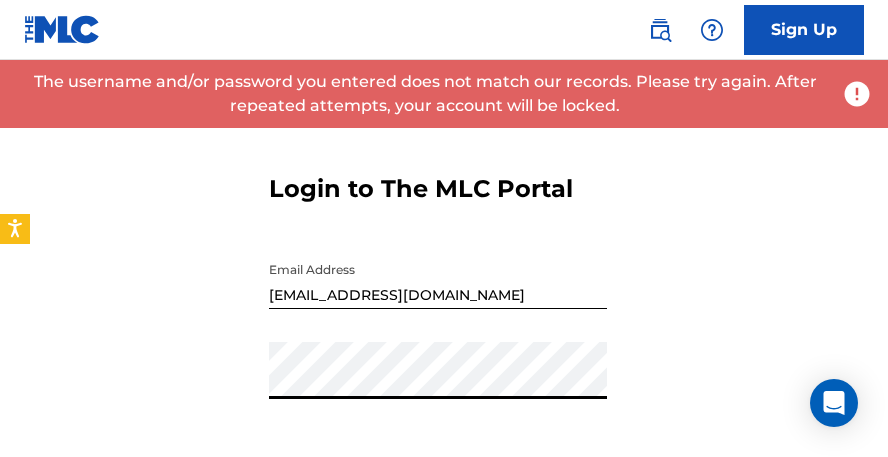 click on "Login" at bounding box center (444, 505) 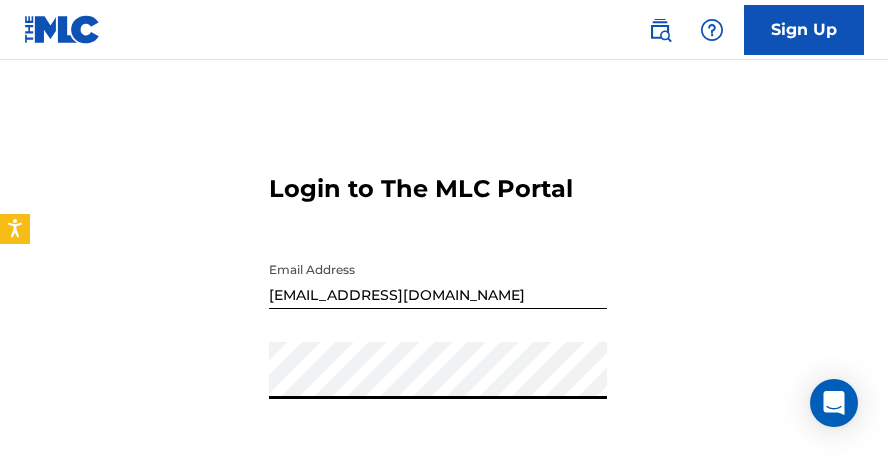 click on "Login" at bounding box center [444, 505] 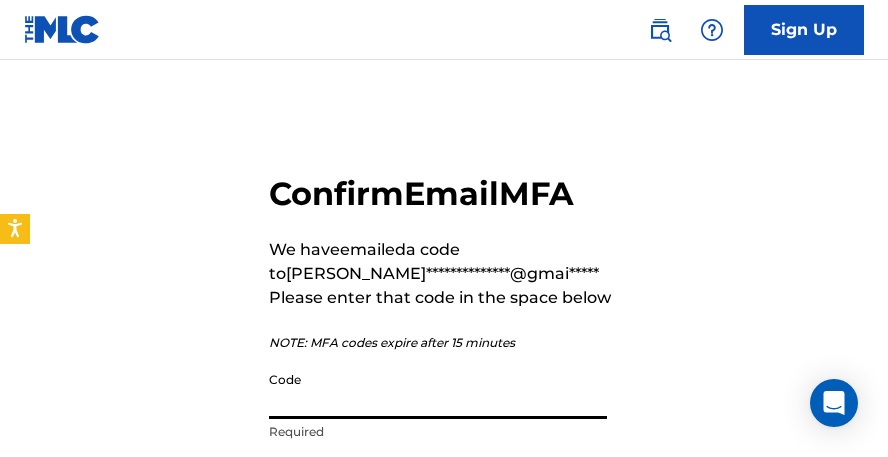 click on "Code" at bounding box center (438, 390) 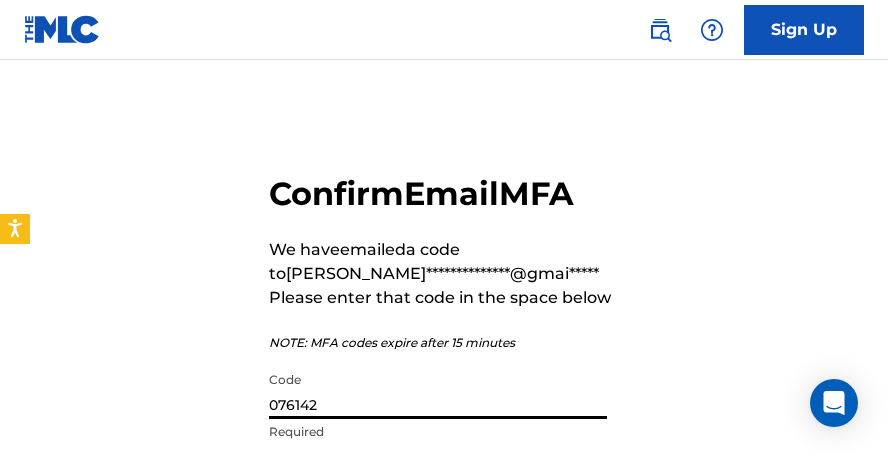 type on "076142" 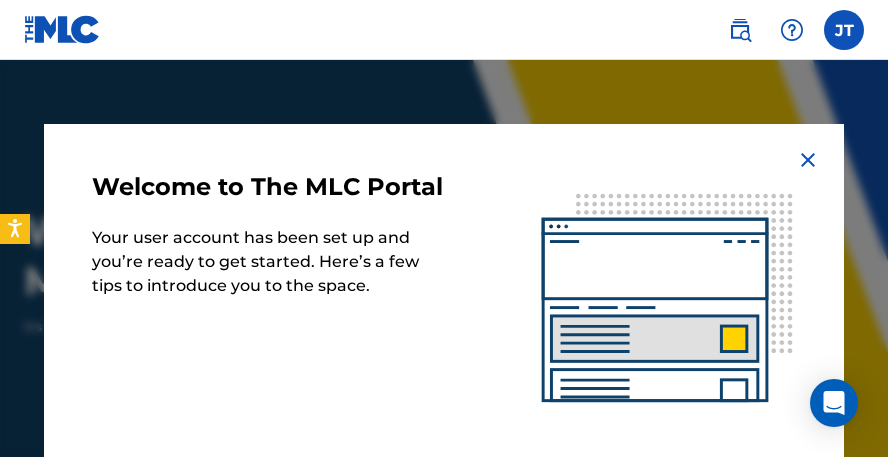 scroll, scrollTop: 0, scrollLeft: 0, axis: both 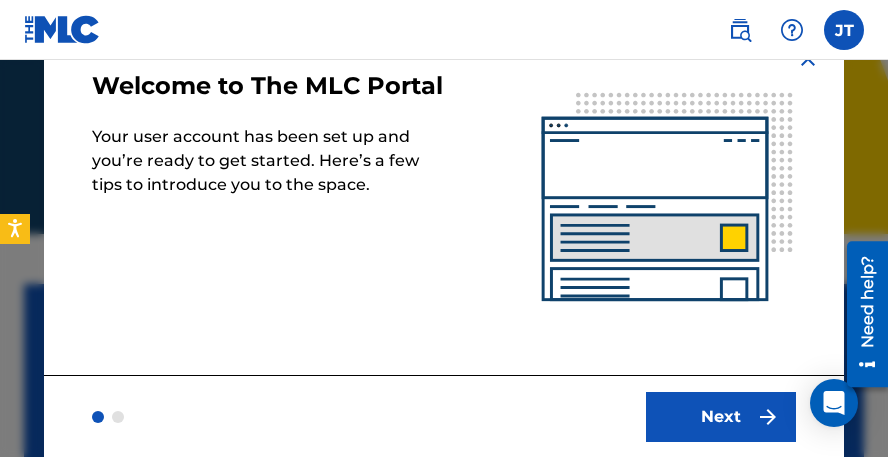 click on "Next" at bounding box center [721, 417] 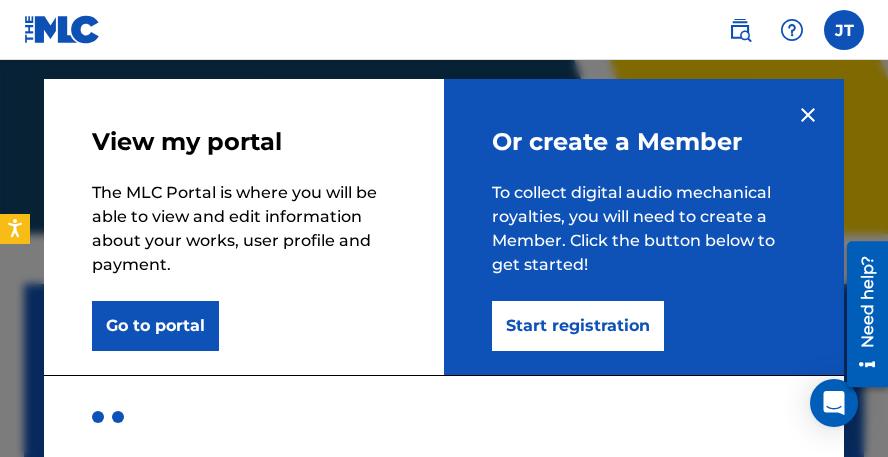 scroll, scrollTop: 0, scrollLeft: 0, axis: both 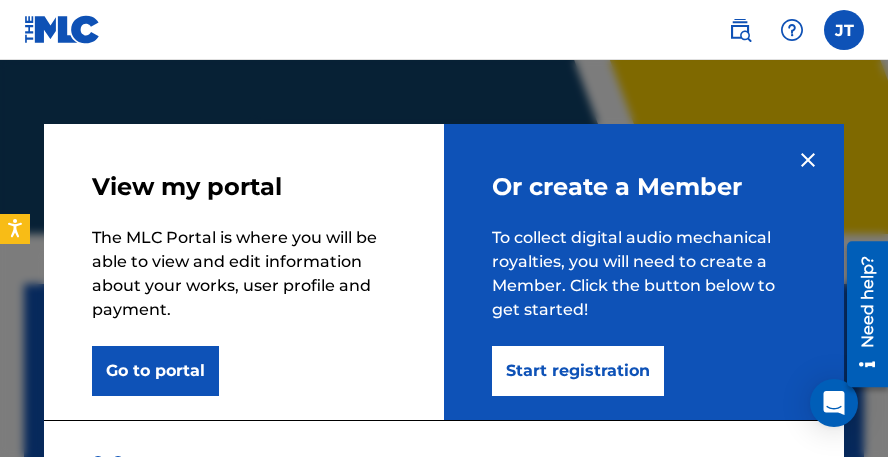 click on "Start registration" at bounding box center [578, 371] 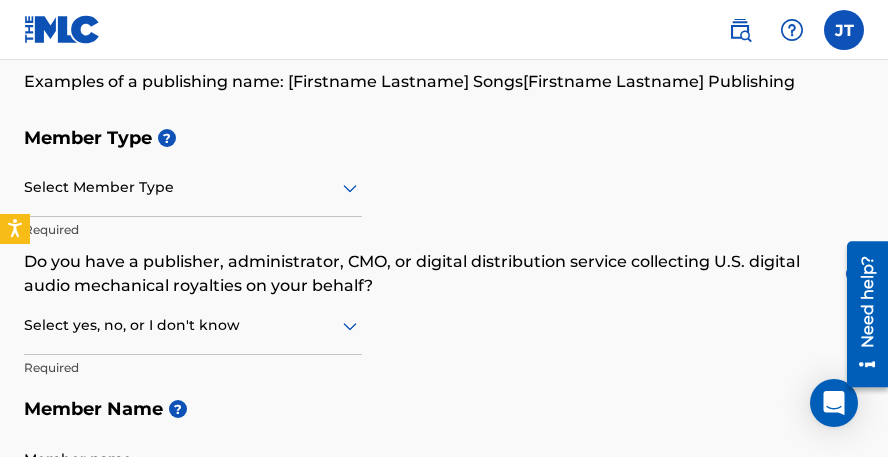 scroll, scrollTop: 210, scrollLeft: 0, axis: vertical 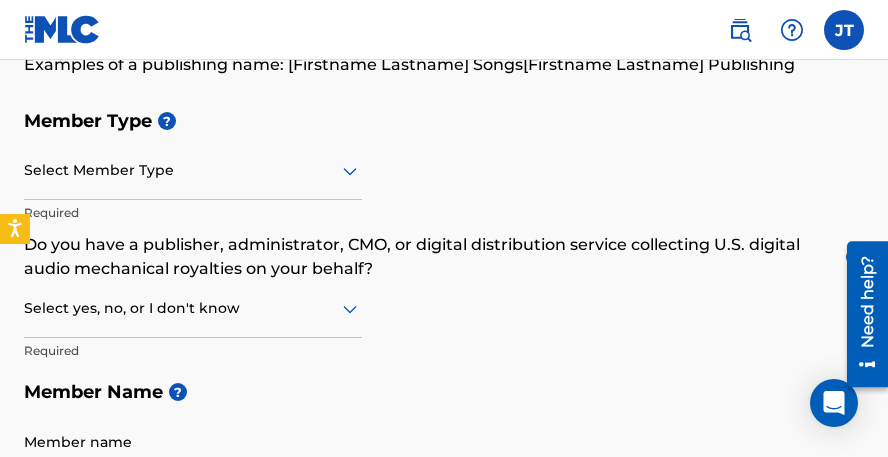 click at bounding box center [193, 170] 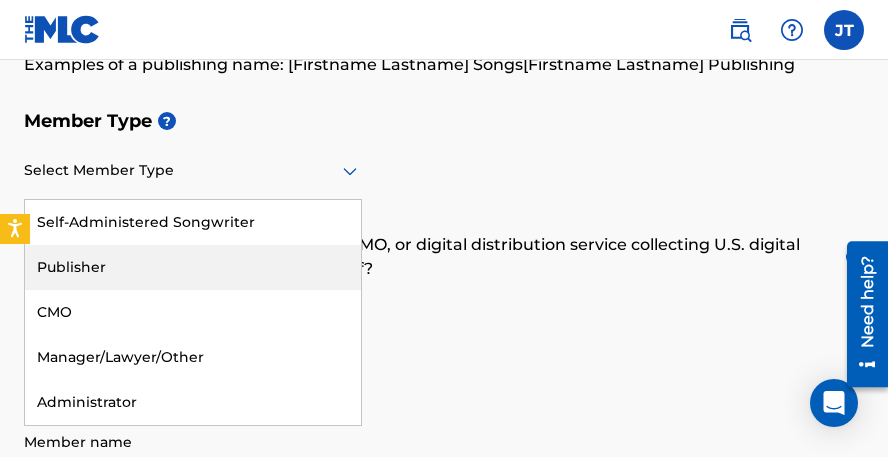 click on "Publisher" at bounding box center (193, 267) 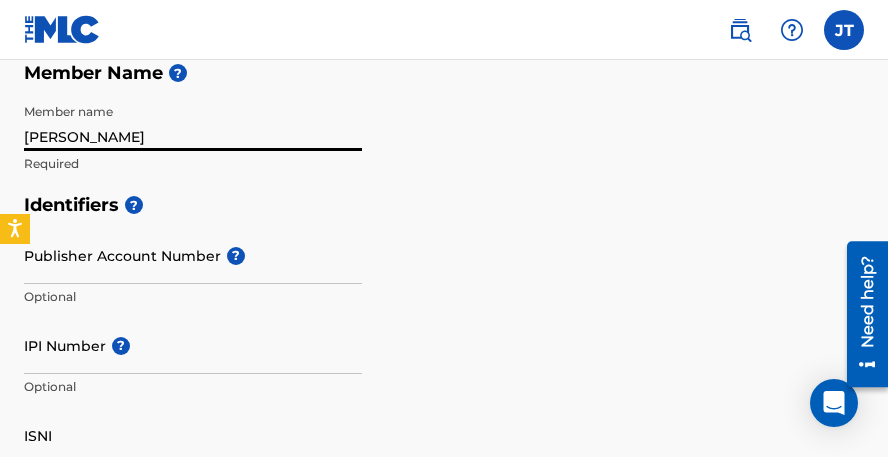 scroll, scrollTop: 391, scrollLeft: 0, axis: vertical 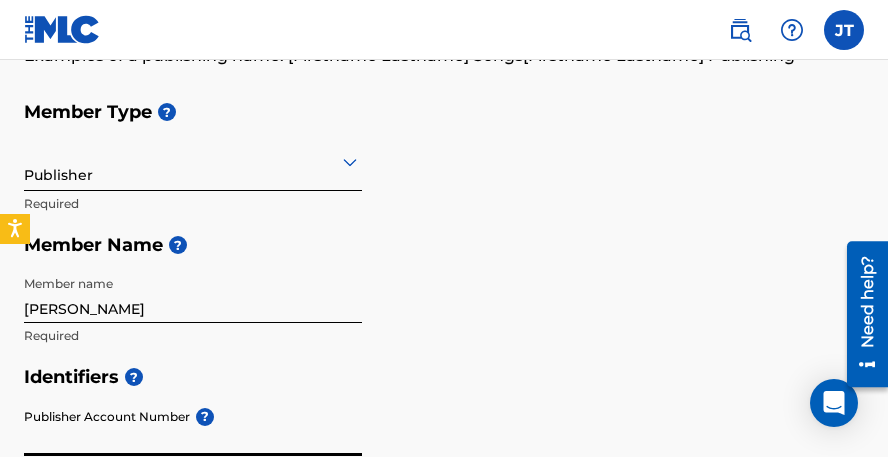 click on "Publisher" at bounding box center (193, 161) 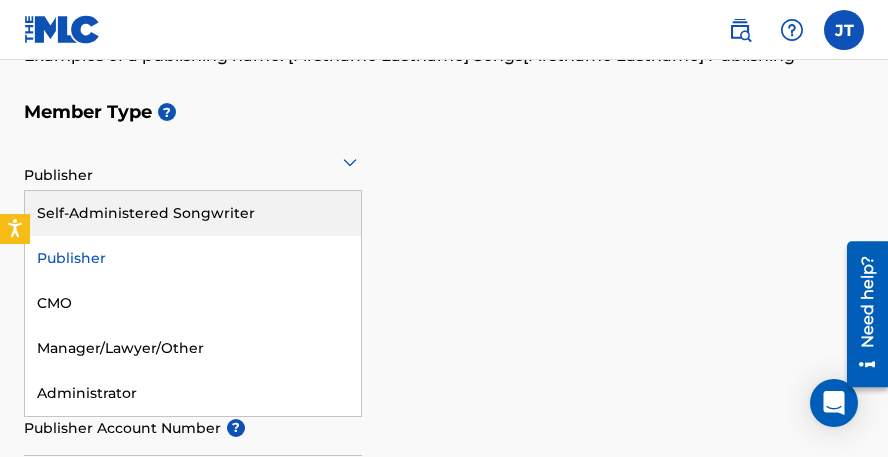 click on "Self-Administered Songwriter" at bounding box center (193, 213) 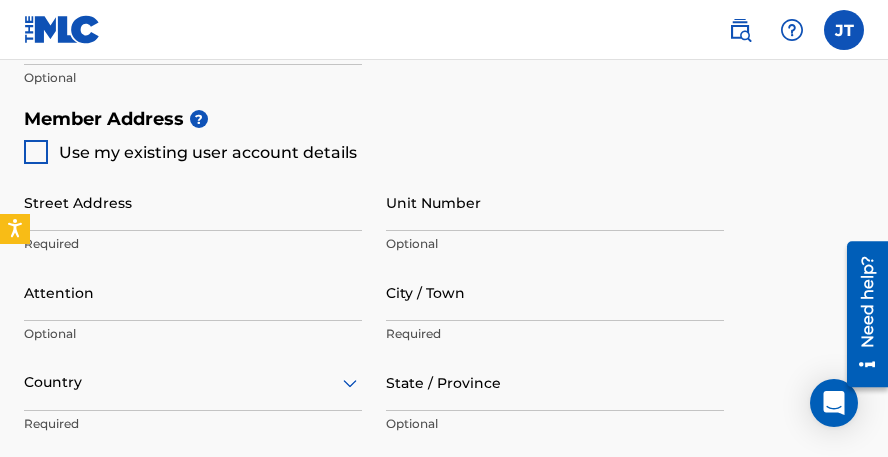 scroll, scrollTop: 939, scrollLeft: 1, axis: both 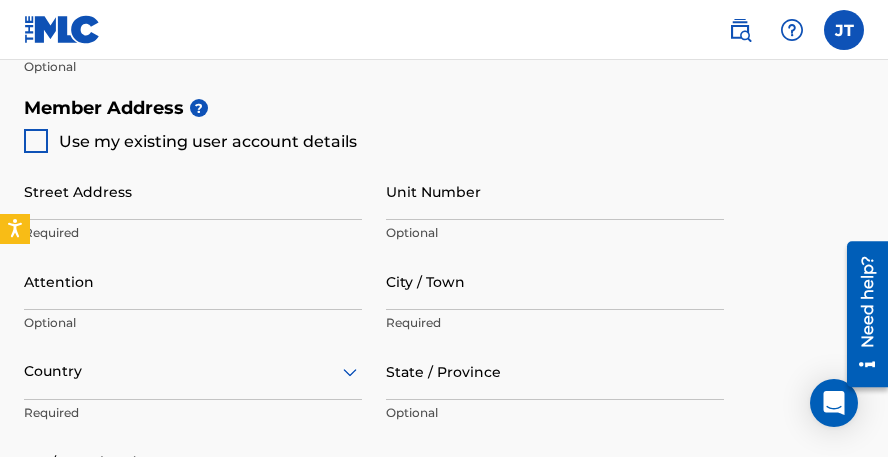 click at bounding box center [36, 141] 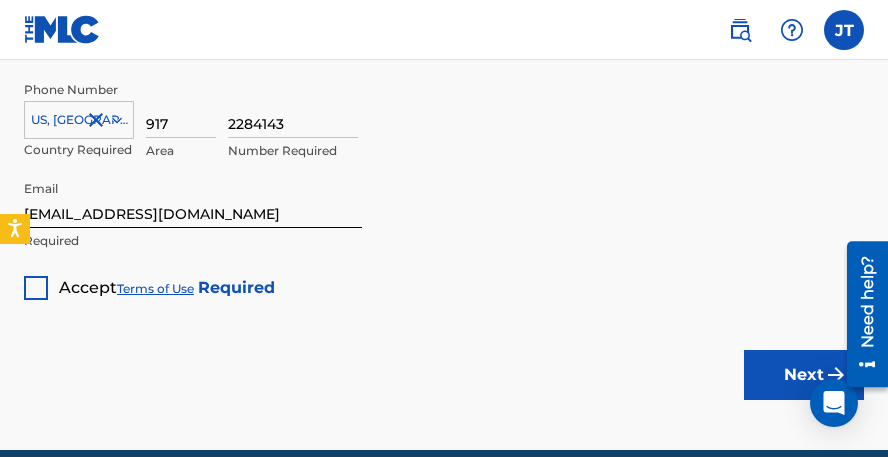 scroll, scrollTop: 1461, scrollLeft: 0, axis: vertical 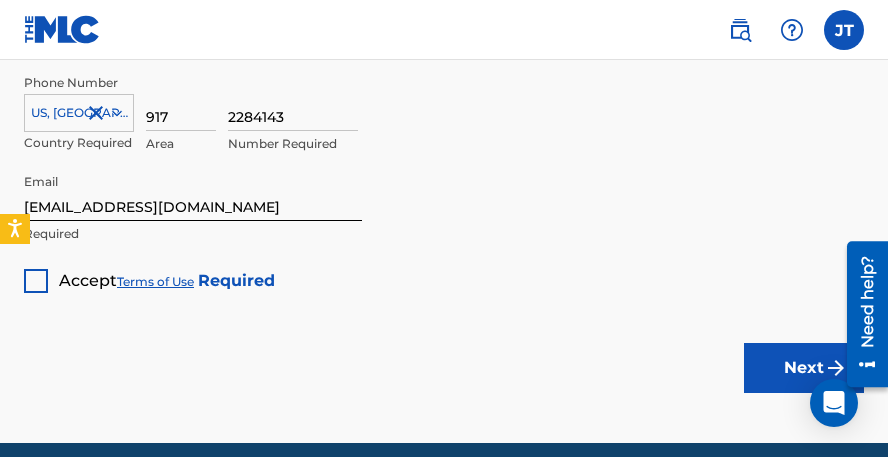 click at bounding box center [36, 281] 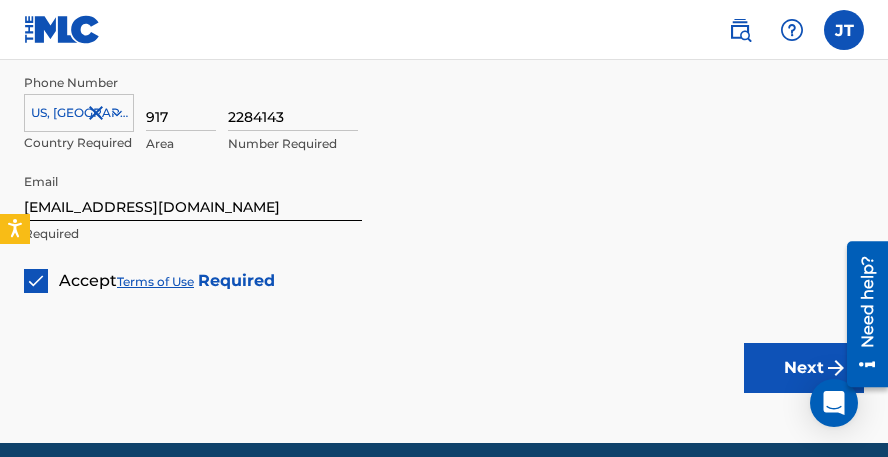 click on "Next" at bounding box center (804, 368) 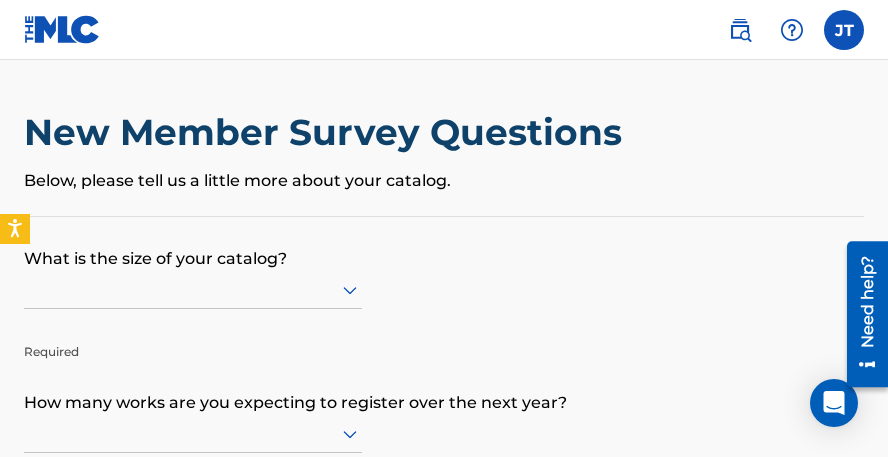 click at bounding box center [193, 290] 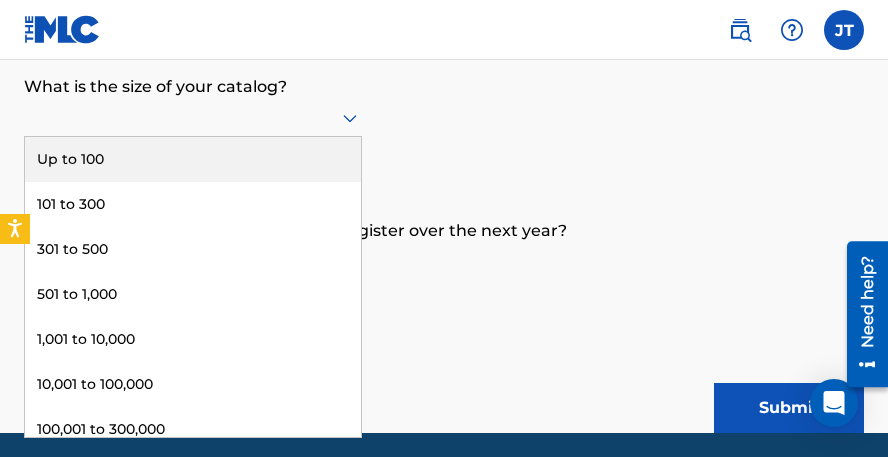 click on "Up to 100" at bounding box center (193, 159) 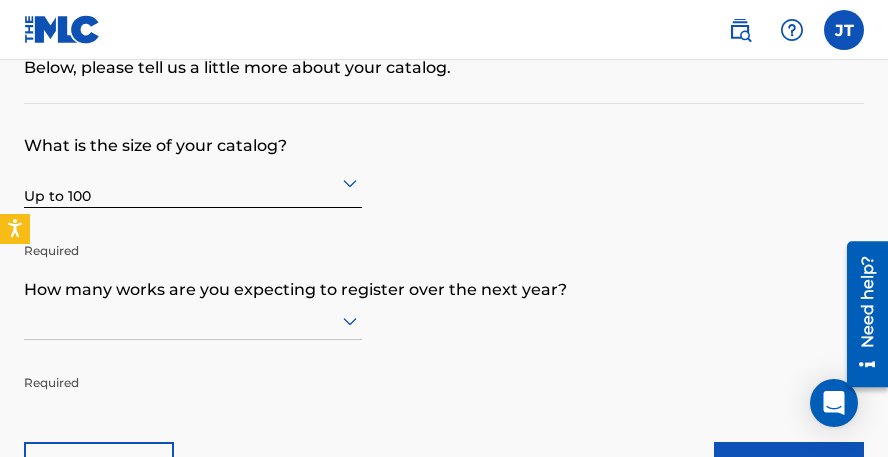 scroll, scrollTop: 113, scrollLeft: 0, axis: vertical 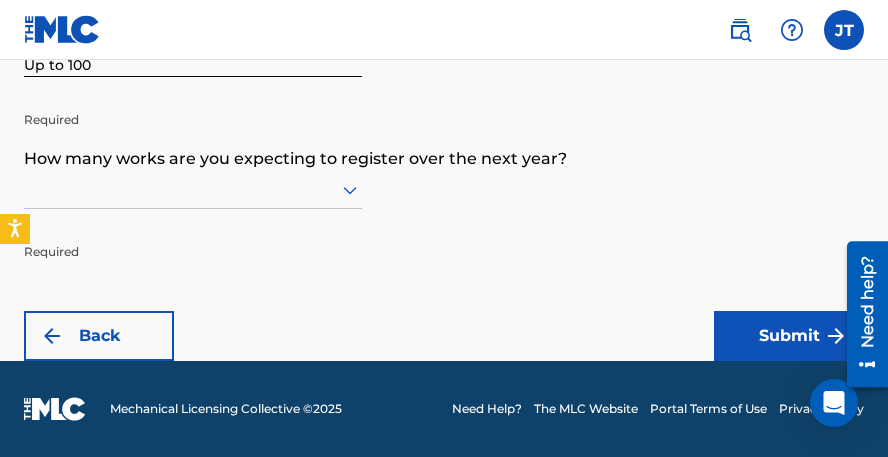 click at bounding box center (193, 190) 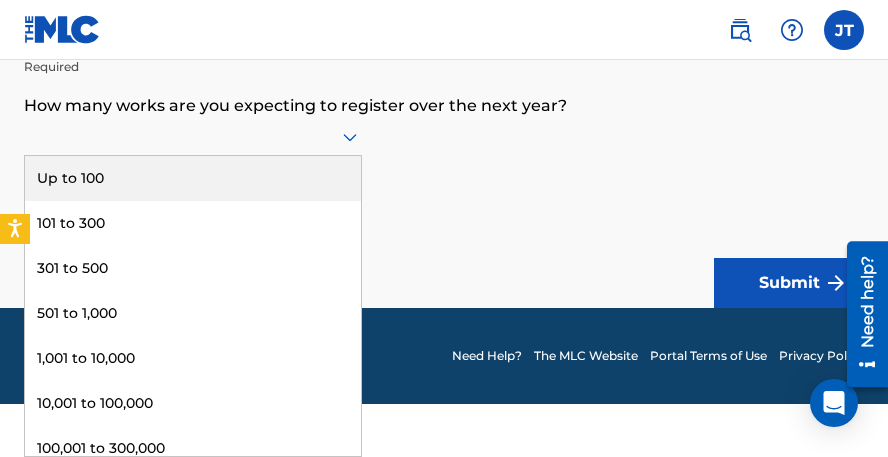 click on "Up to 100" at bounding box center (193, 178) 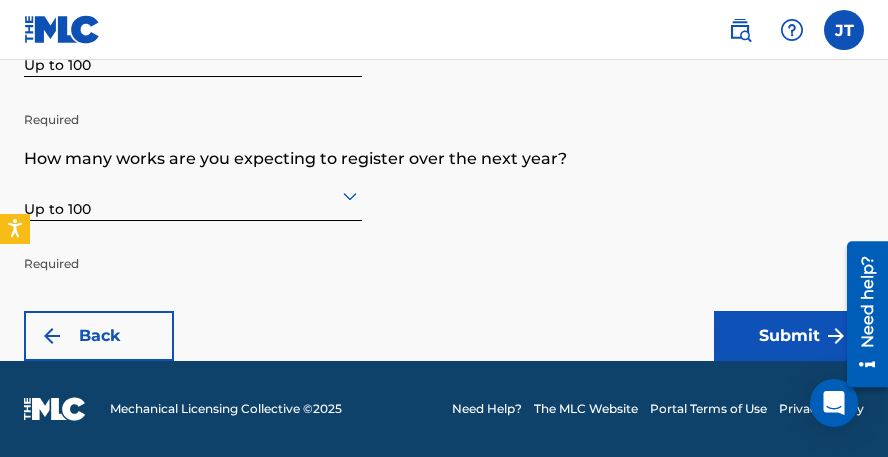 scroll, scrollTop: 244, scrollLeft: 0, axis: vertical 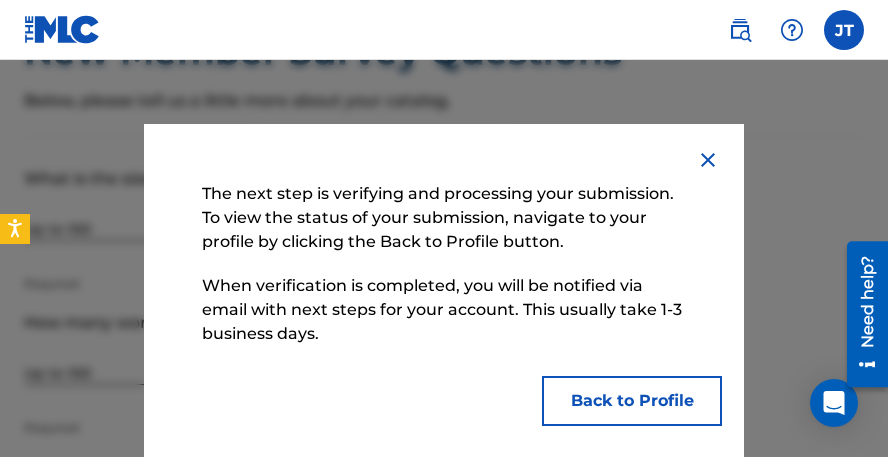 click on "Back to Profile" at bounding box center [632, 401] 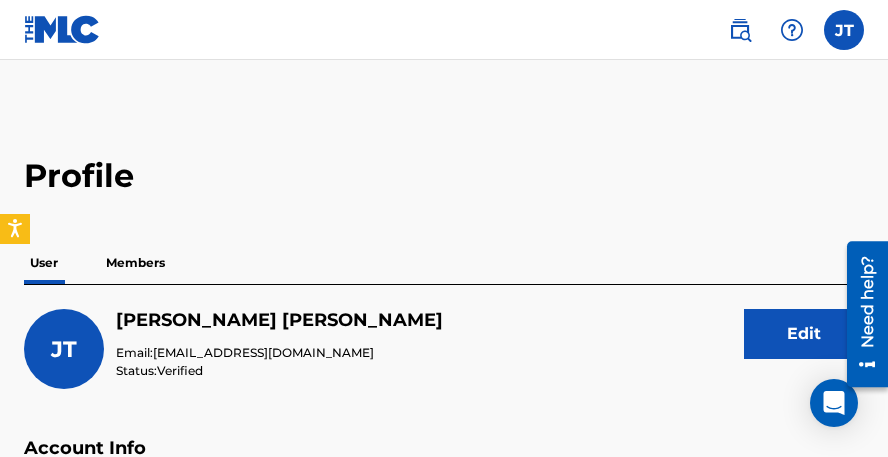 scroll, scrollTop: -1, scrollLeft: 0, axis: vertical 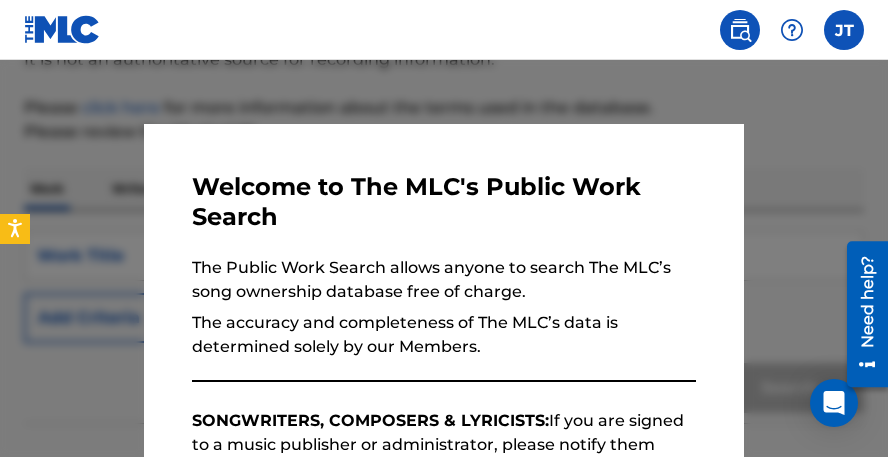 click at bounding box center [444, 288] 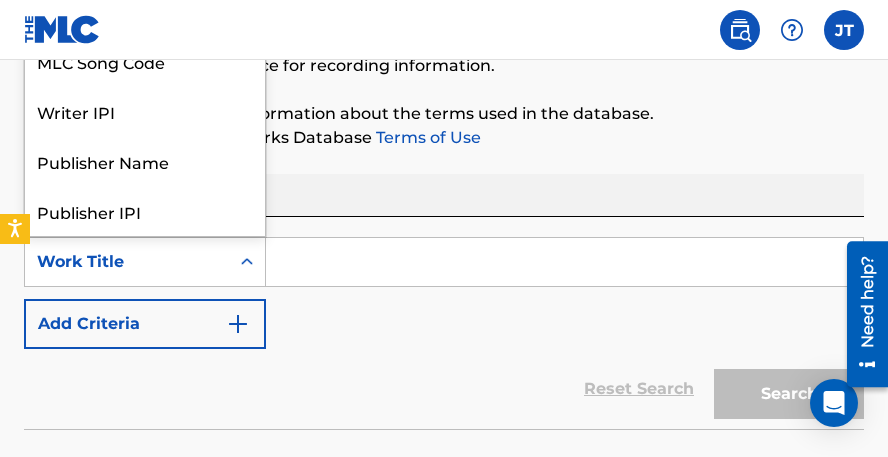 click on "Work Title" at bounding box center [127, 262] 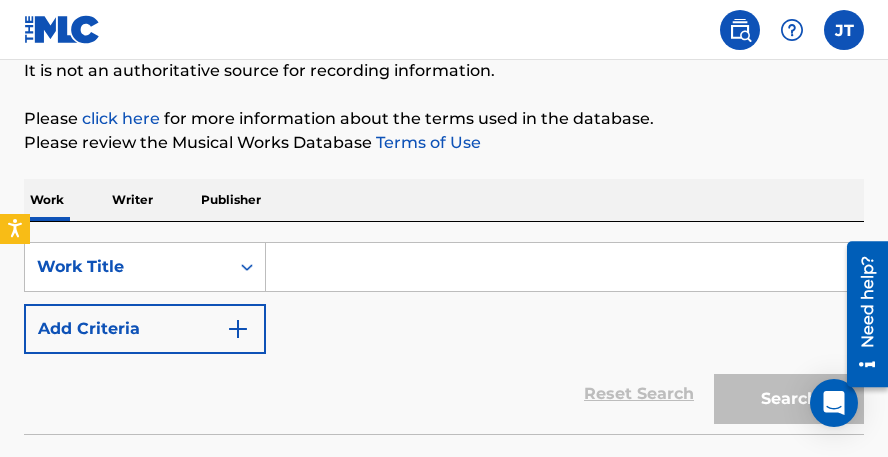 click on "SearchWithCriteria9b9f2f2f-2e6f-42a3-acf5-2d614e7d4b6d Work Title Add Criteria" at bounding box center [444, 298] 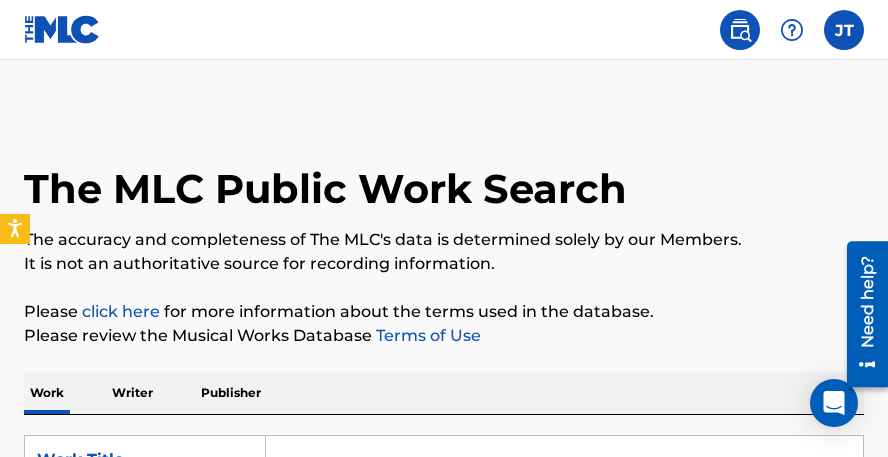 click on "JT [PERSON_NAME] [PERSON_NAME] [EMAIL_ADDRESS][DOMAIN_NAME] Profile Log out" at bounding box center (444, 30) 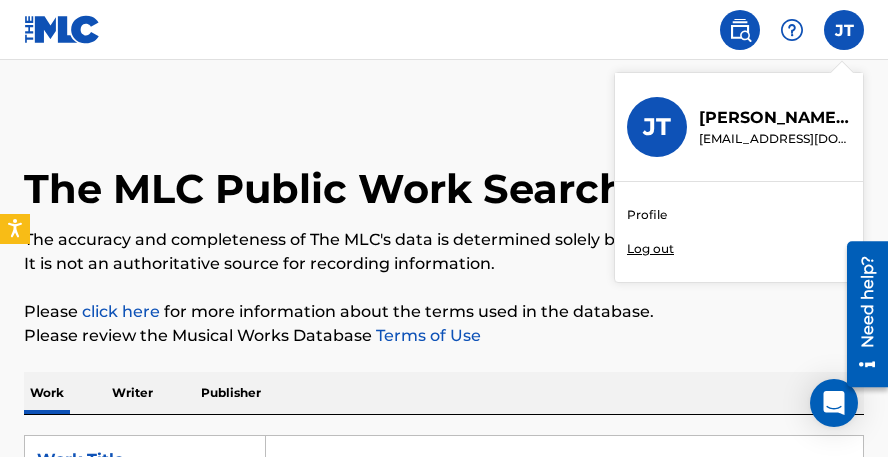 click on "The MLC Public Work Search The accuracy and completeness of The MLC's data is determined solely by our Members. It is not an authoritative source for recording information. Please   click here   for more information about the terms used in the database. Please review the Musical Works Database   Terms of Use Work Writer Publisher SearchWithCriteria9b9f2f2f-2e6f-42a3-acf5-2d614e7d4b6d Work Title Add Criteria Reset Search Search No results" at bounding box center [444, 380] 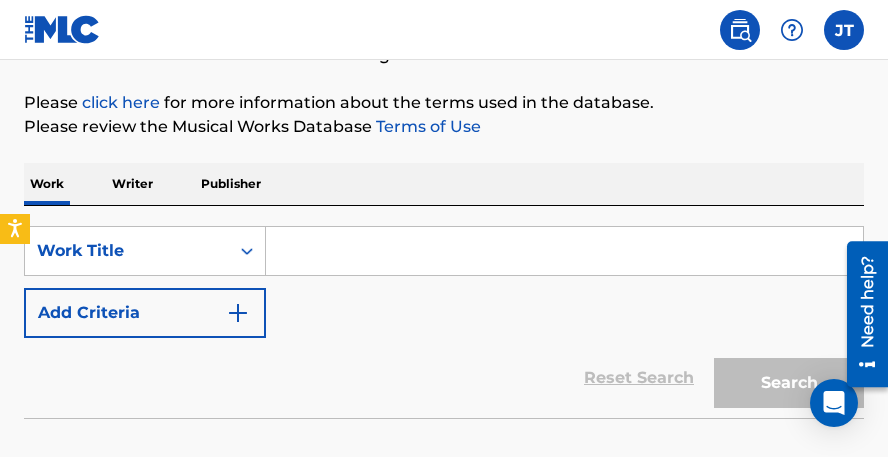 click on "Add Criteria" at bounding box center [145, 313] 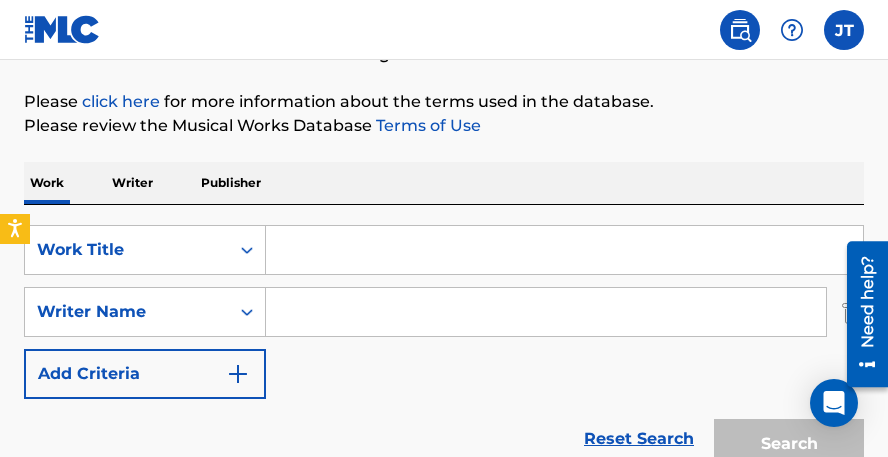 click at bounding box center [564, 250] 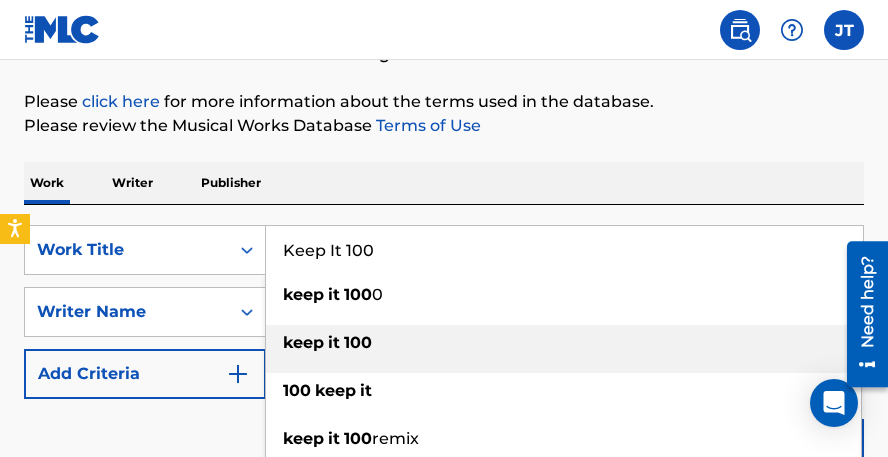 click on "keep   it   100" at bounding box center (563, 343) 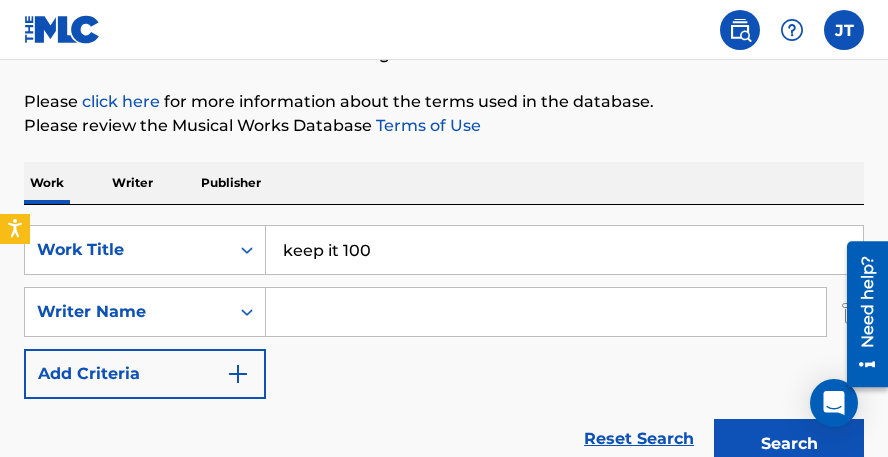 click at bounding box center (546, 312) 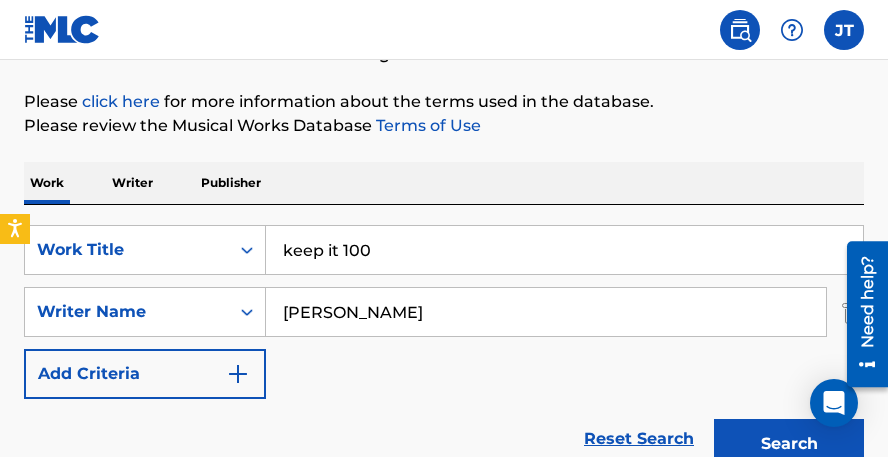 type on "[PERSON_NAME]" 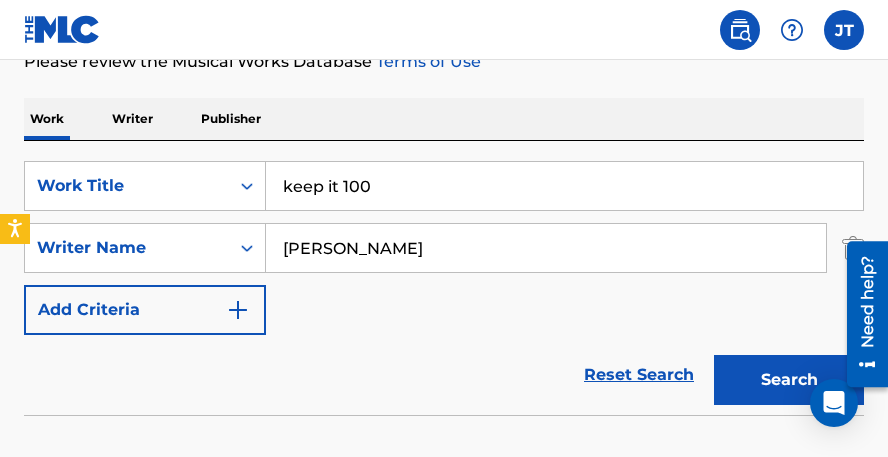 click on "Search" at bounding box center (789, 380) 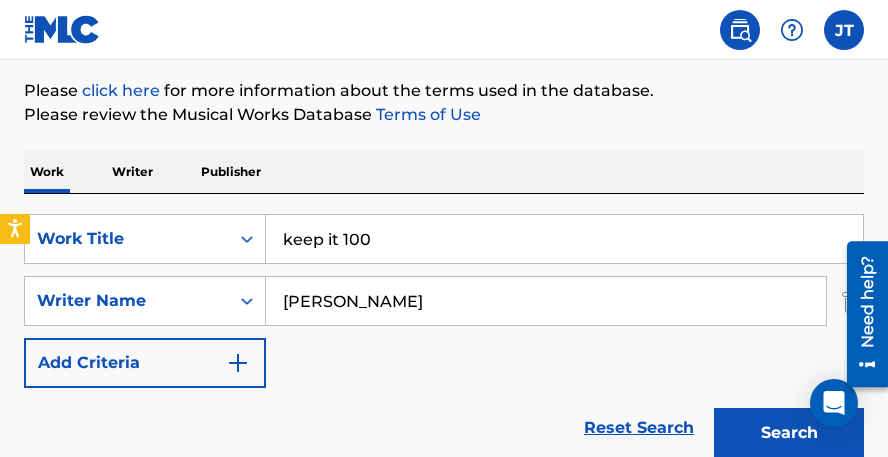 scroll, scrollTop: 244, scrollLeft: -1, axis: both 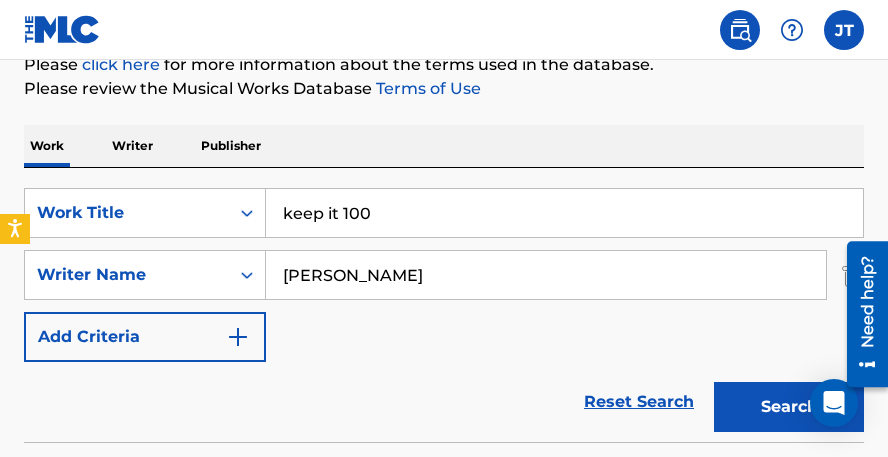 click on "keep it 100" at bounding box center [564, 213] 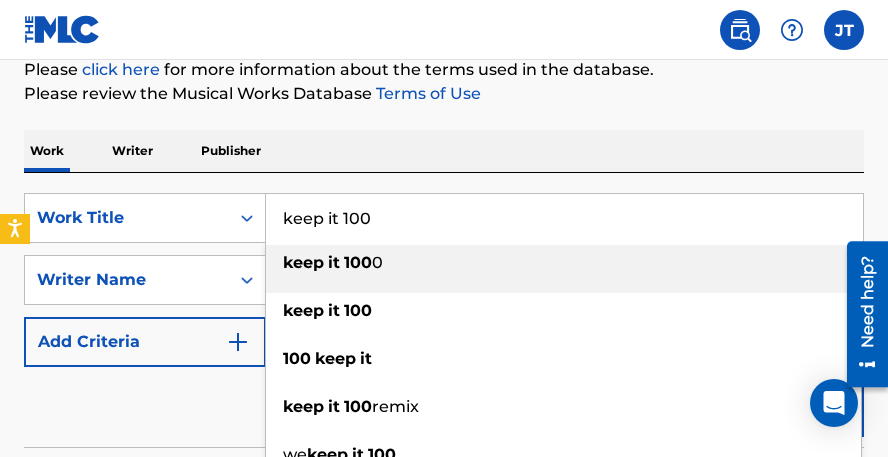 click on "keep it 100" at bounding box center (564, 218) 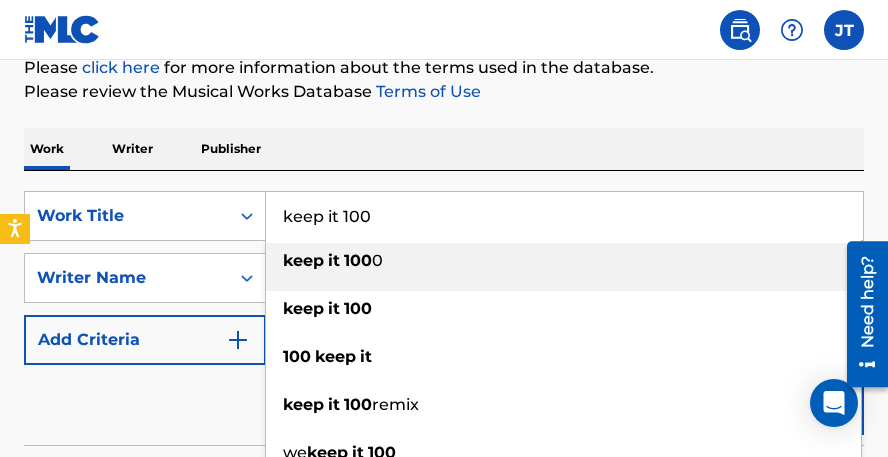 click on "keep it 100" at bounding box center (564, 216) 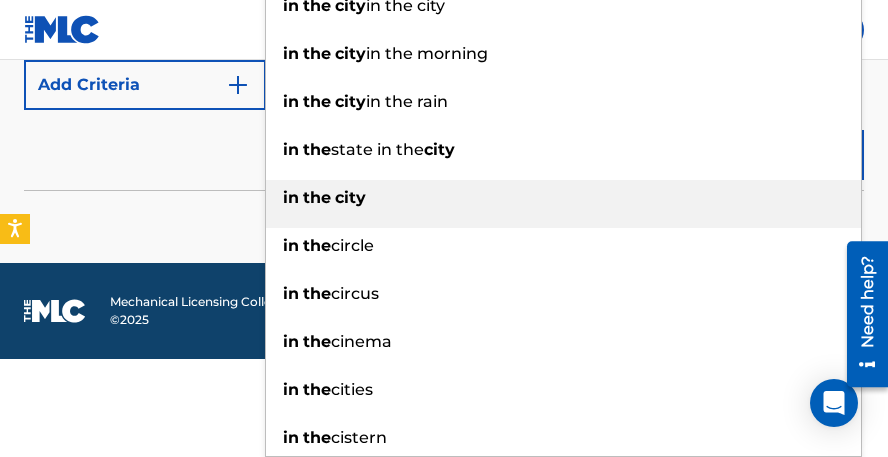 type on "in the city" 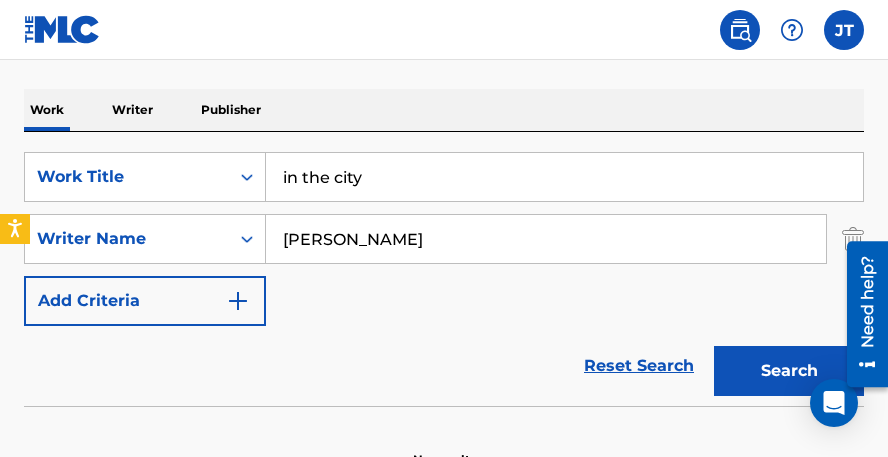 scroll, scrollTop: 282, scrollLeft: 0, axis: vertical 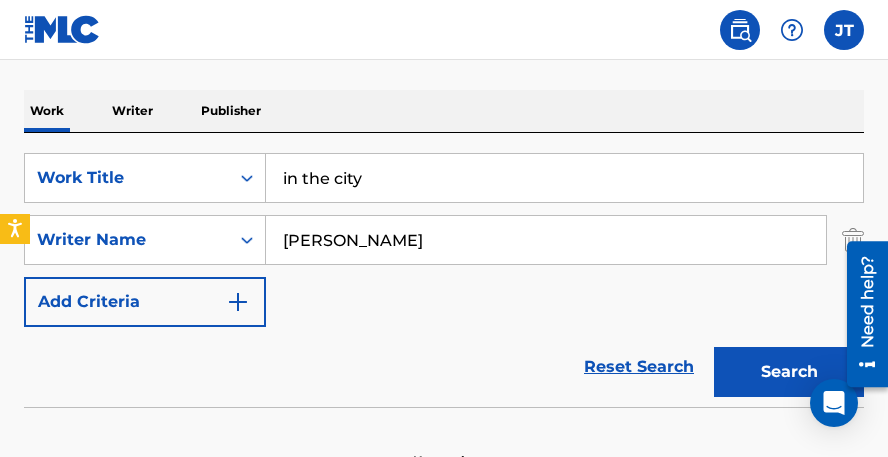 click on "Search" at bounding box center [789, 372] 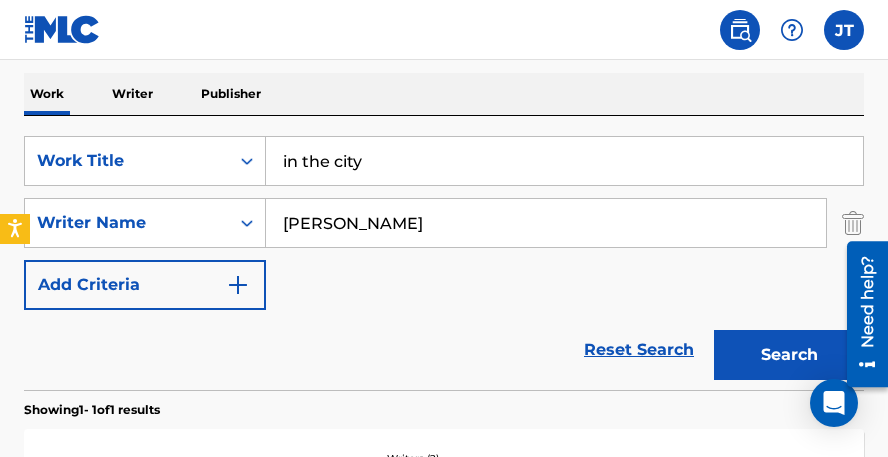 scroll, scrollTop: 323, scrollLeft: 0, axis: vertical 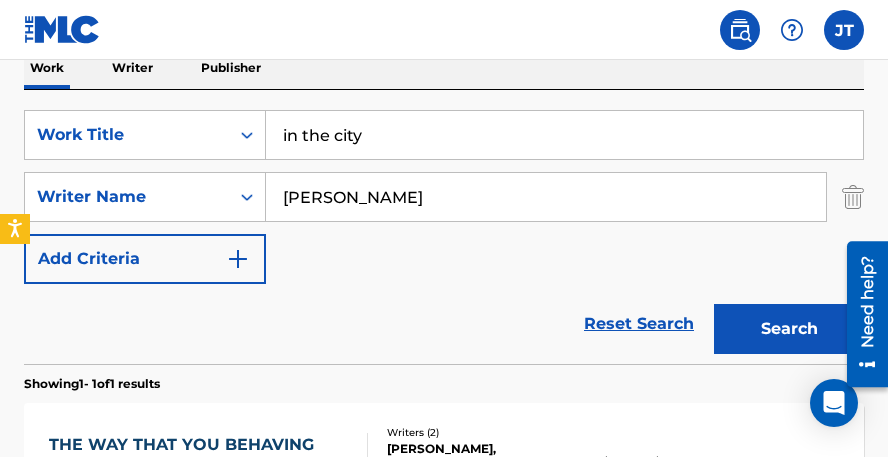 click on "in the city" at bounding box center [564, 135] 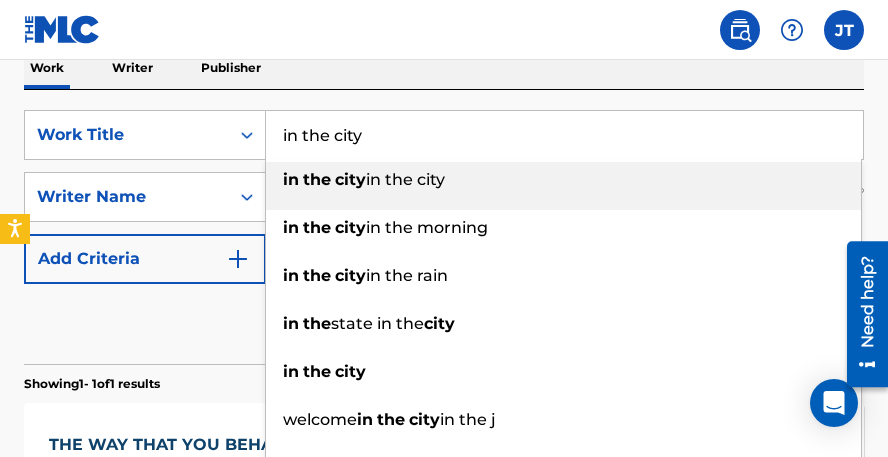 scroll, scrollTop: 327, scrollLeft: 1, axis: both 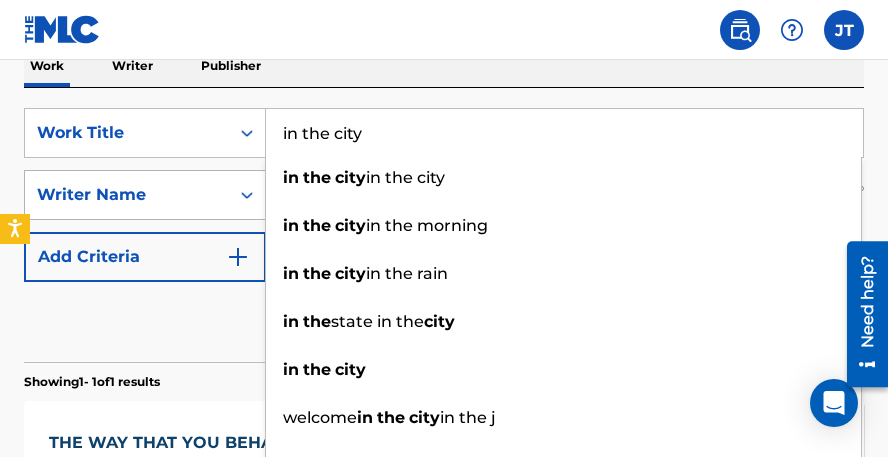 click on "Writer Name" at bounding box center (127, 195) 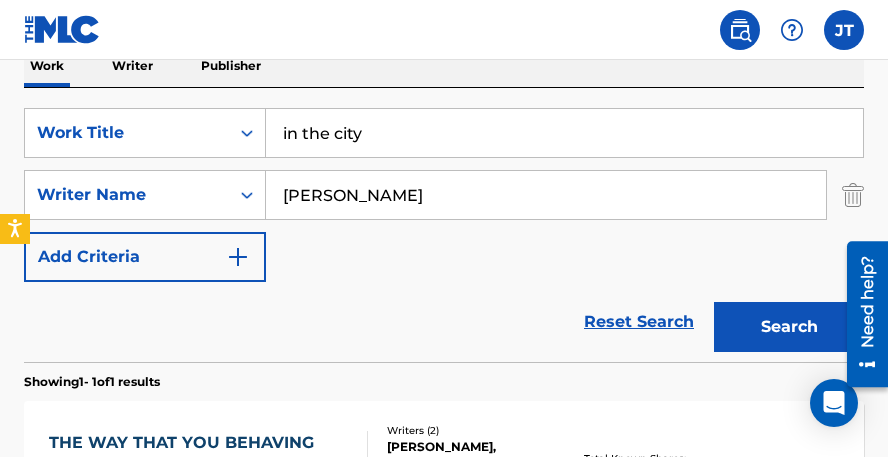 click on "SearchWithCriteria9b9f2f2f-2e6f-42a3-acf5-2d614e7d4b6d Work Title in the city SearchWithCriteriabf84c237-0b1b-4d34-8d8c-20a3b5dd3c6e Writer Name Chase Banks Add Criteria" at bounding box center (444, 195) 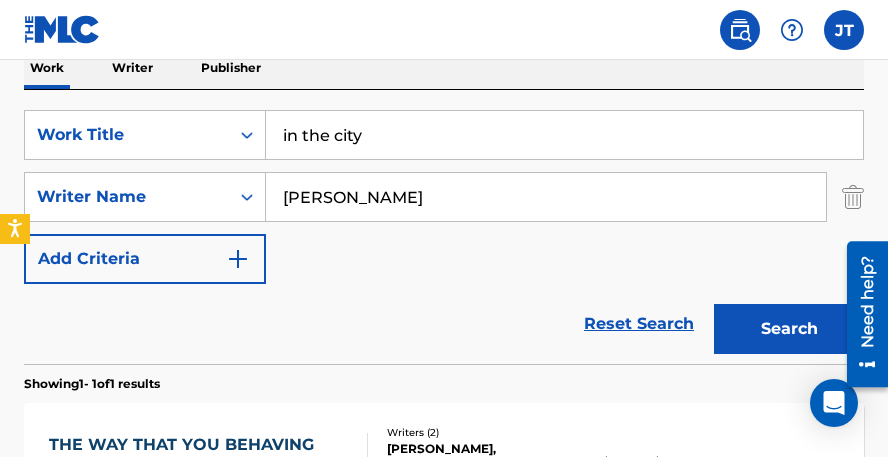 scroll, scrollTop: 328, scrollLeft: 0, axis: vertical 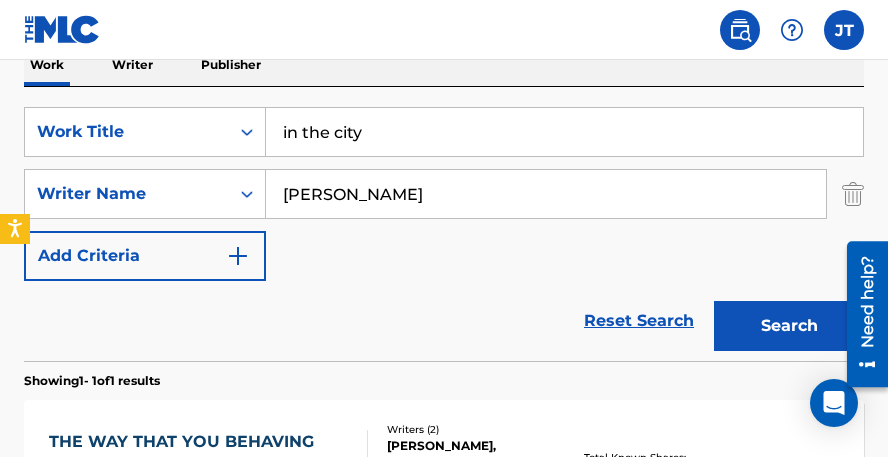 click on "[PERSON_NAME]" at bounding box center (546, 194) 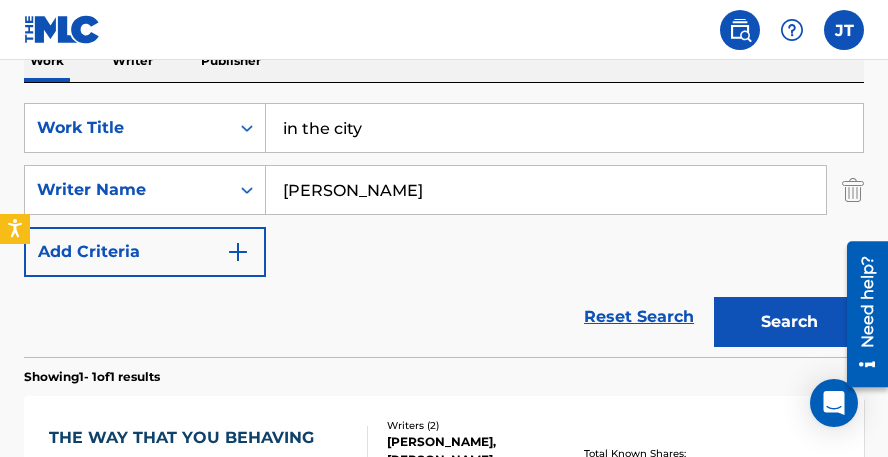 click on "[PERSON_NAME]" at bounding box center (546, 190) 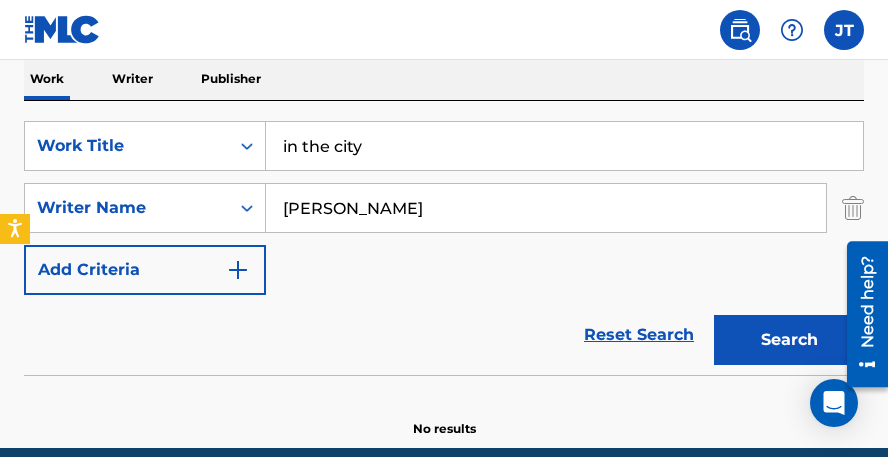click on "in the city" at bounding box center (565, 146) 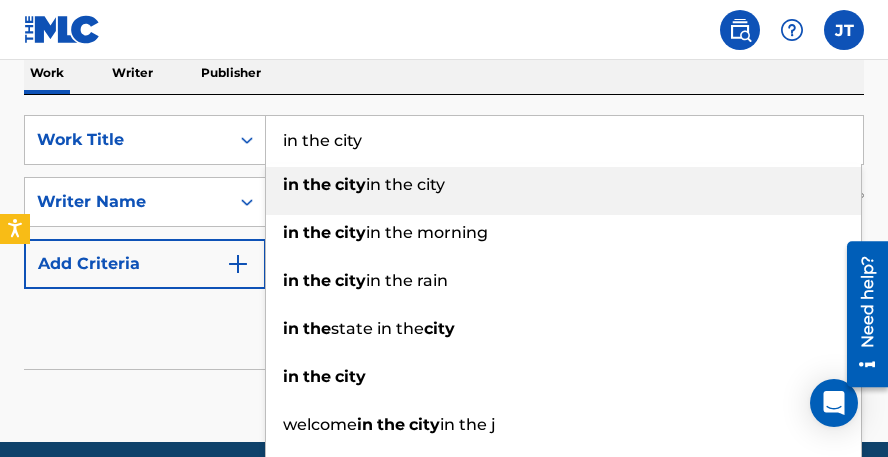 scroll, scrollTop: 317, scrollLeft: 0, axis: vertical 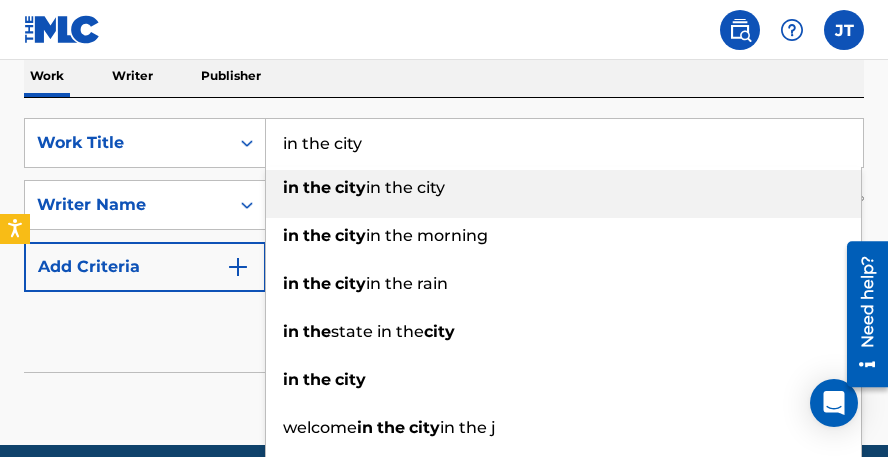click on "in the city" at bounding box center [564, 143] 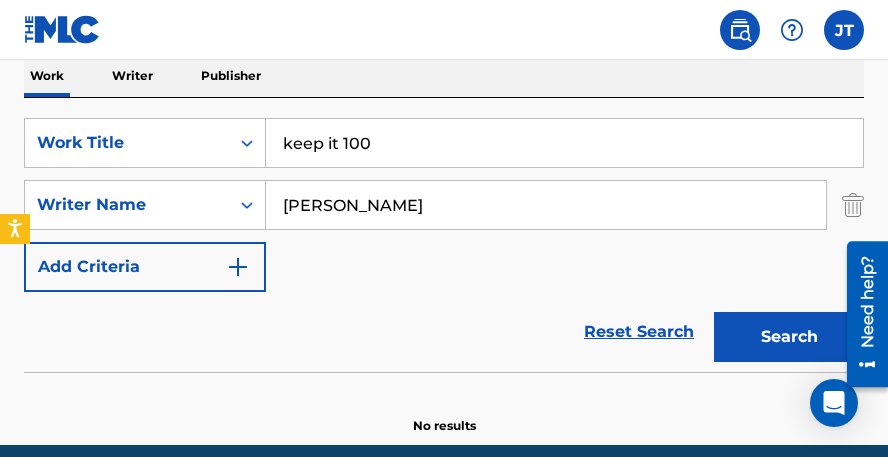 type on "keep it 100" 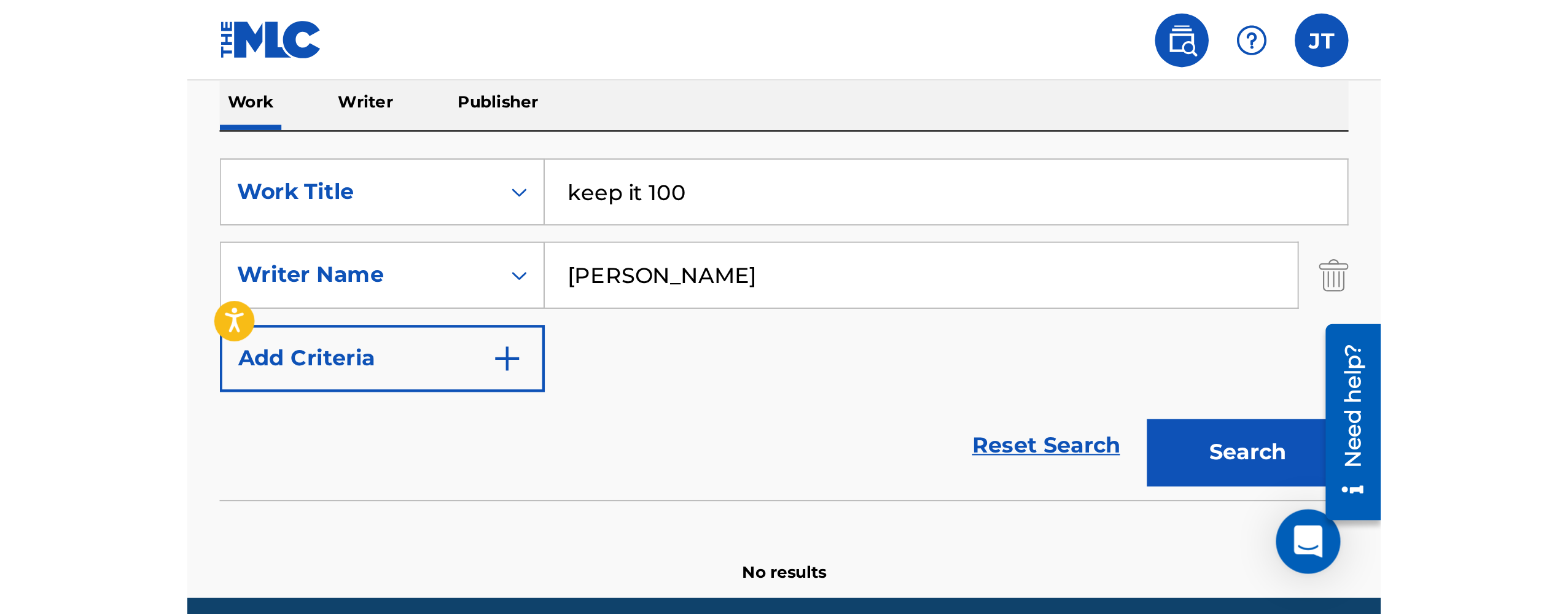 scroll, scrollTop: 0, scrollLeft: 0, axis: both 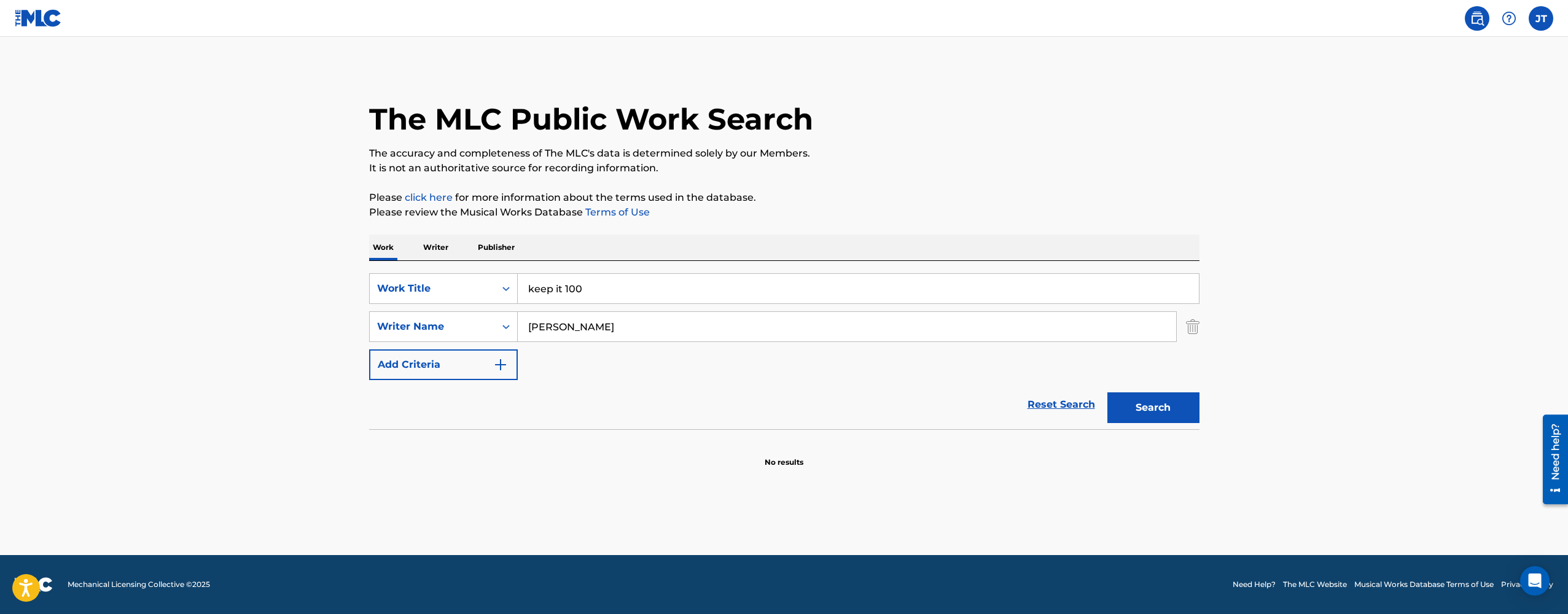 click on "Writer" at bounding box center [435, 247] 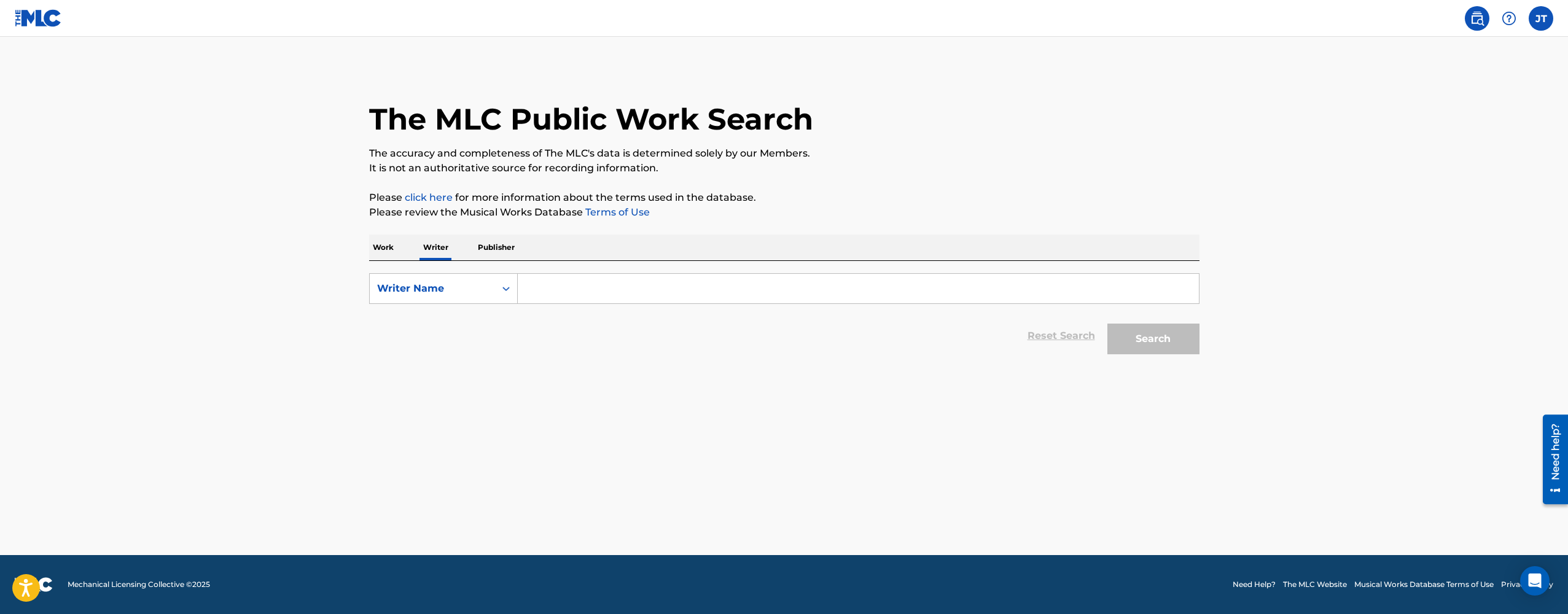 click on "Work" at bounding box center (383, 247) 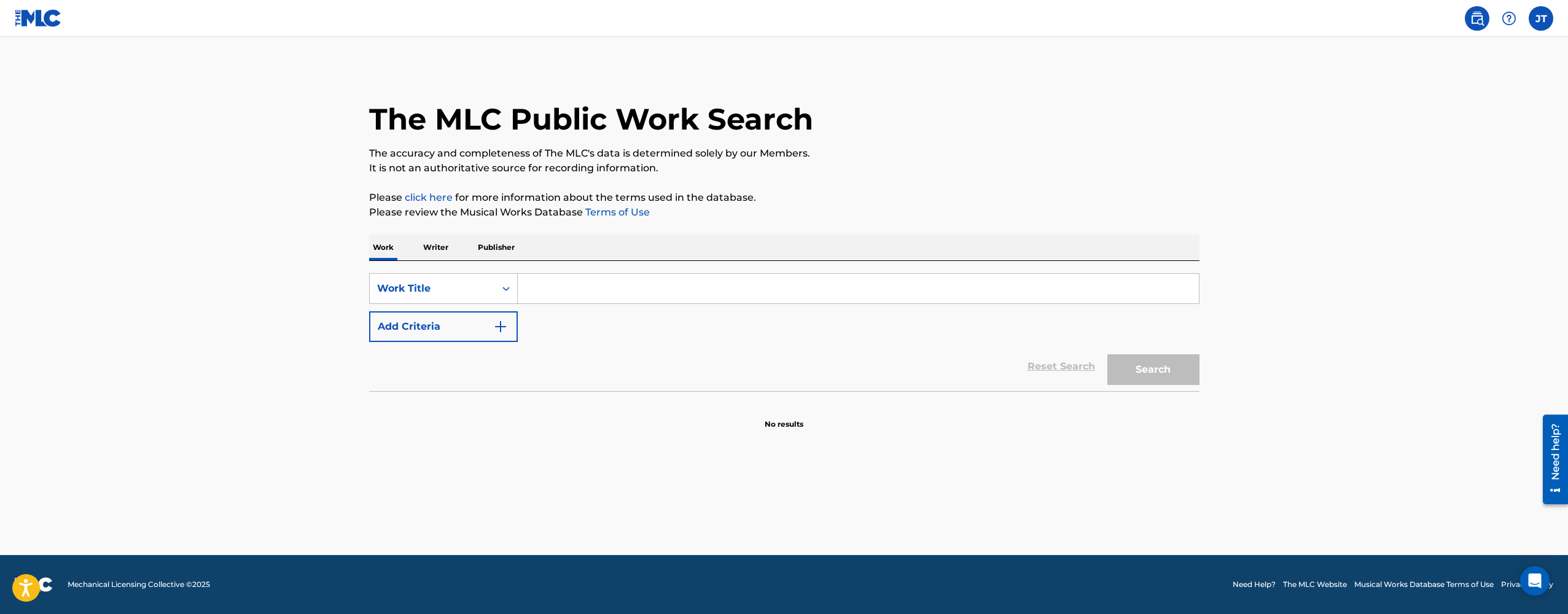 scroll, scrollTop: 0, scrollLeft: 0, axis: both 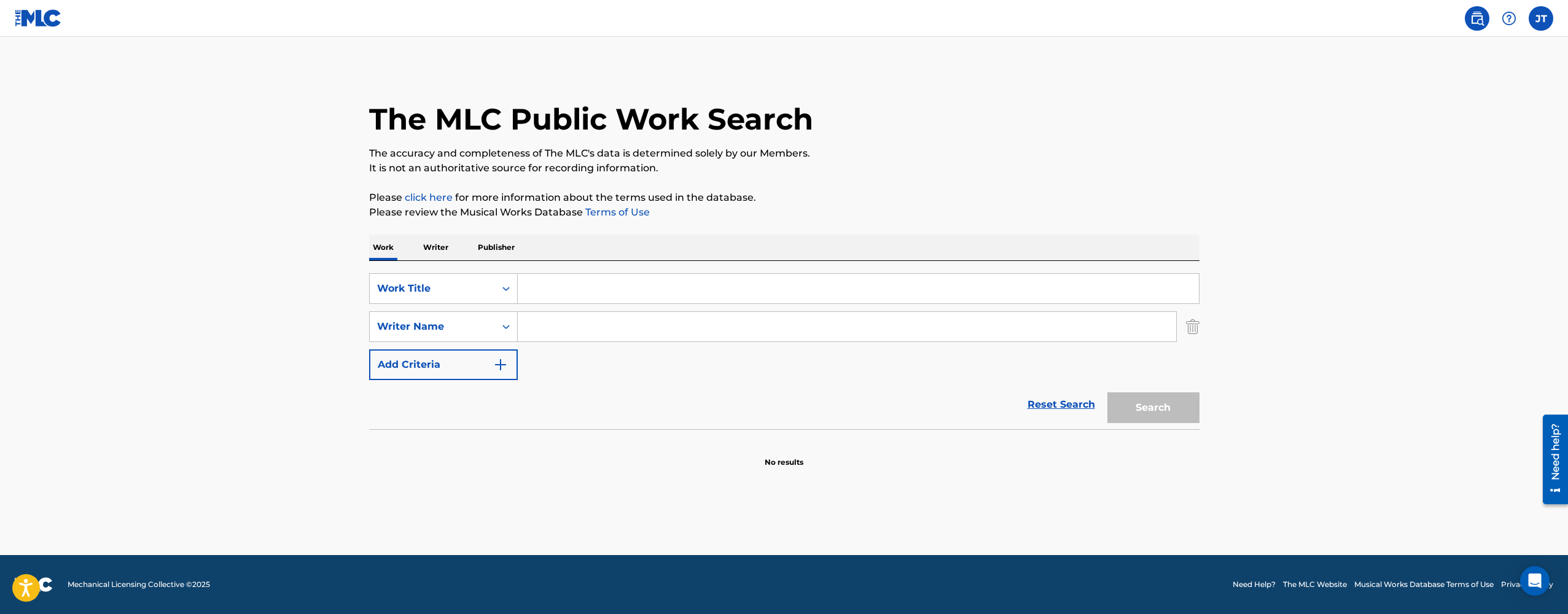 click at bounding box center [501, 365] 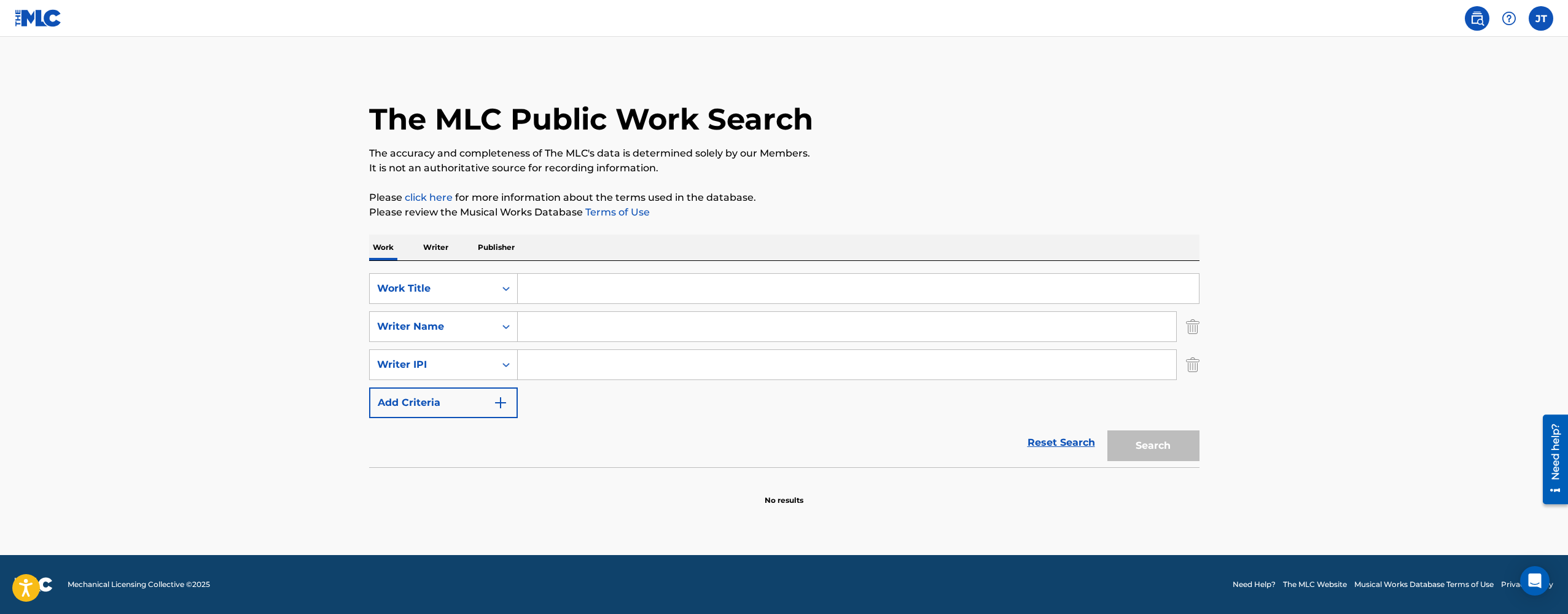click at bounding box center (847, 365) 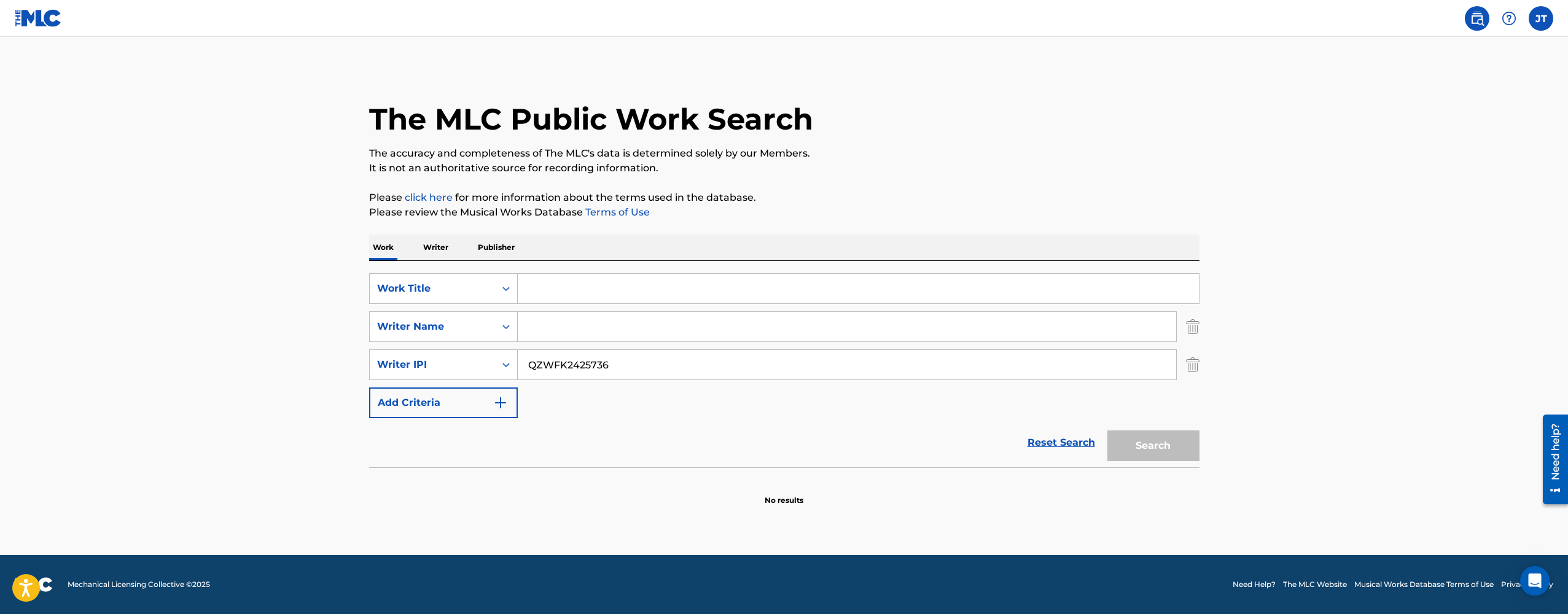 type on "QZWFK2425736" 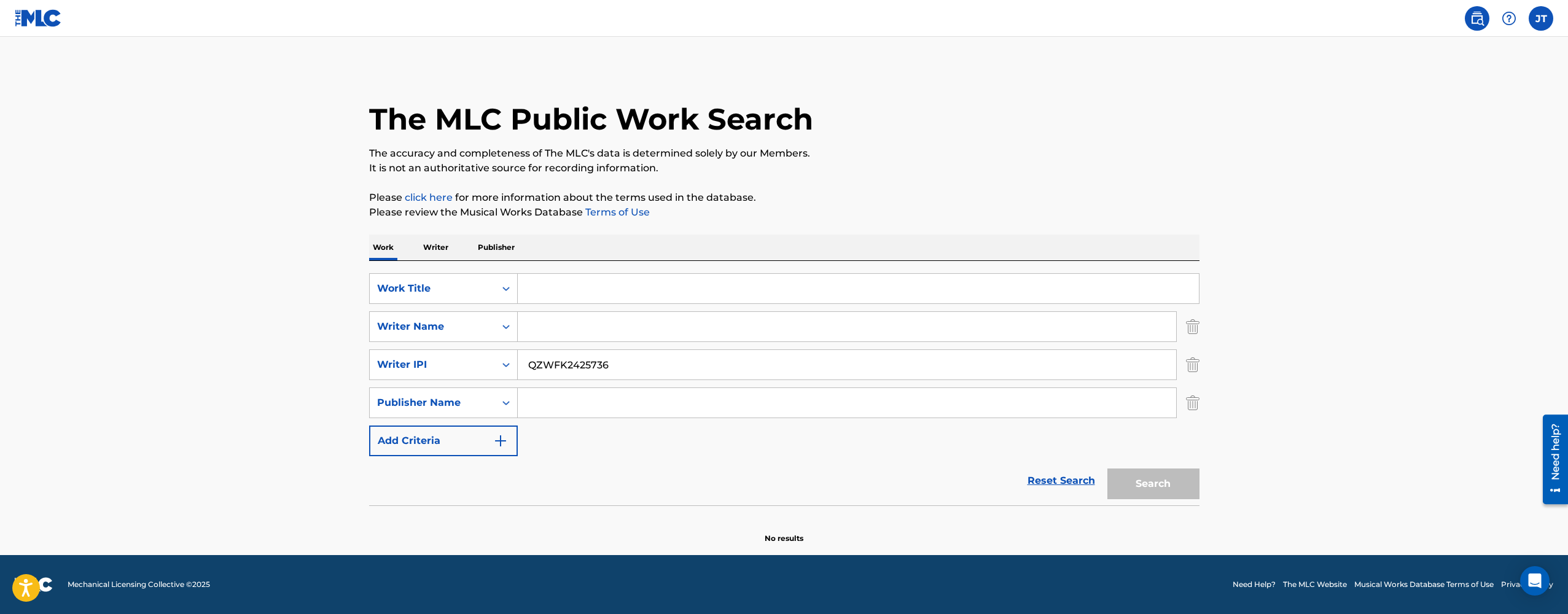 scroll, scrollTop: 1, scrollLeft: 0, axis: vertical 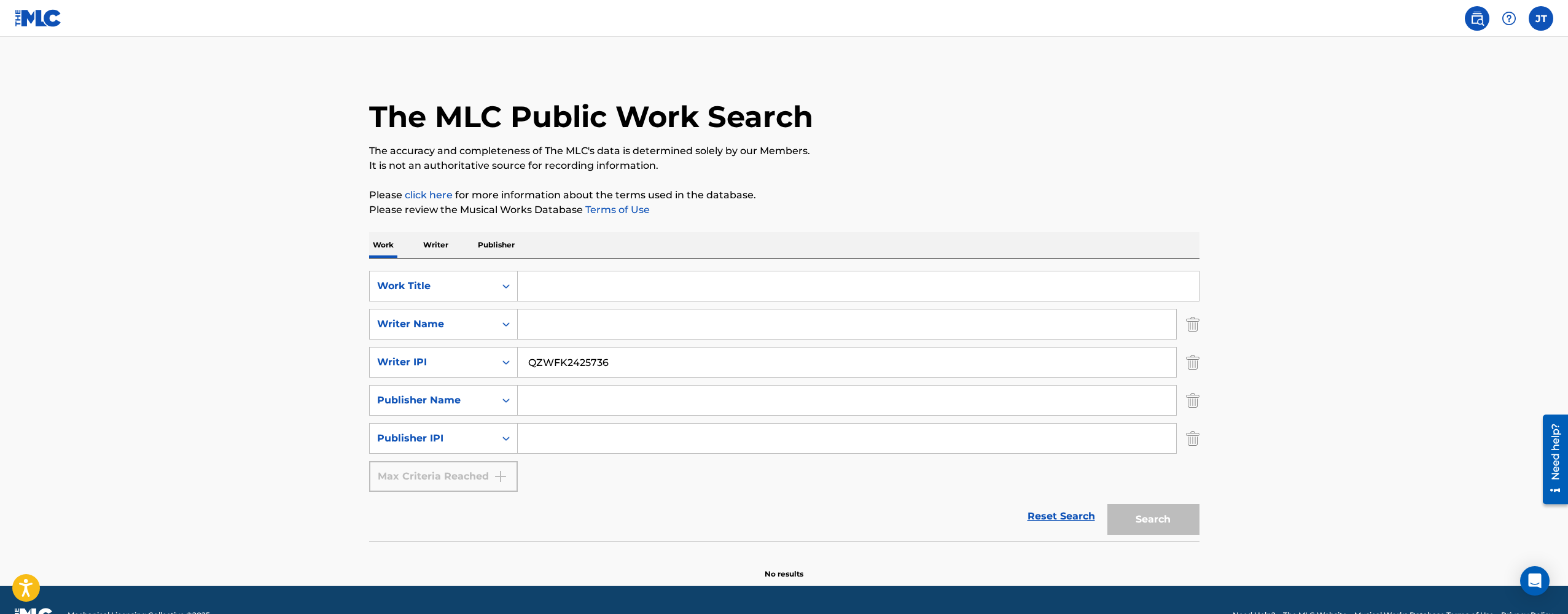 drag, startPoint x: 556, startPoint y: 363, endPoint x: 306, endPoint y: 379, distance: 250.51148 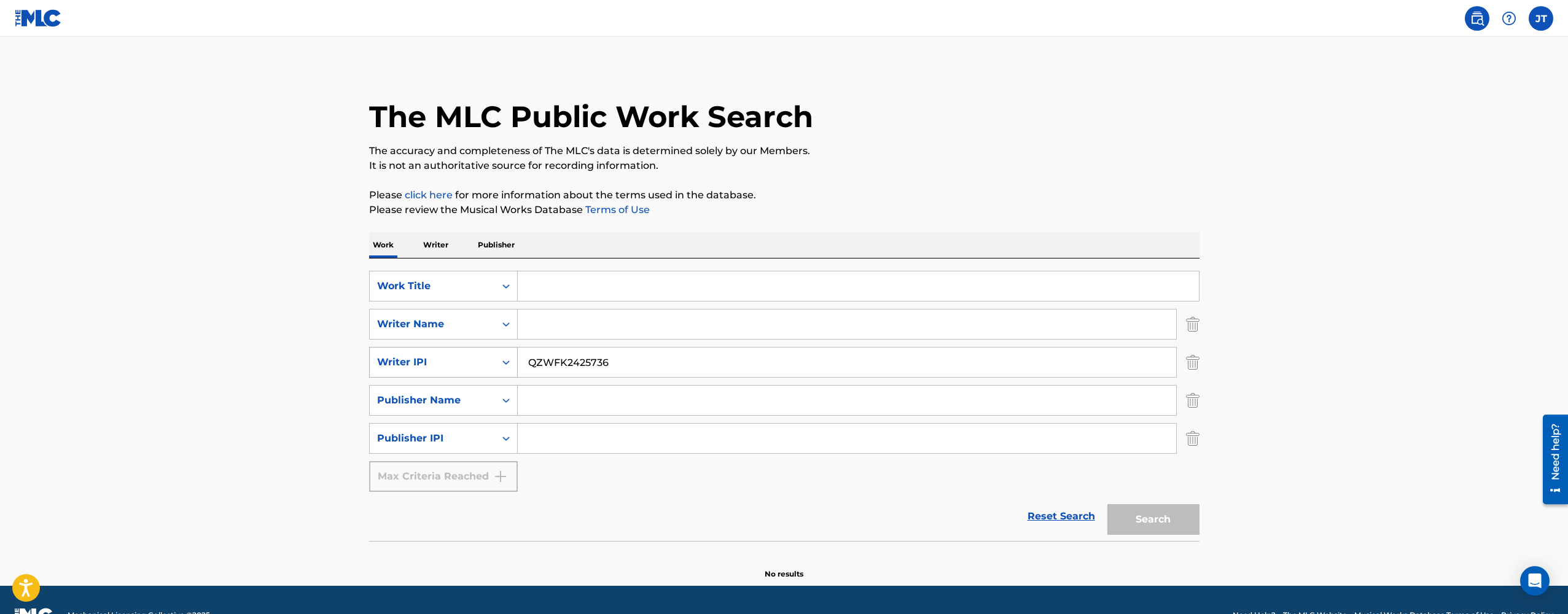 drag, startPoint x: 585, startPoint y: 367, endPoint x: 507, endPoint y: 351, distance: 79.62412 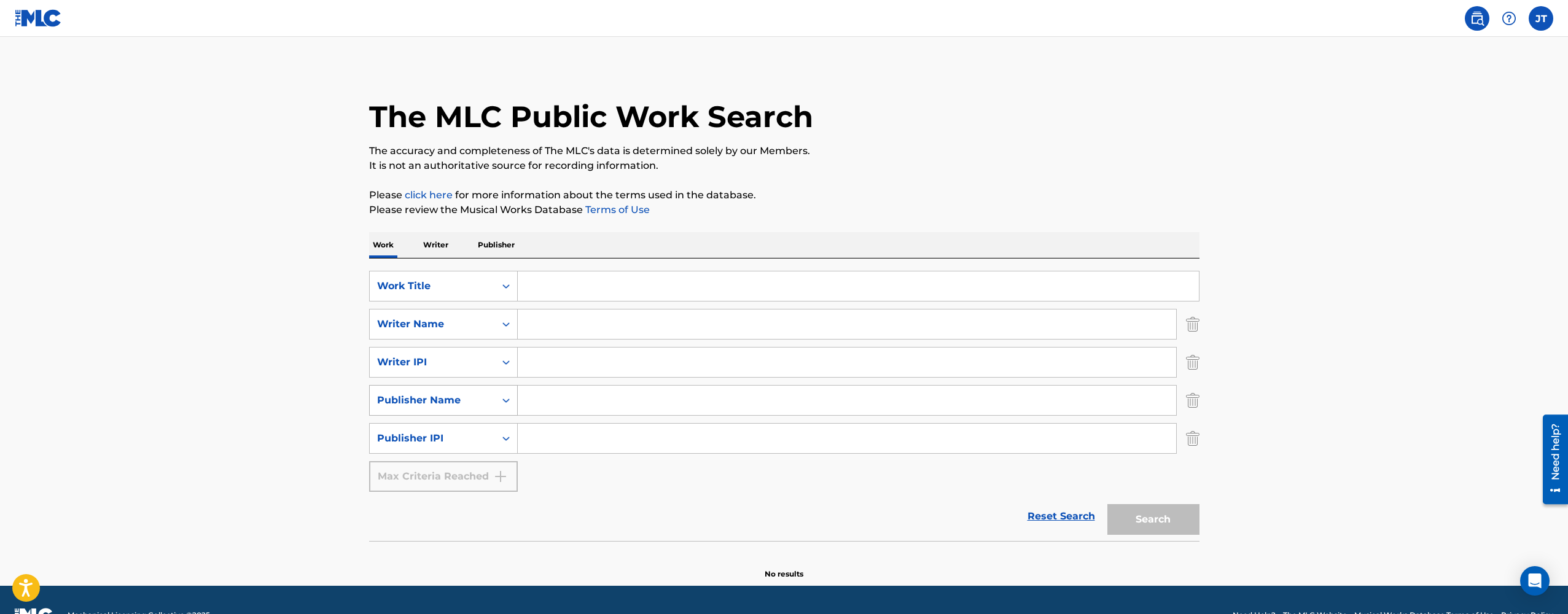 paste on "01005998940" 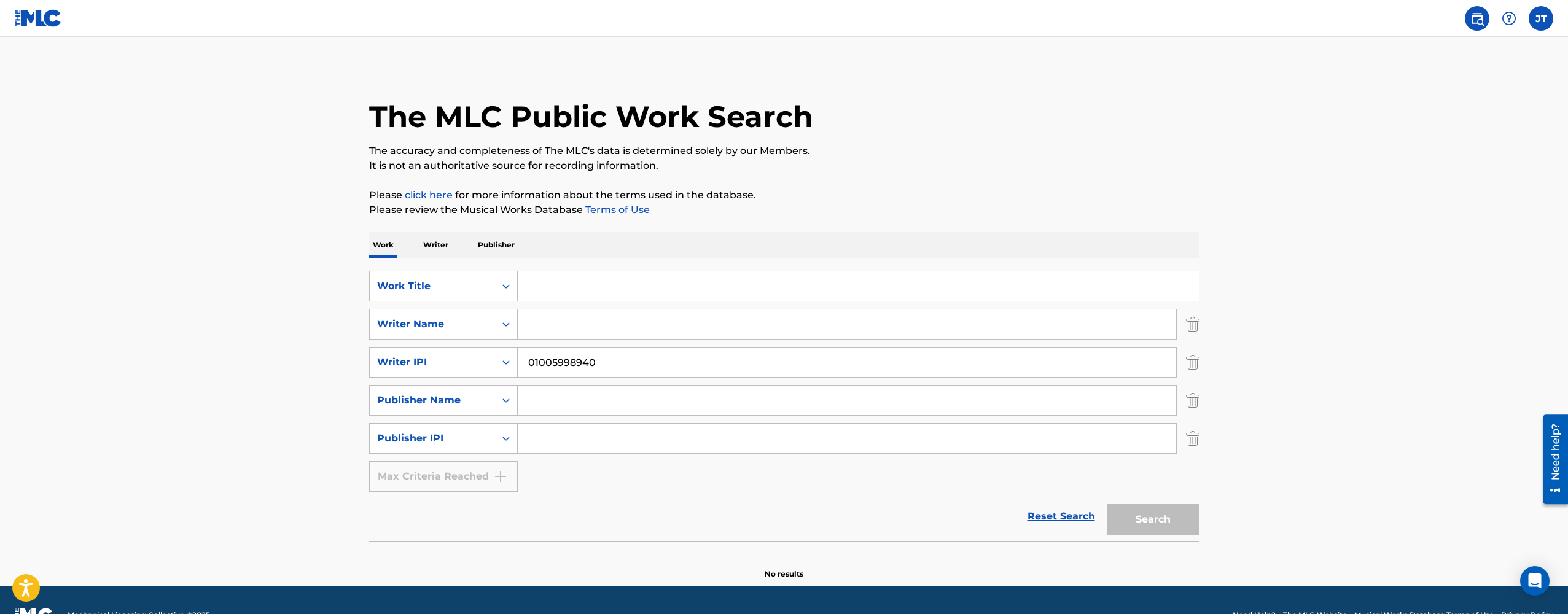 type on "01005998940" 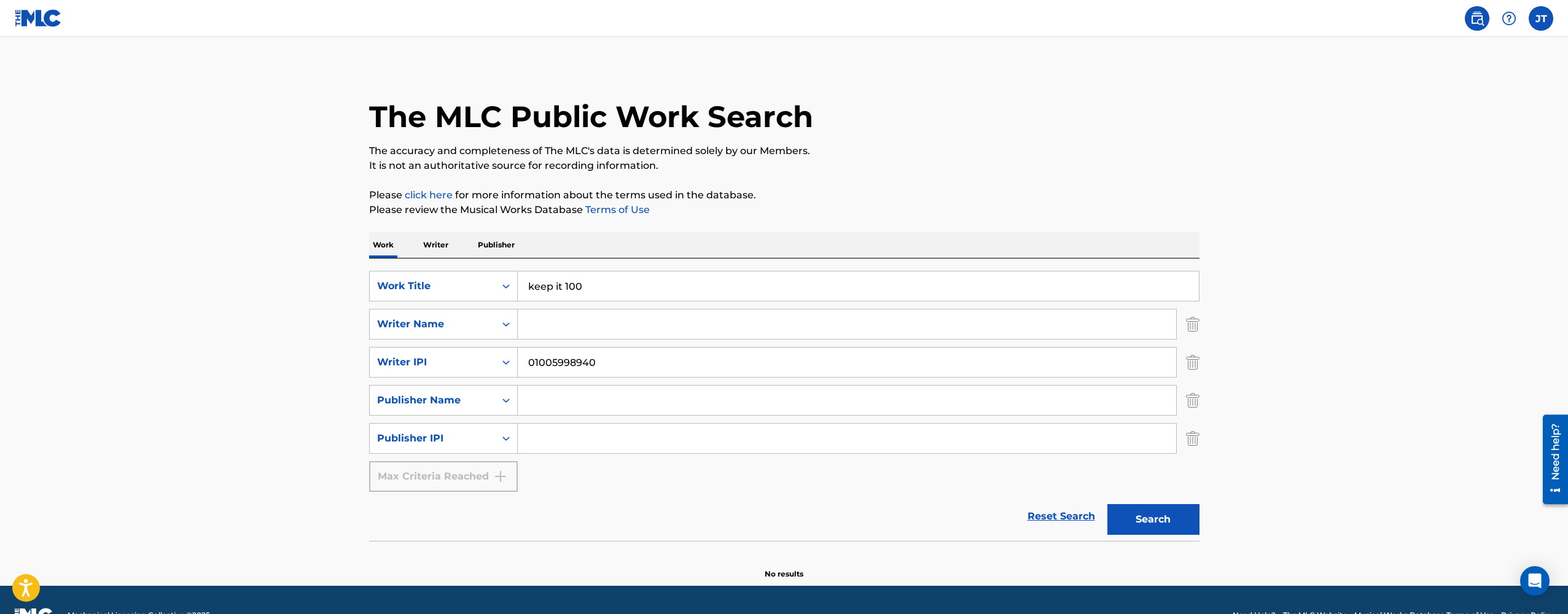 type on "keep it 100" 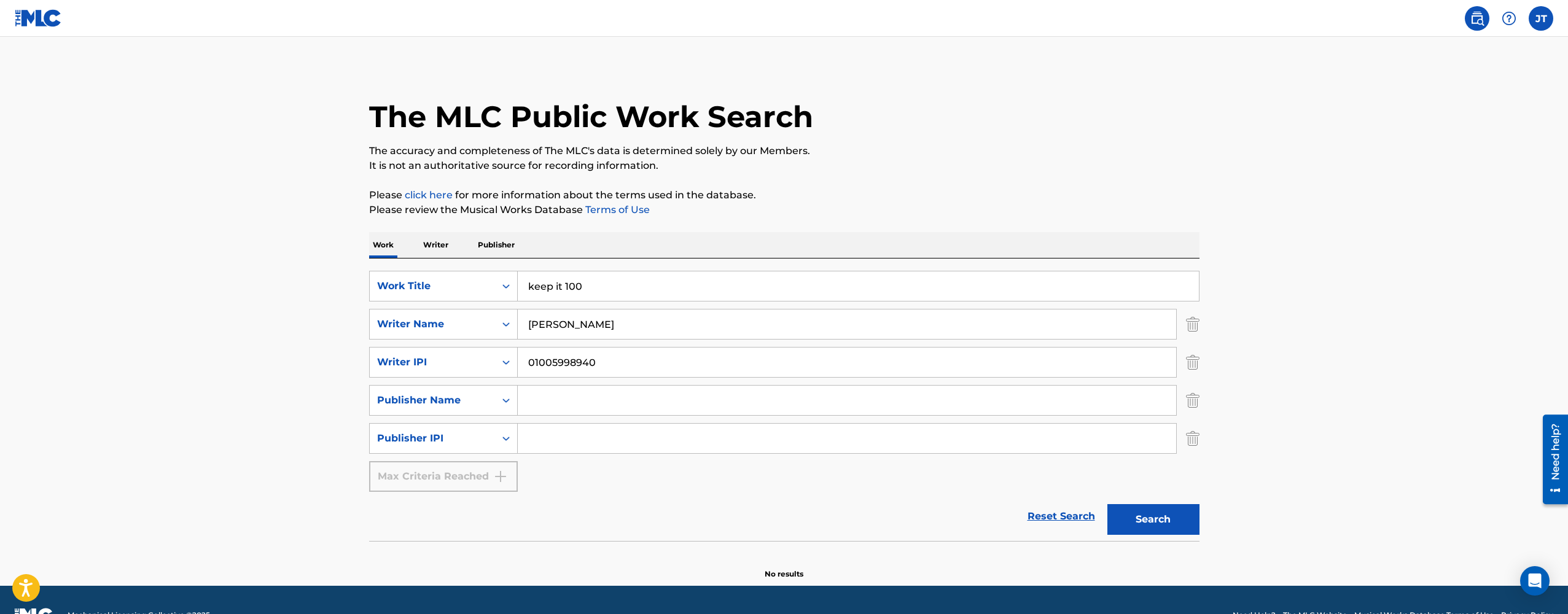 type on "[PERSON_NAME]" 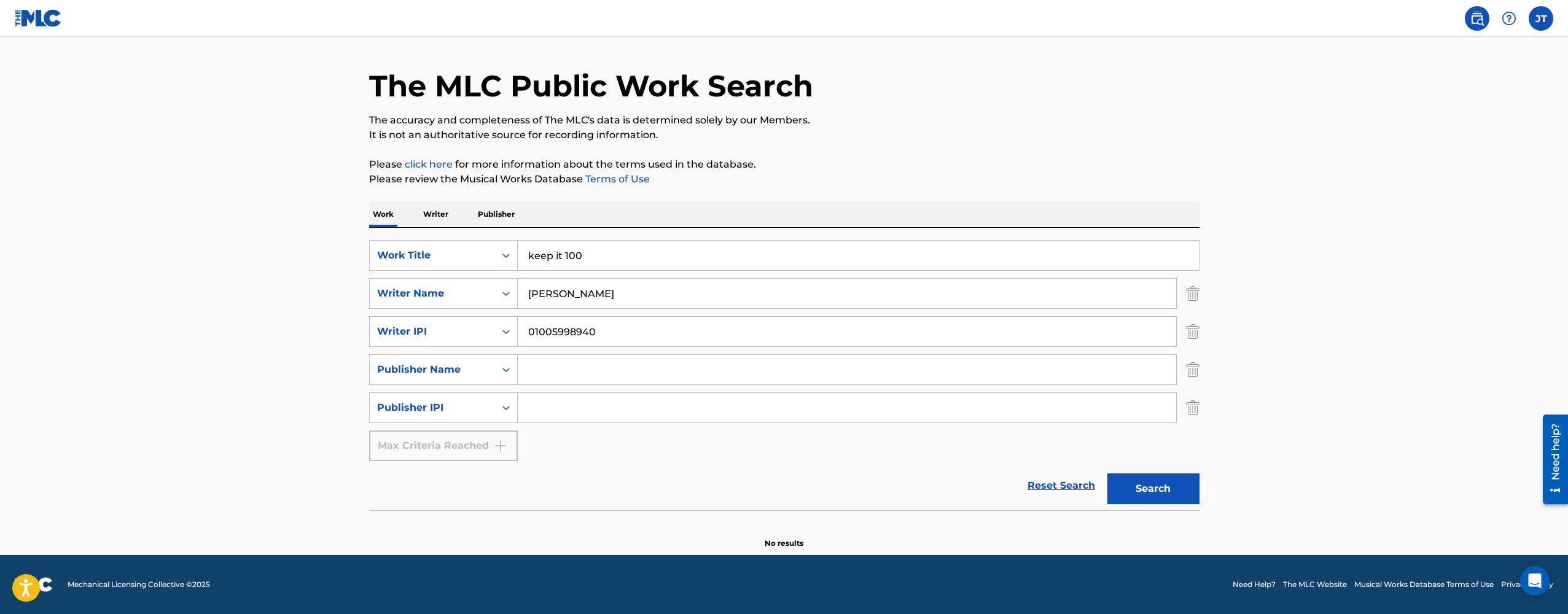 scroll, scrollTop: 33, scrollLeft: 0, axis: vertical 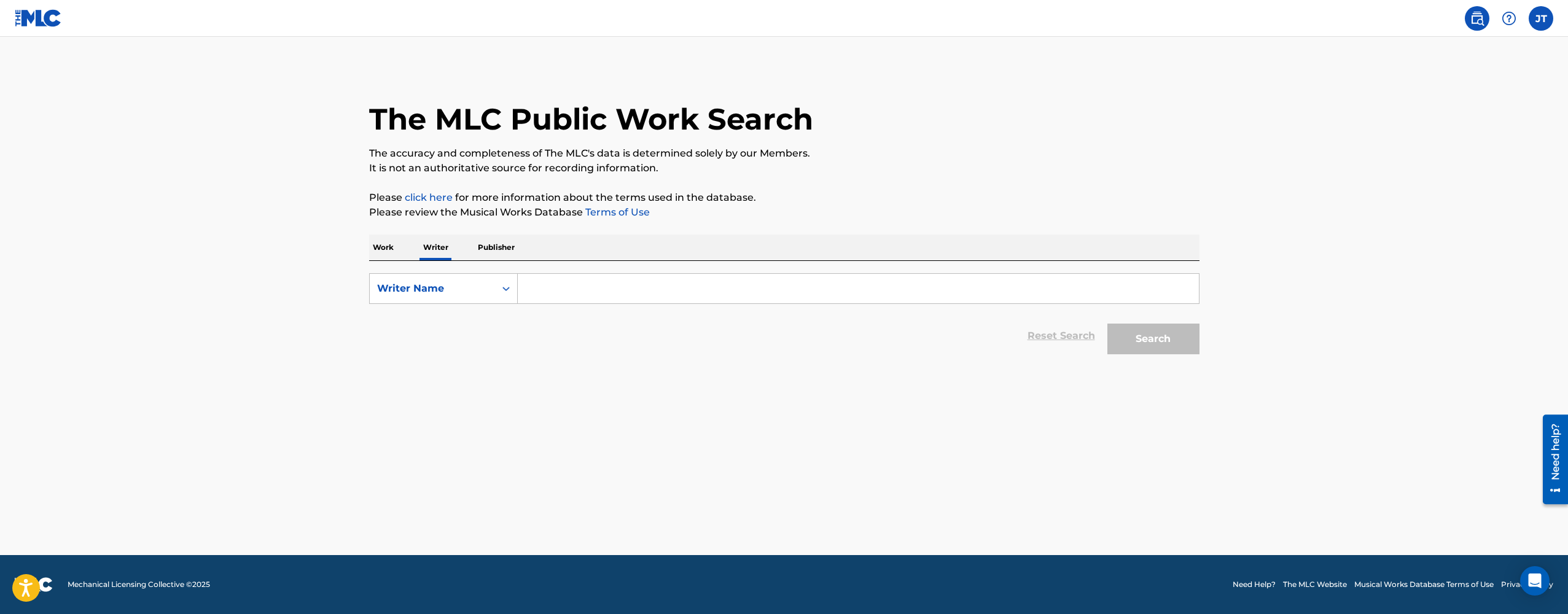 click at bounding box center [858, 289] 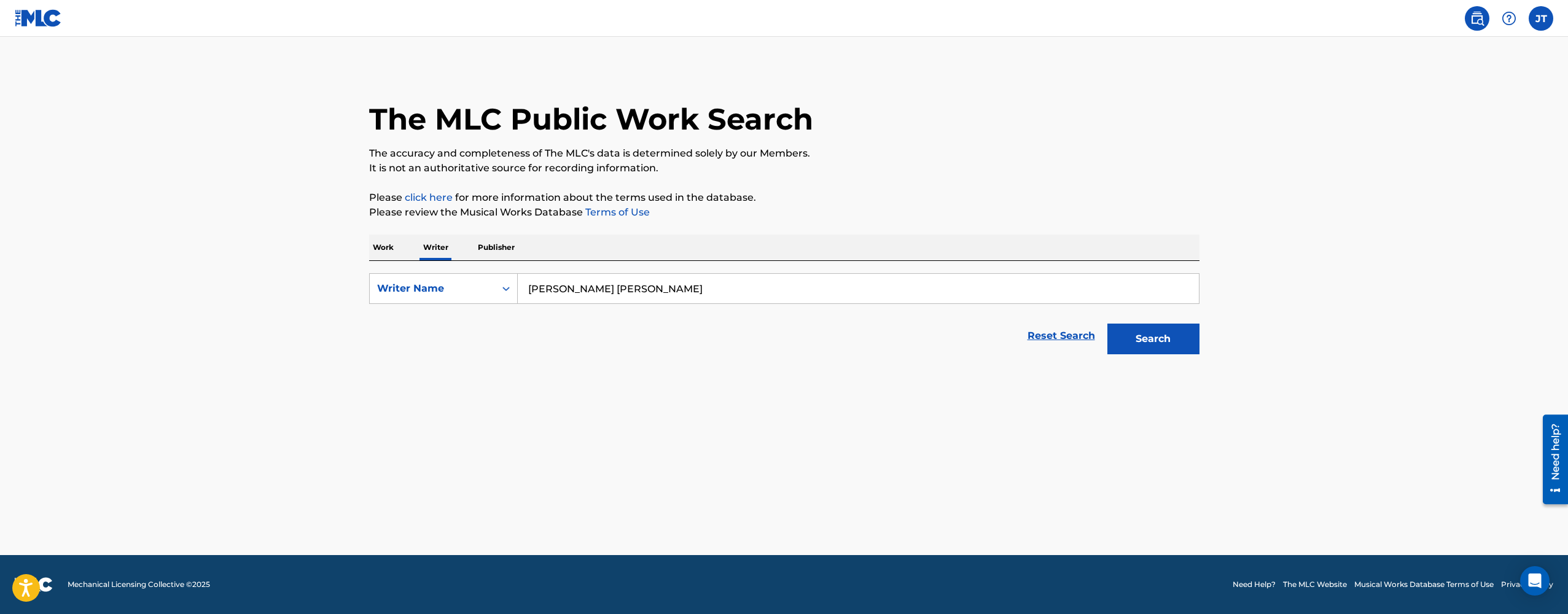 click on "Search" at bounding box center [1153, 339] 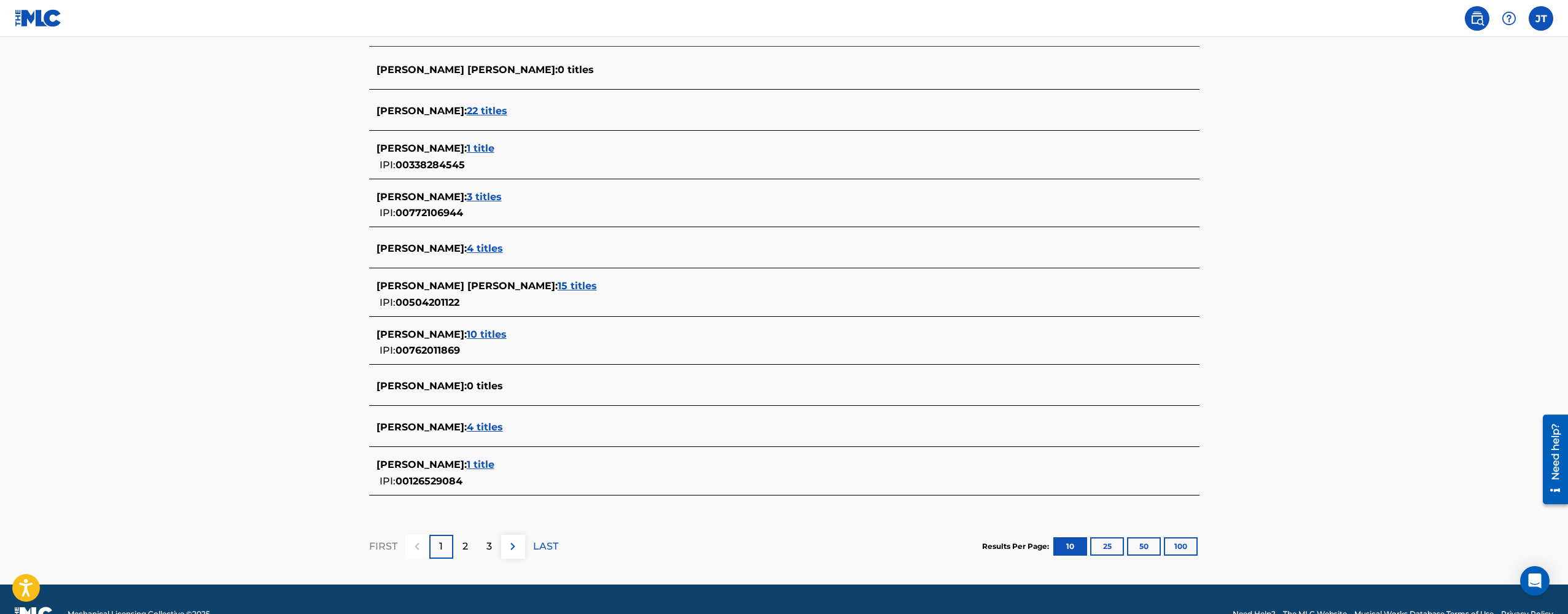 scroll, scrollTop: 360, scrollLeft: 0, axis: vertical 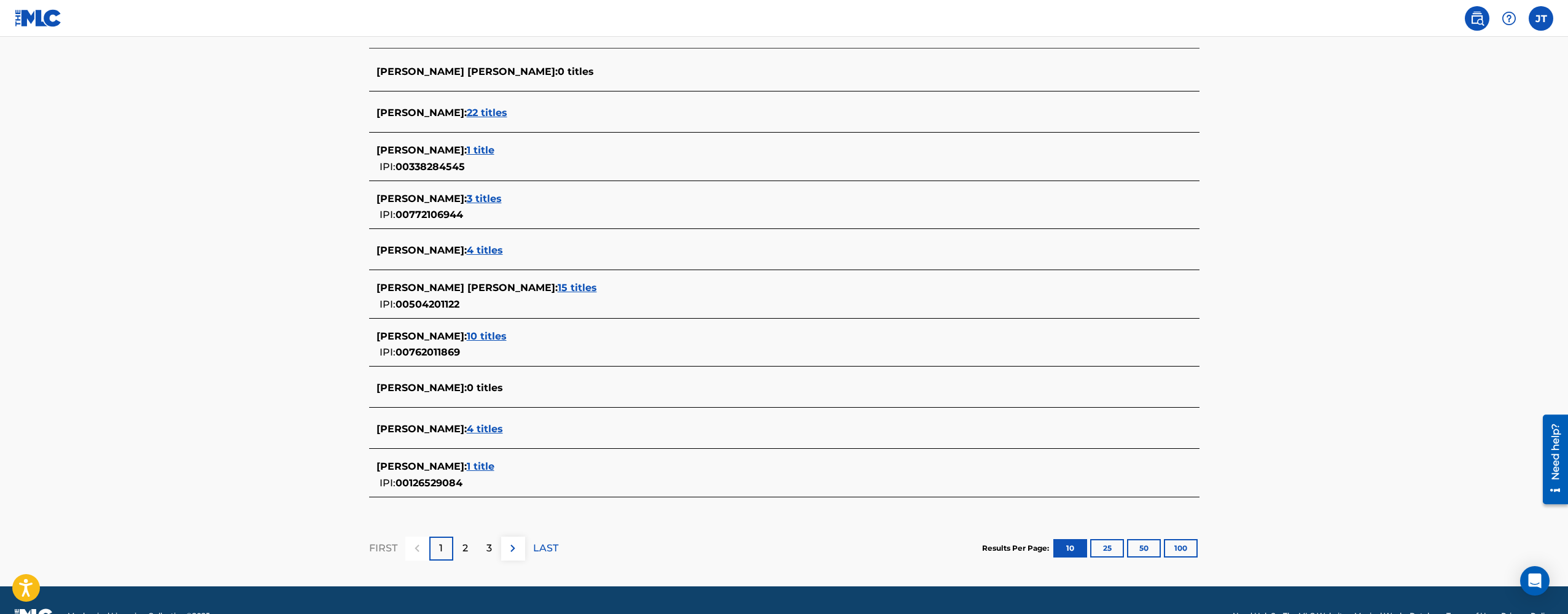 click on "2" at bounding box center [465, 548] 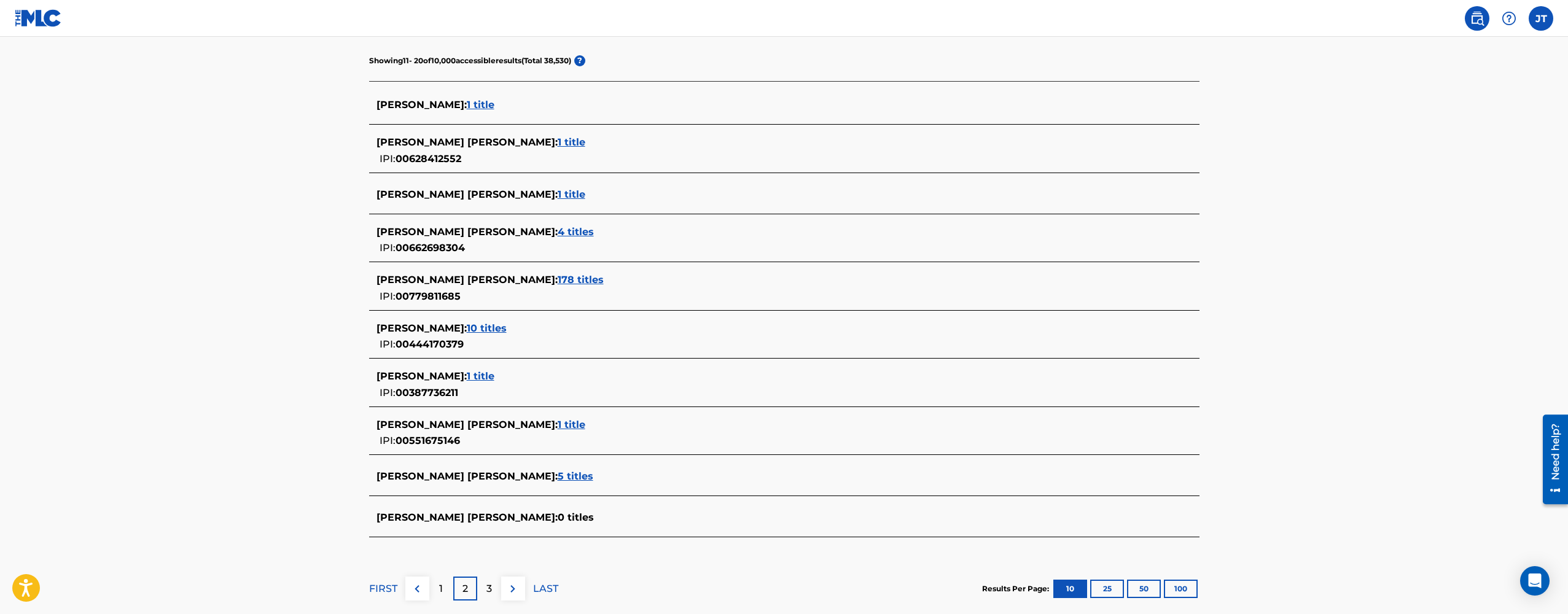 scroll, scrollTop: 330, scrollLeft: 0, axis: vertical 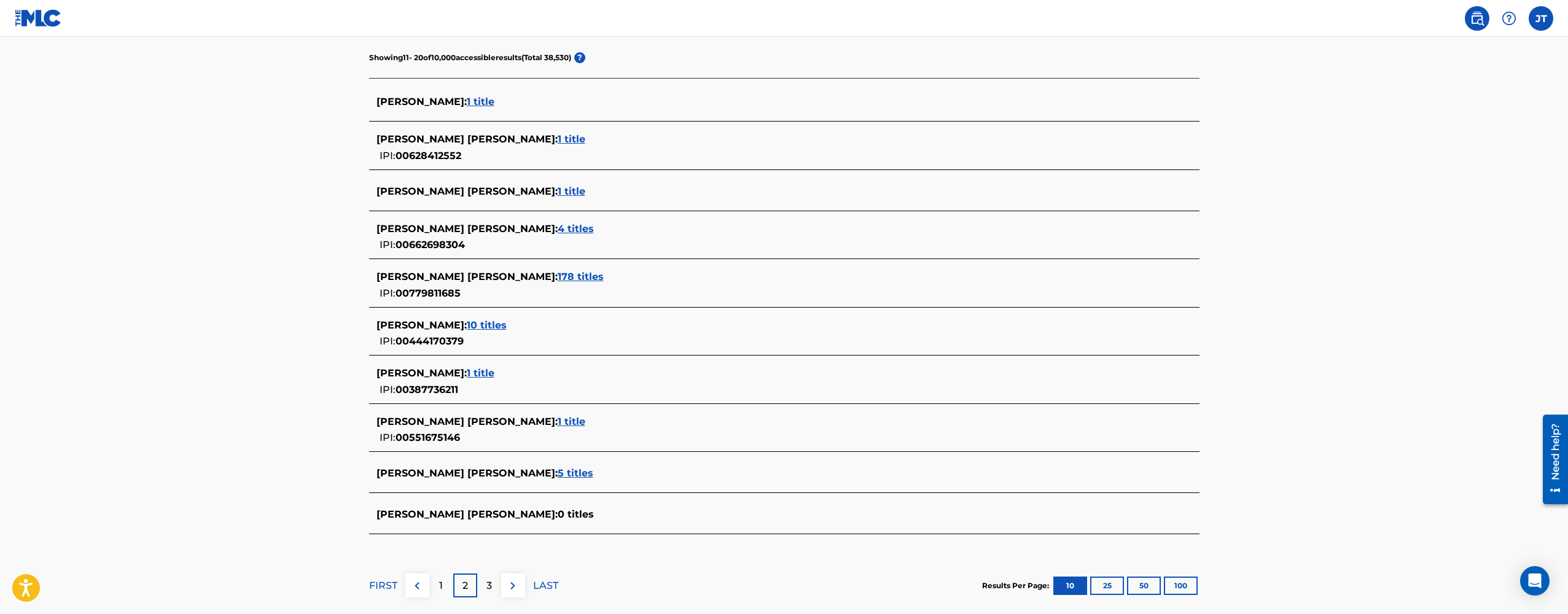 click on "3" at bounding box center (489, 585) 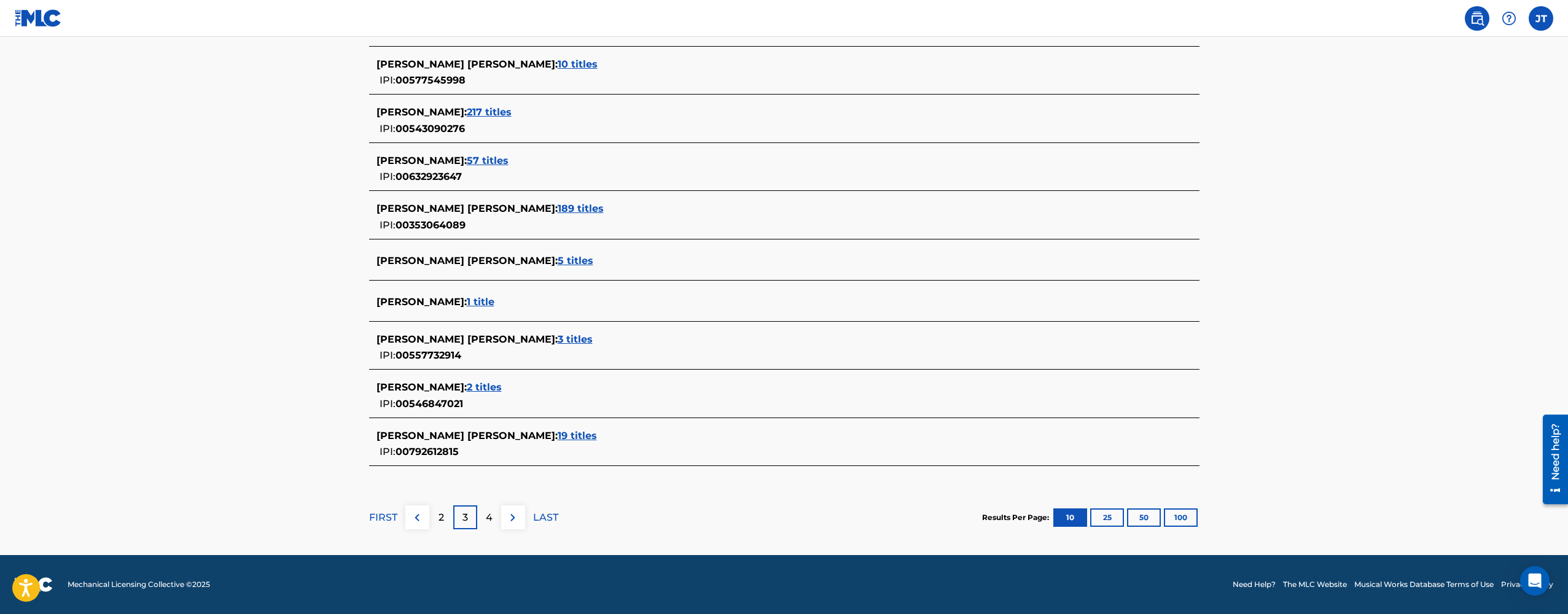 scroll, scrollTop: 412, scrollLeft: 0, axis: vertical 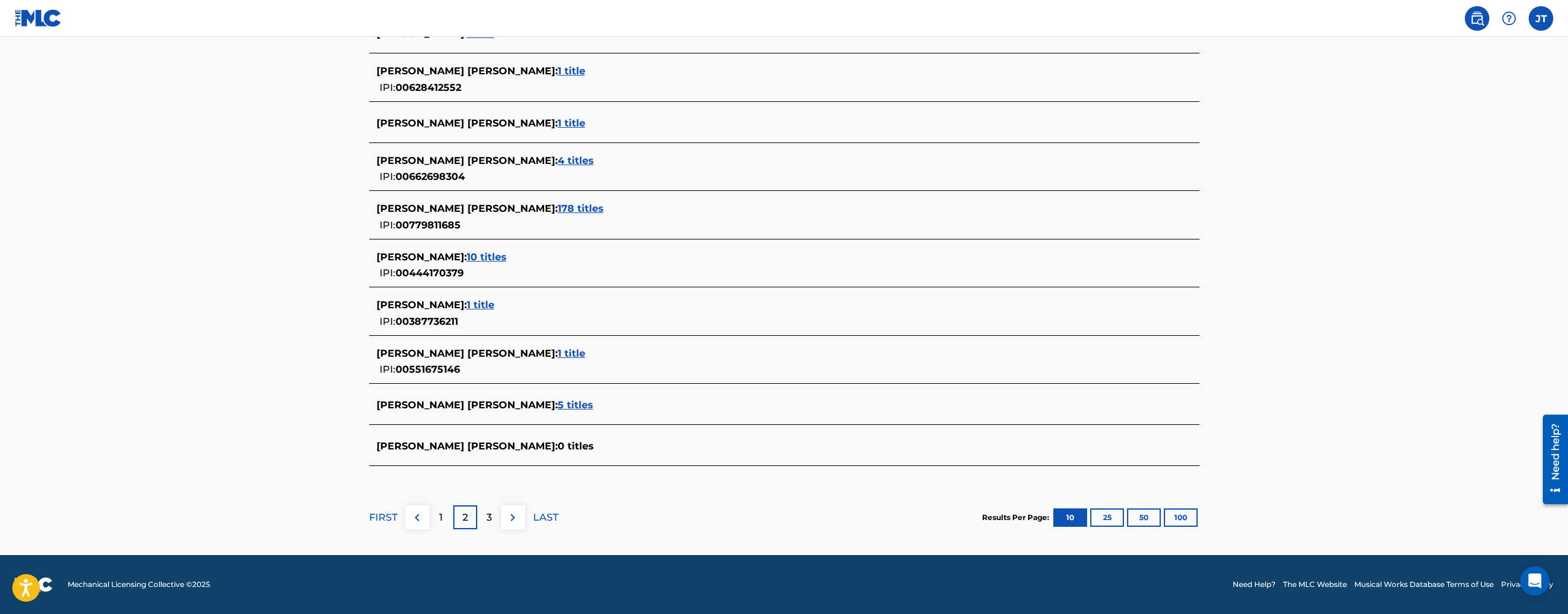 click at bounding box center (417, 517) 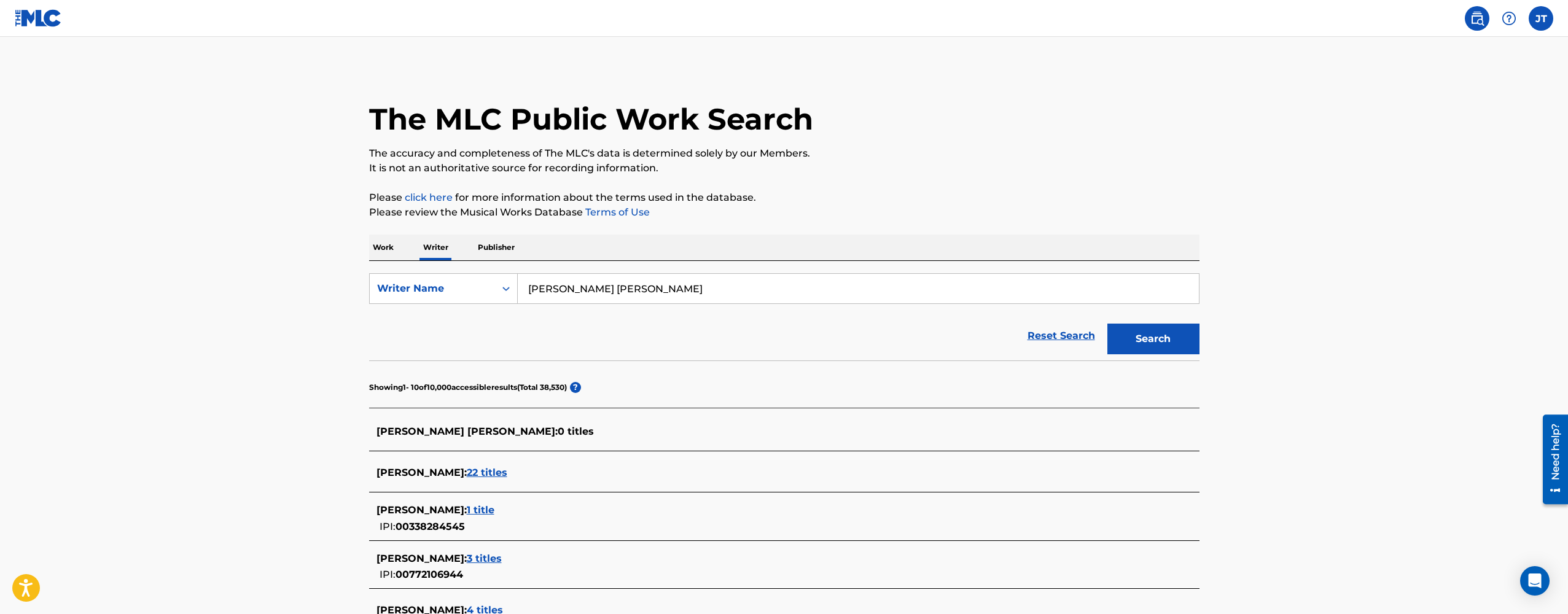 scroll, scrollTop: 0, scrollLeft: 0, axis: both 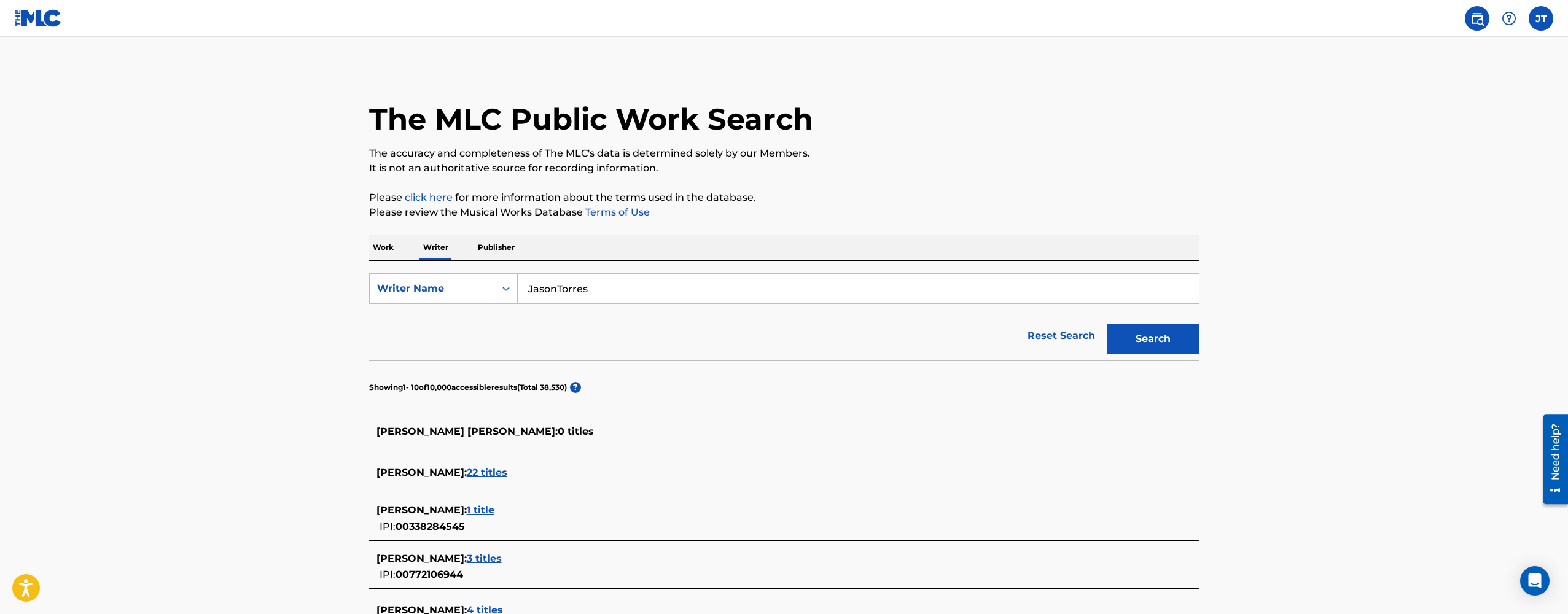 click on "Search" at bounding box center [1153, 339] 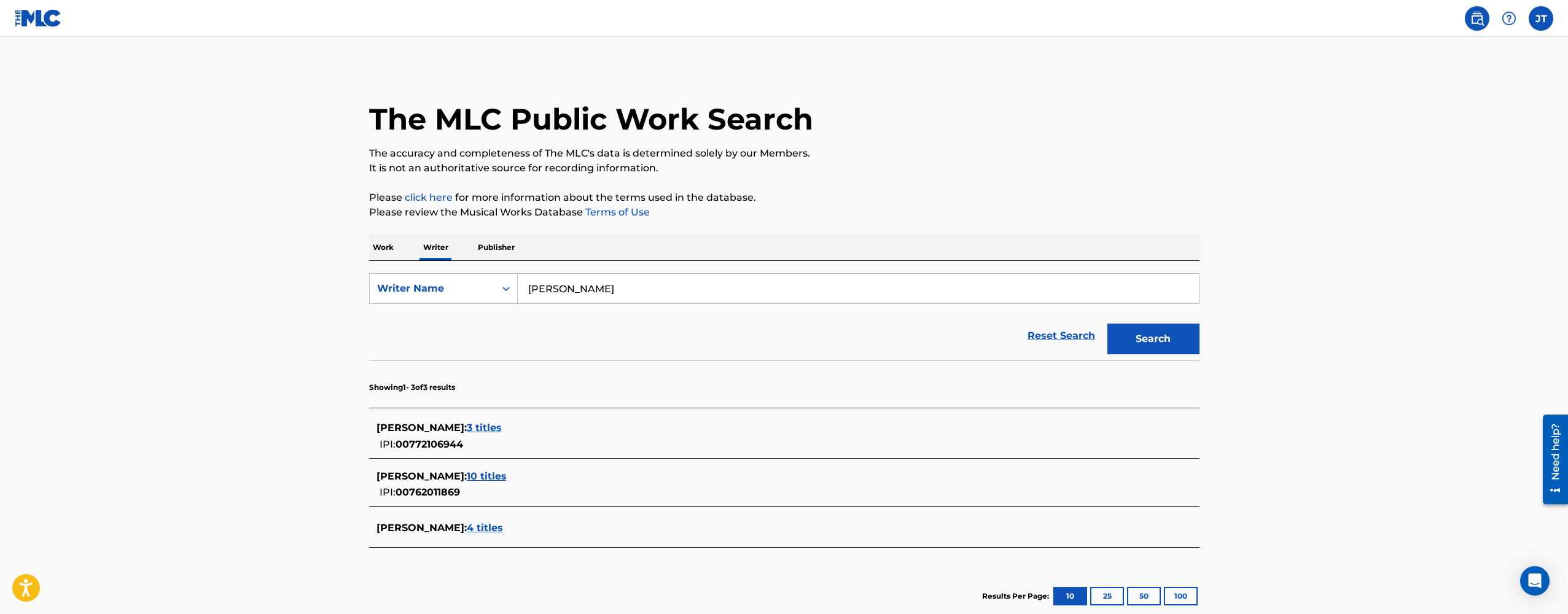 type on "[PERSON_NAME]" 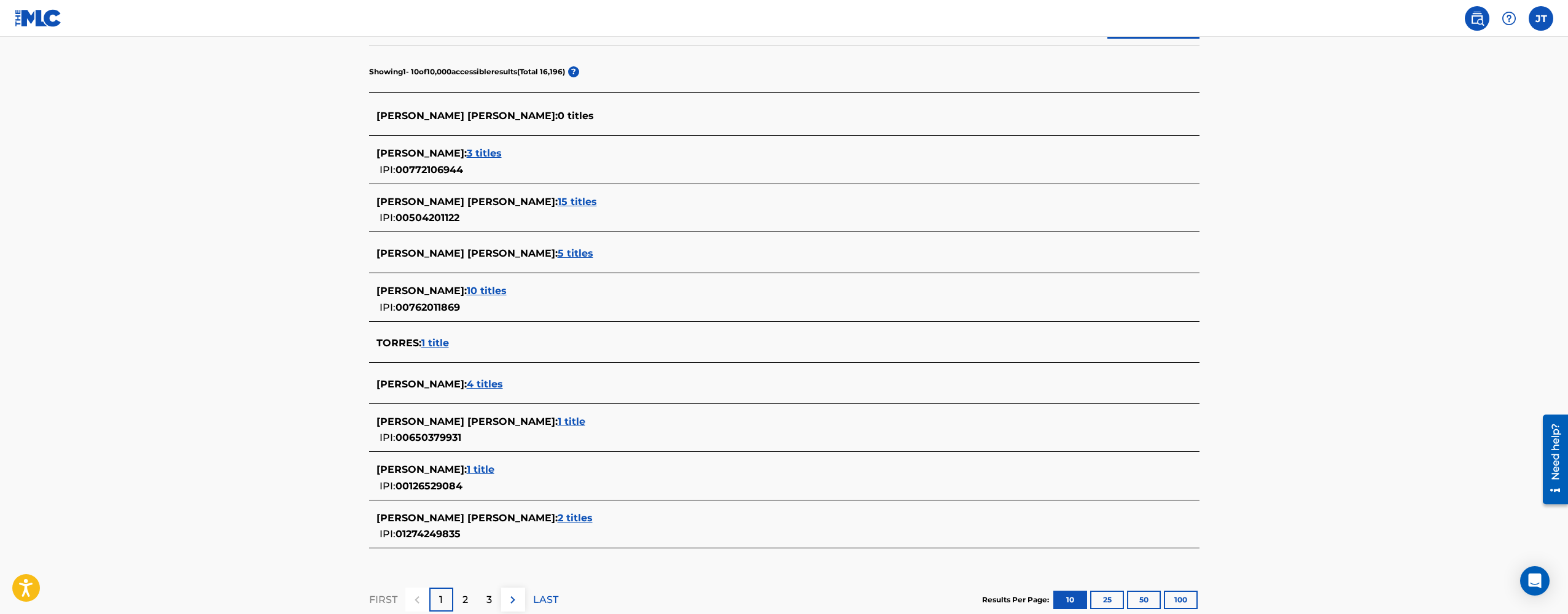 scroll, scrollTop: 316, scrollLeft: 0, axis: vertical 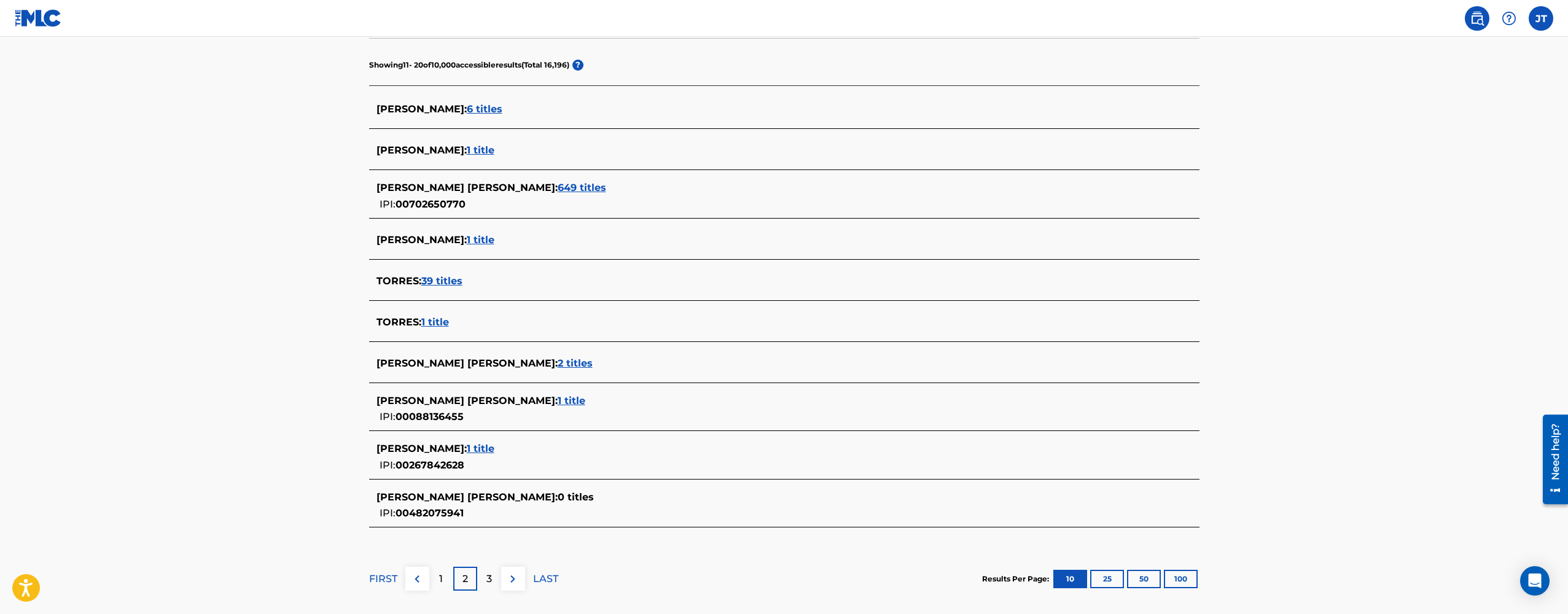 click on "3" at bounding box center (489, 578) 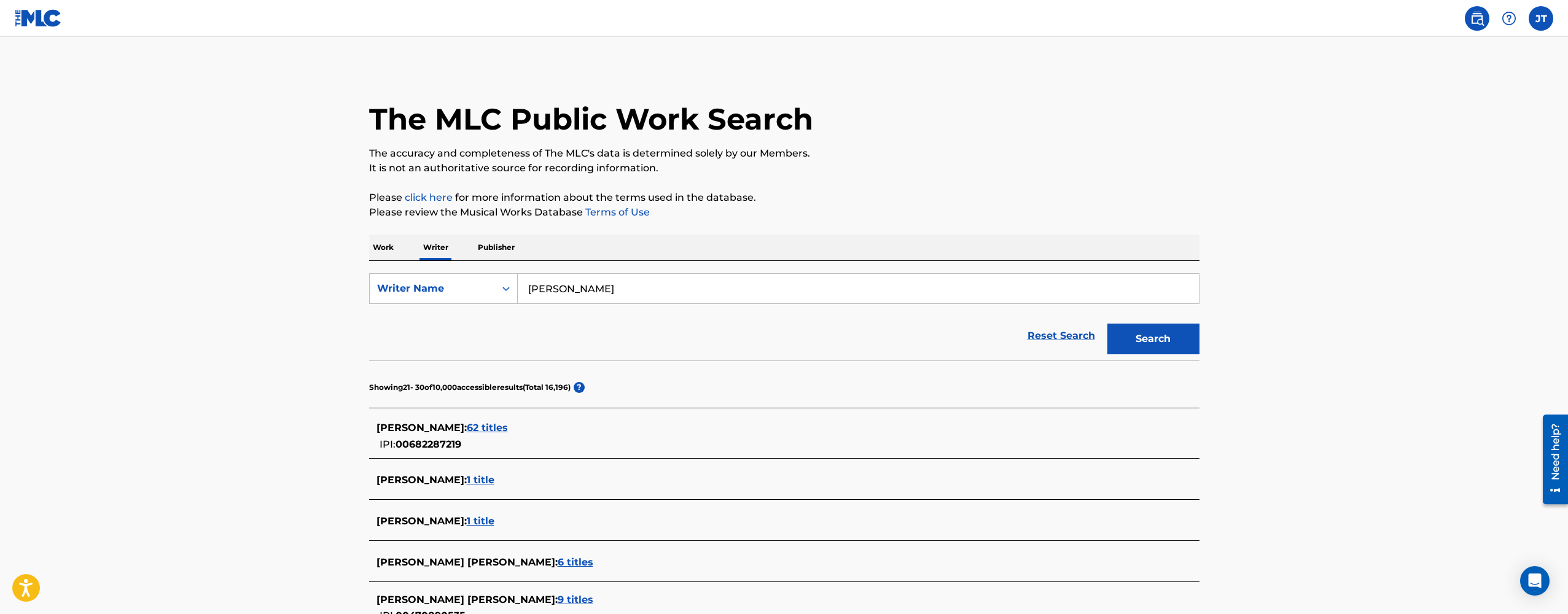 scroll, scrollTop: 0, scrollLeft: 0, axis: both 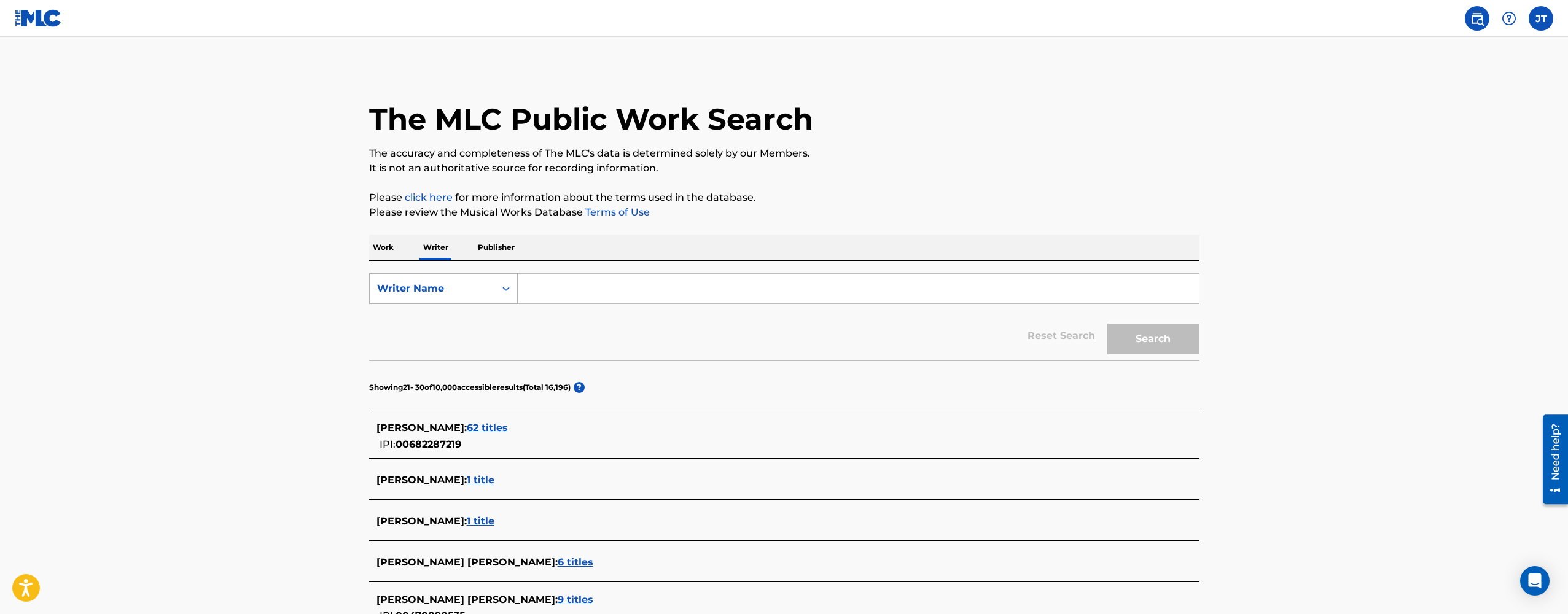 paste on "01005998940" 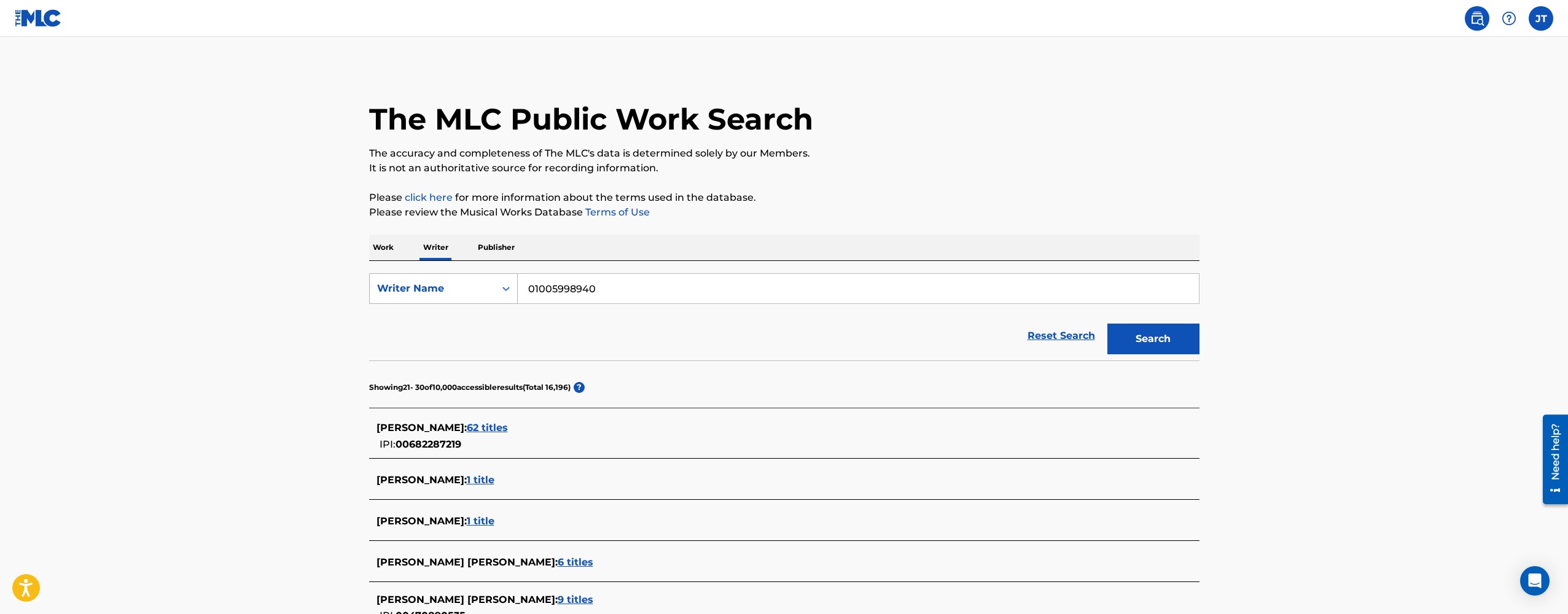 type on "01005998940" 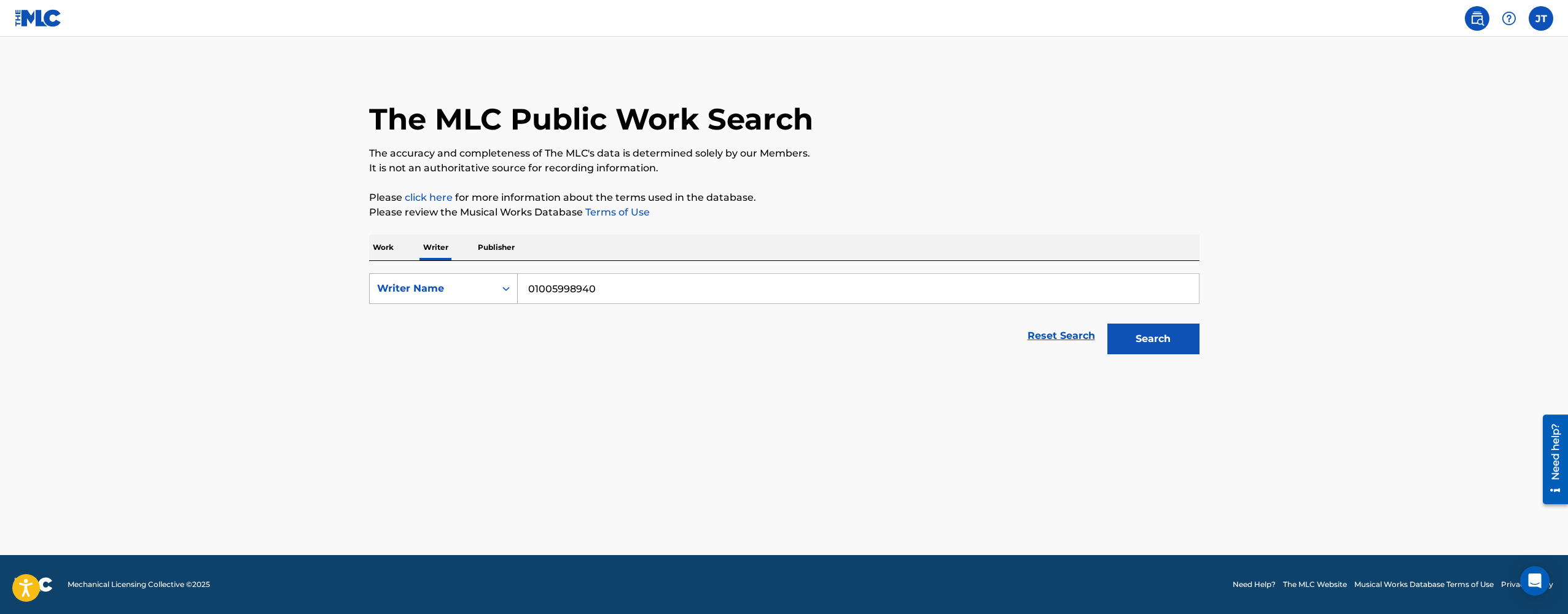 click on "Search" at bounding box center (1153, 339) 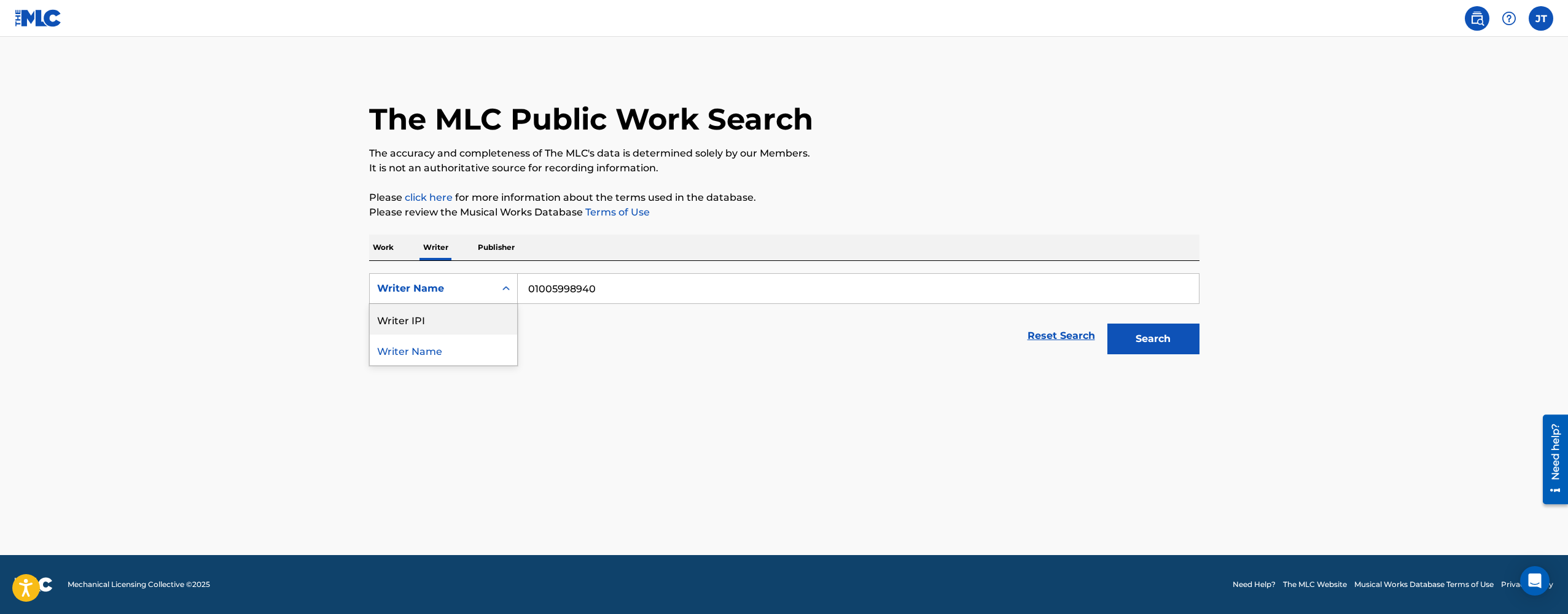 click on "Writer IPI" at bounding box center [443, 319] 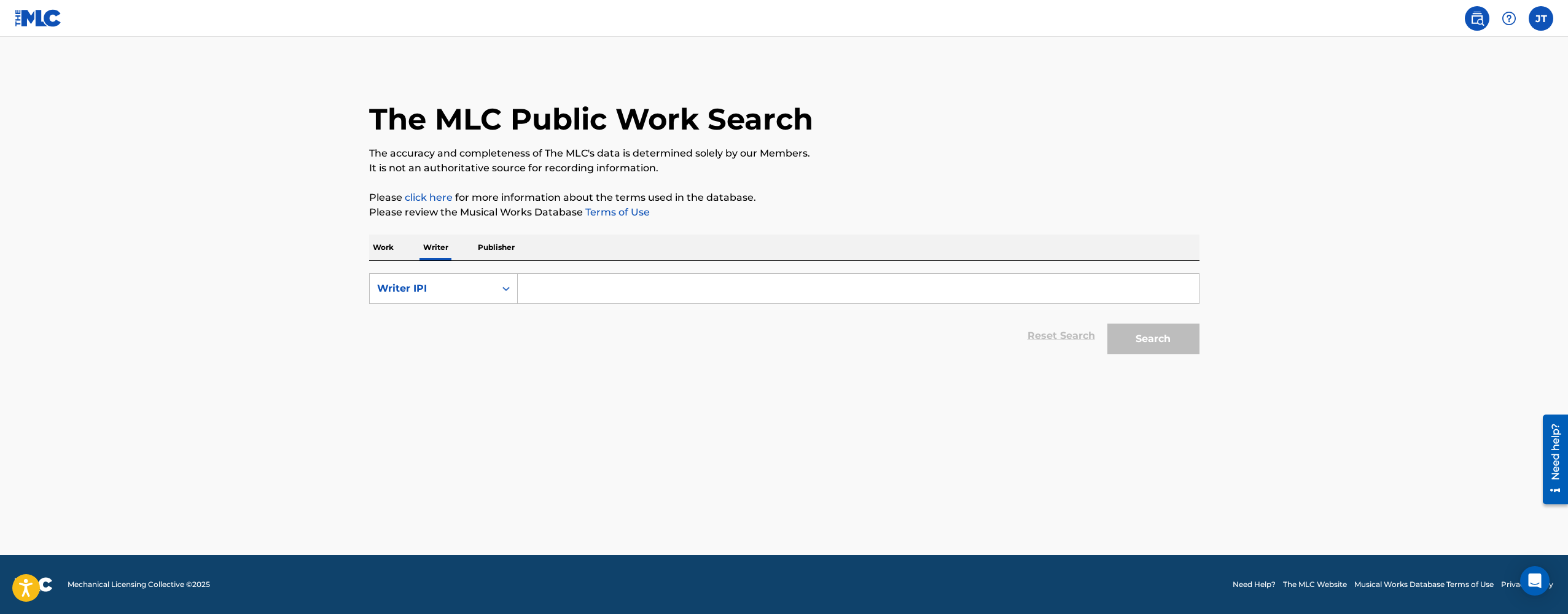 click at bounding box center [858, 289] 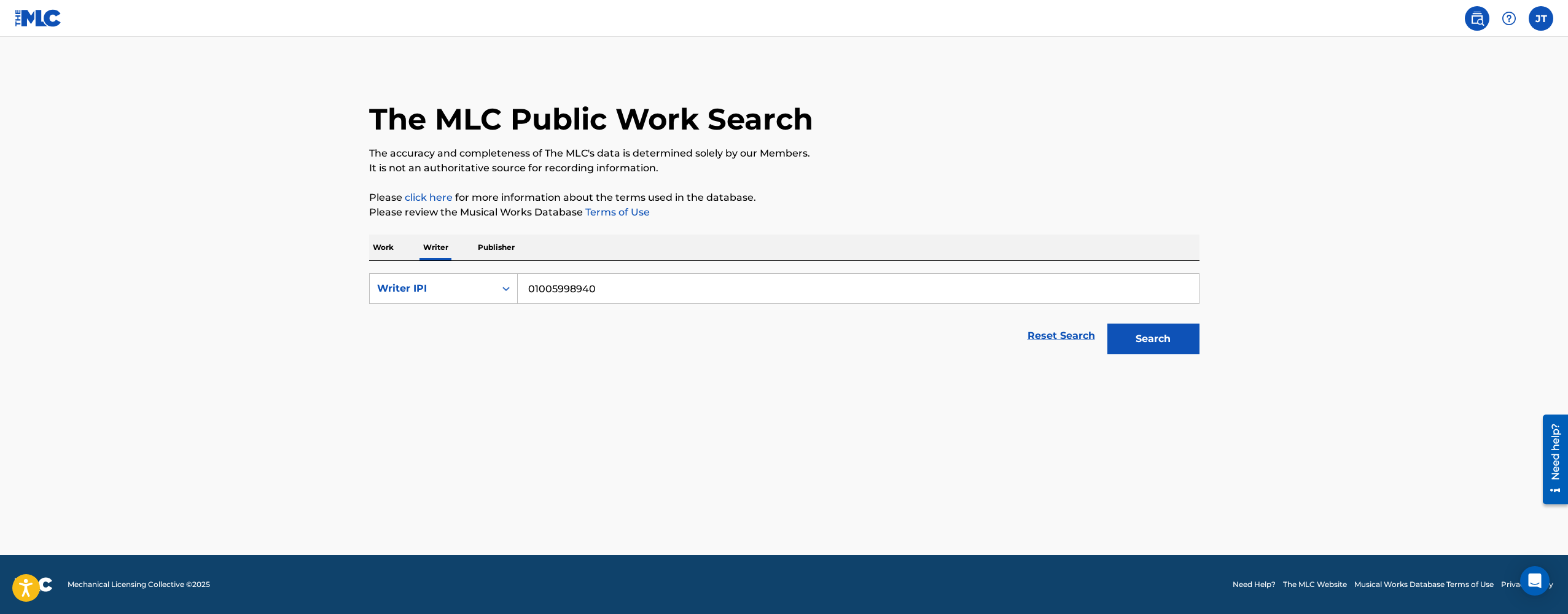 type on "01005998940" 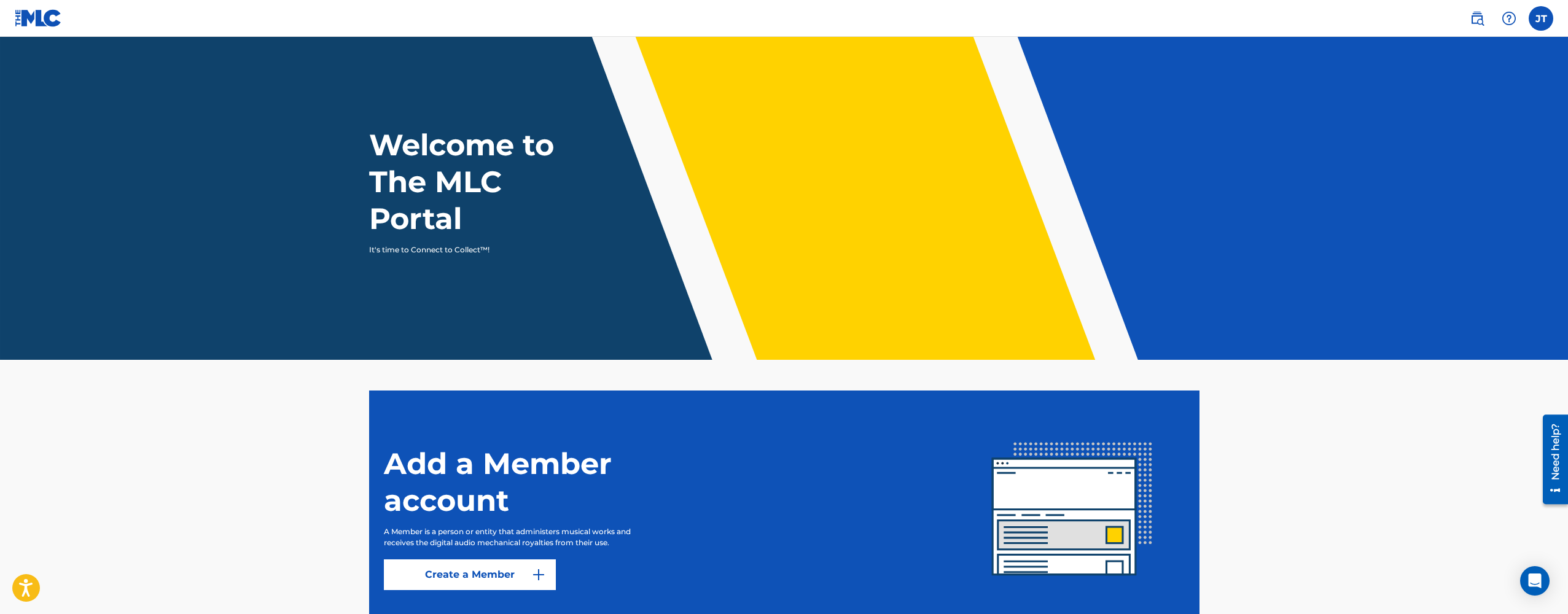 click at bounding box center (1541, 18) 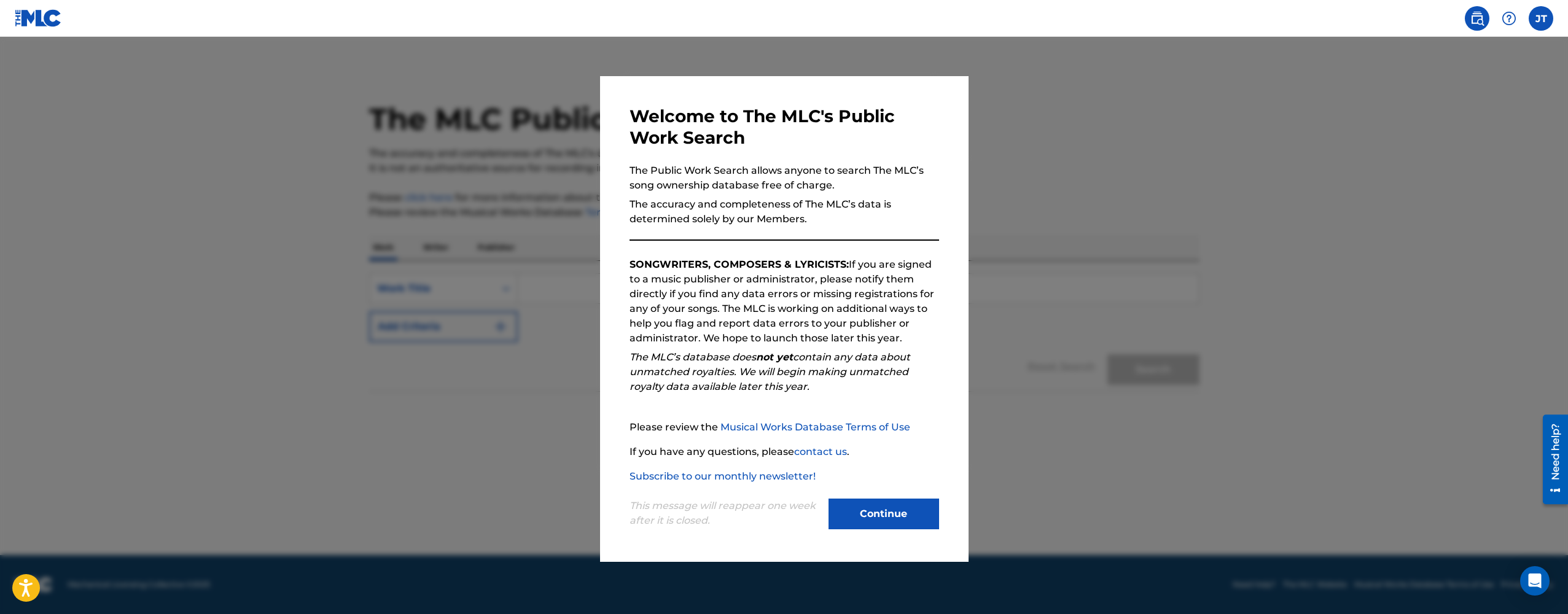 click on "Continue" at bounding box center (884, 514) 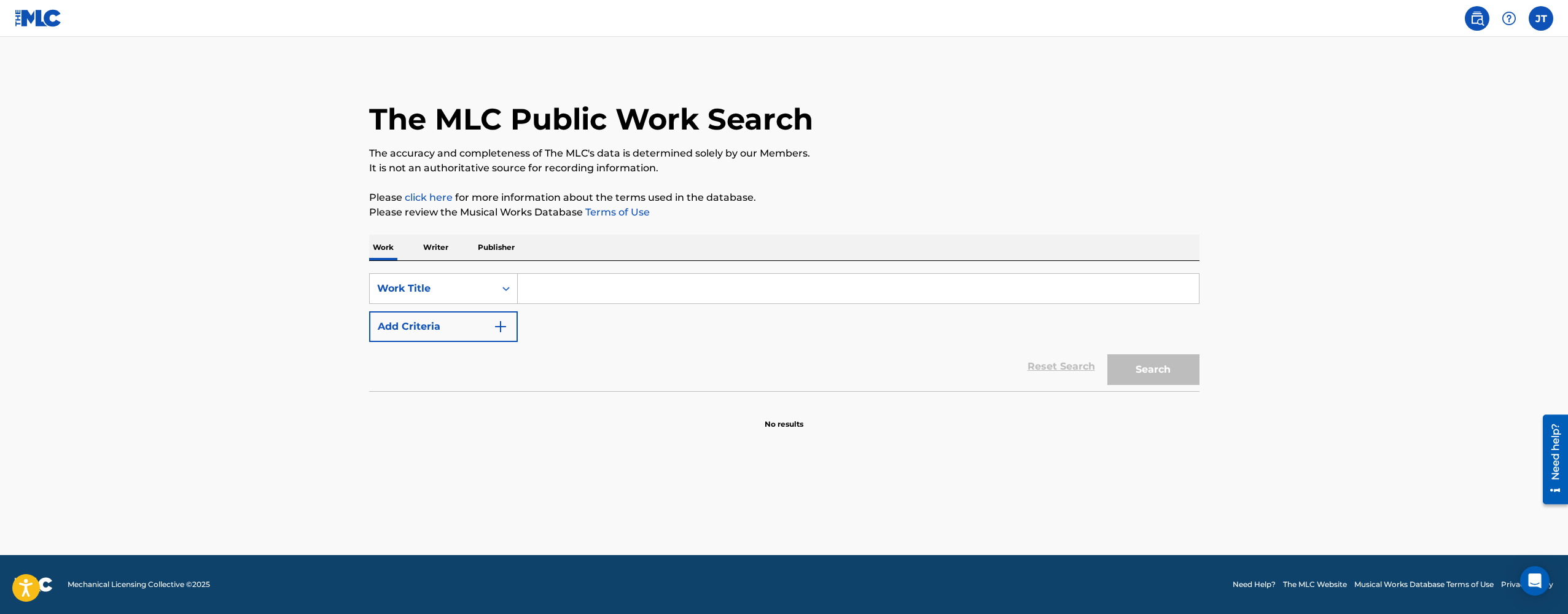 click at bounding box center (1541, 18) 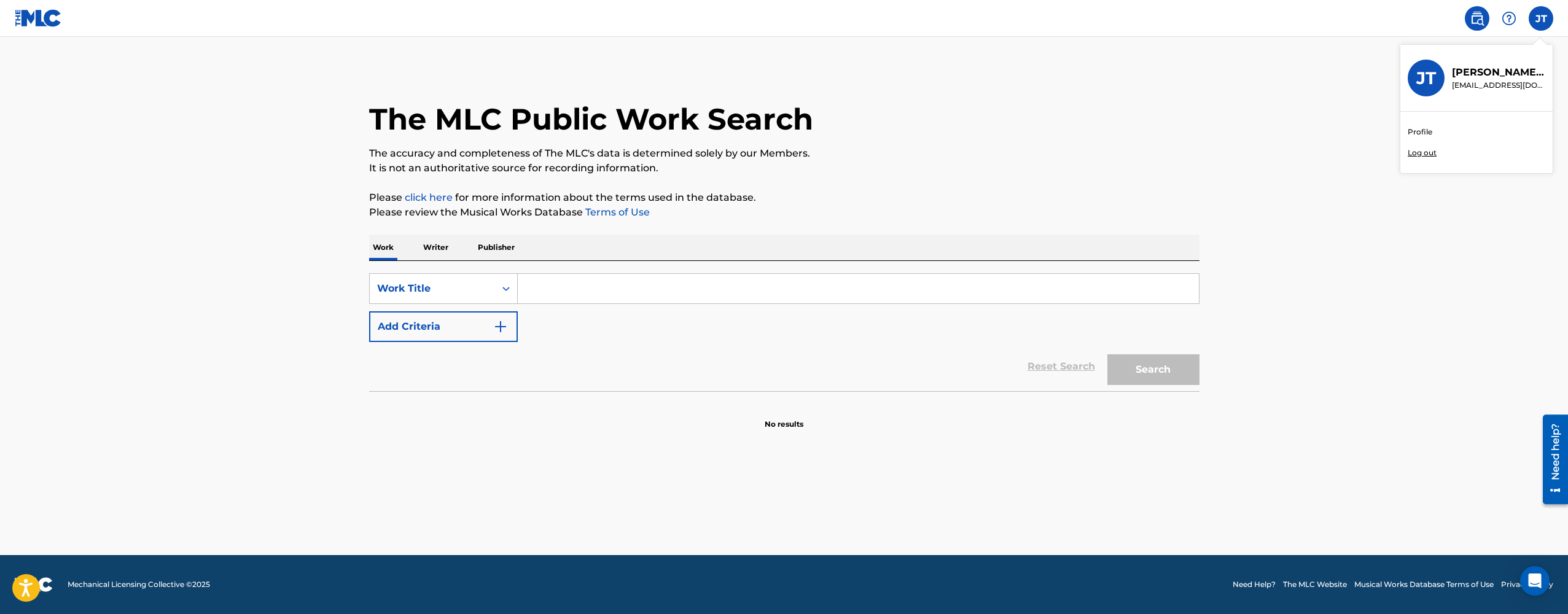 click on "[PERSON_NAME] [PERSON_NAME] [EMAIL_ADDRESS][DOMAIN_NAME]" at bounding box center (1476, 78) 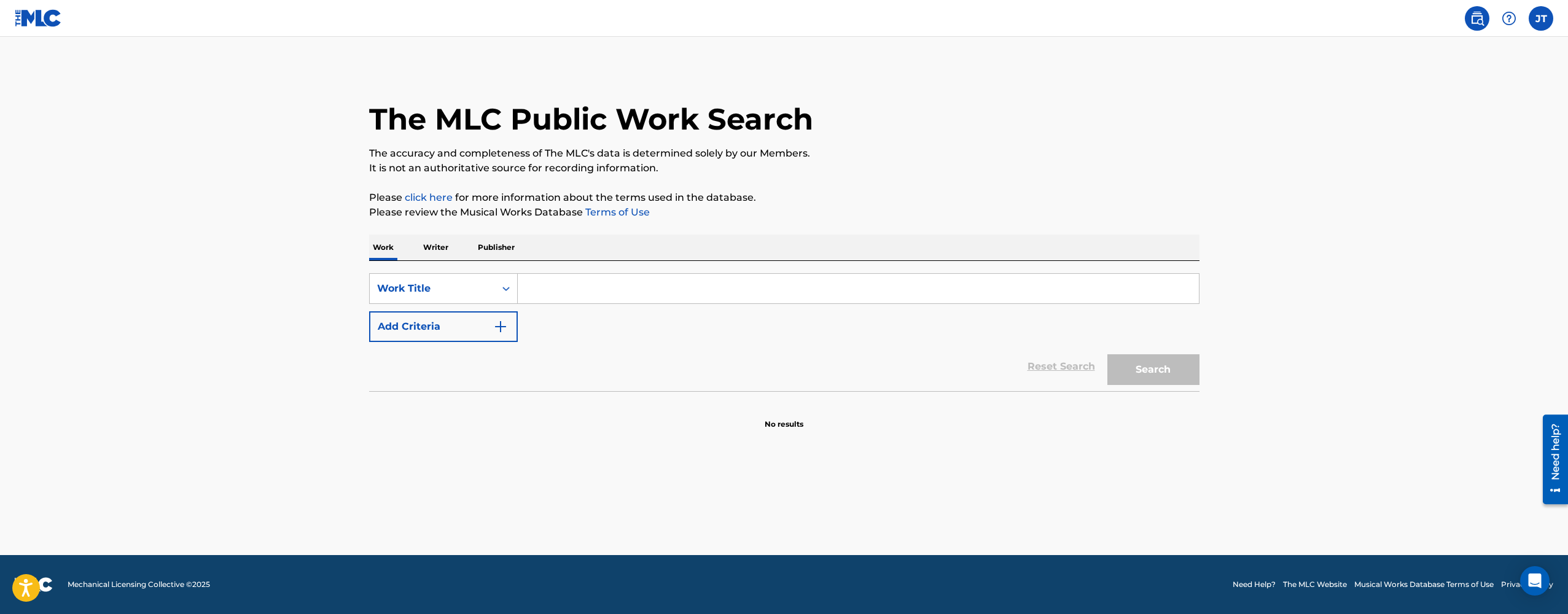 click on "JT [PERSON_NAME] [PERSON_NAME] [EMAIL_ADDRESS][DOMAIN_NAME] Profile Log out" at bounding box center [784, 18] 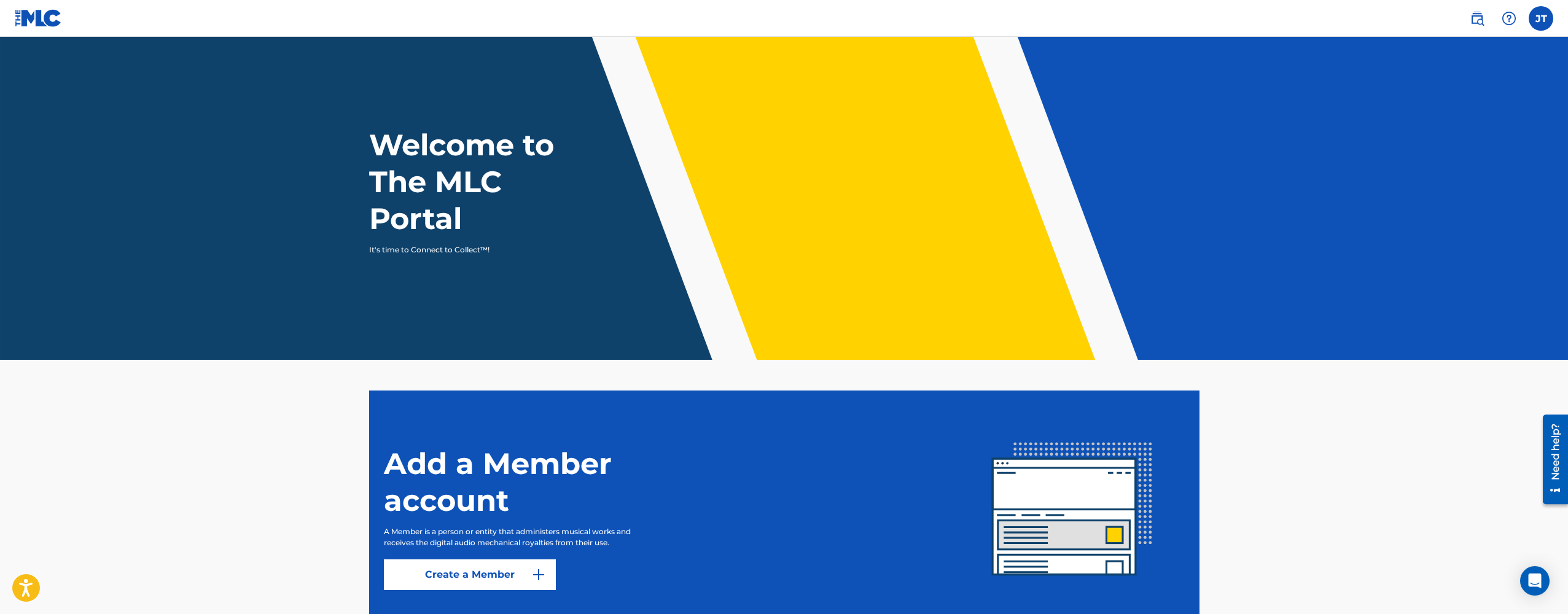 click at bounding box center [38, 18] 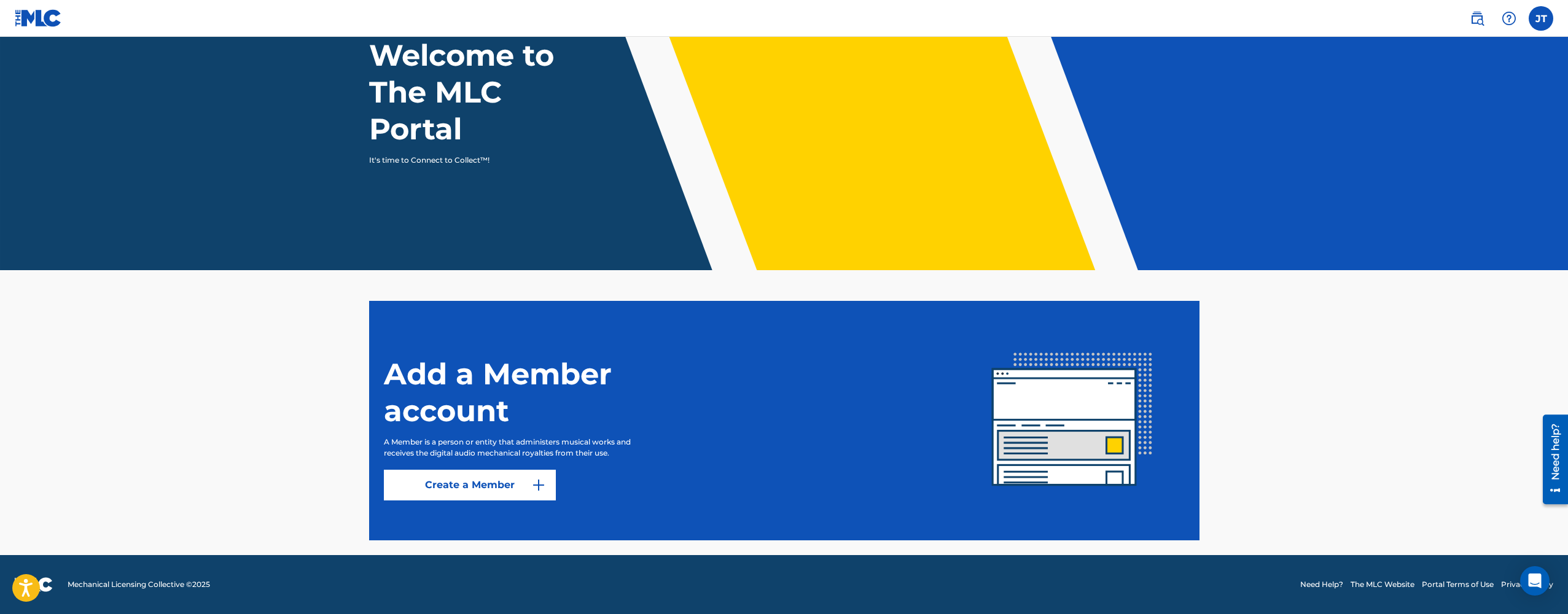 scroll, scrollTop: 90, scrollLeft: 0, axis: vertical 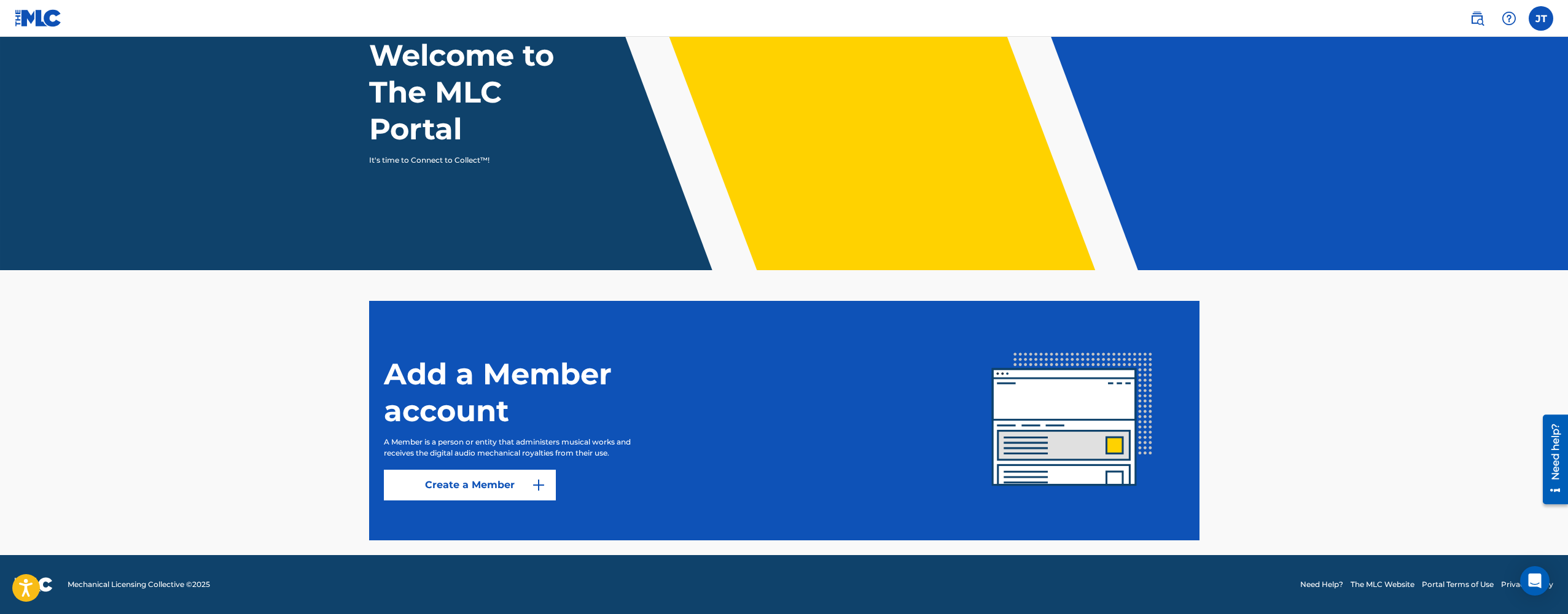 click on "Create a Member" at bounding box center (470, 485) 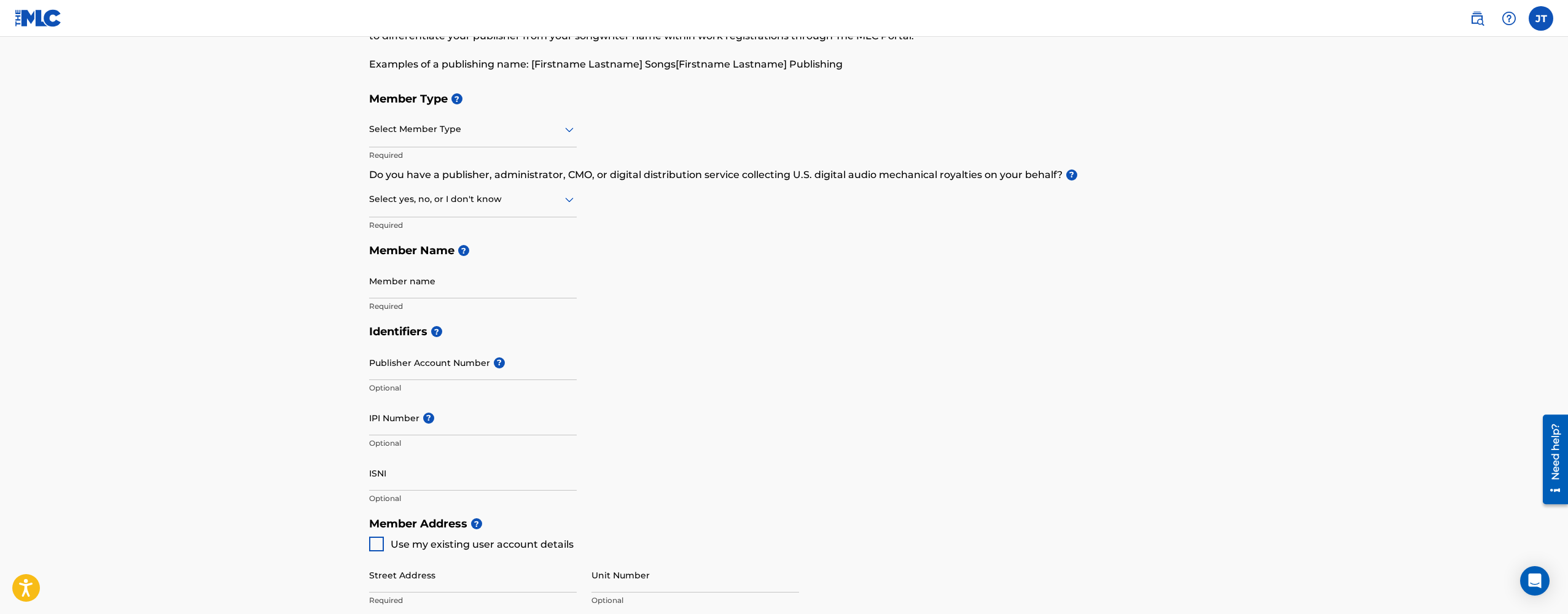 scroll, scrollTop: 0, scrollLeft: 0, axis: both 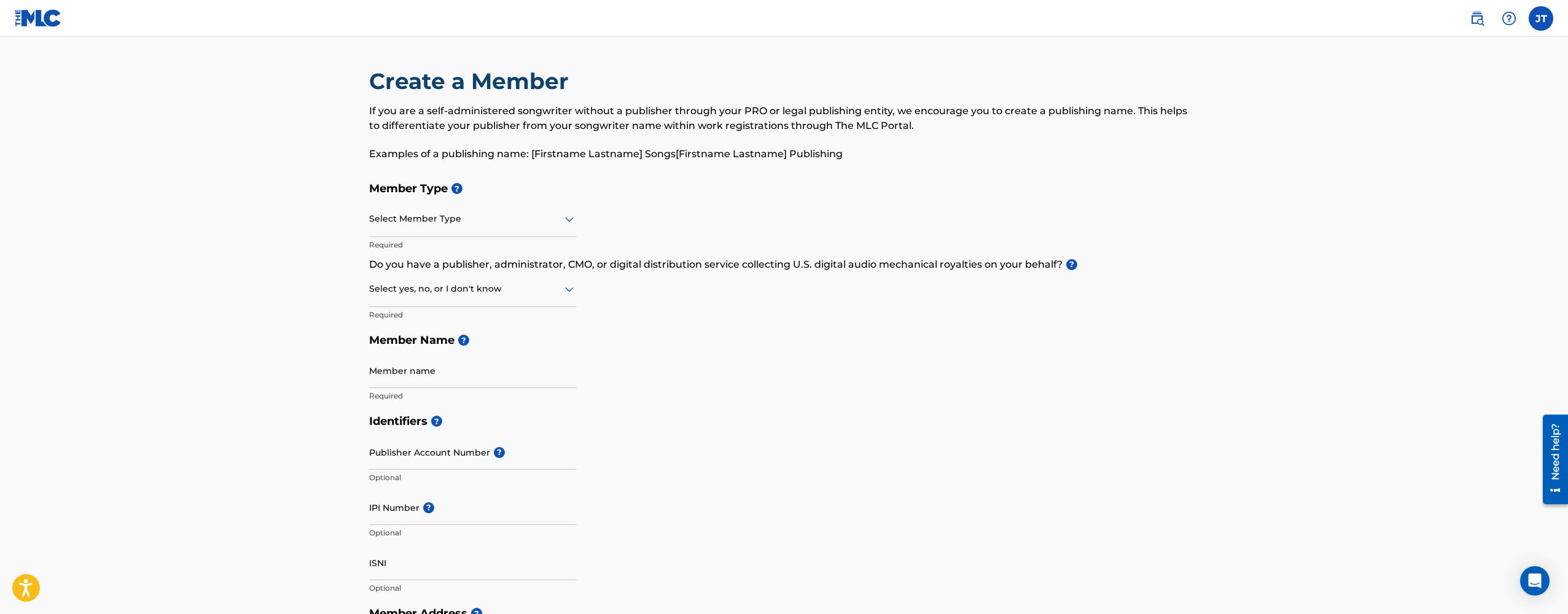 click at bounding box center (1477, 18) 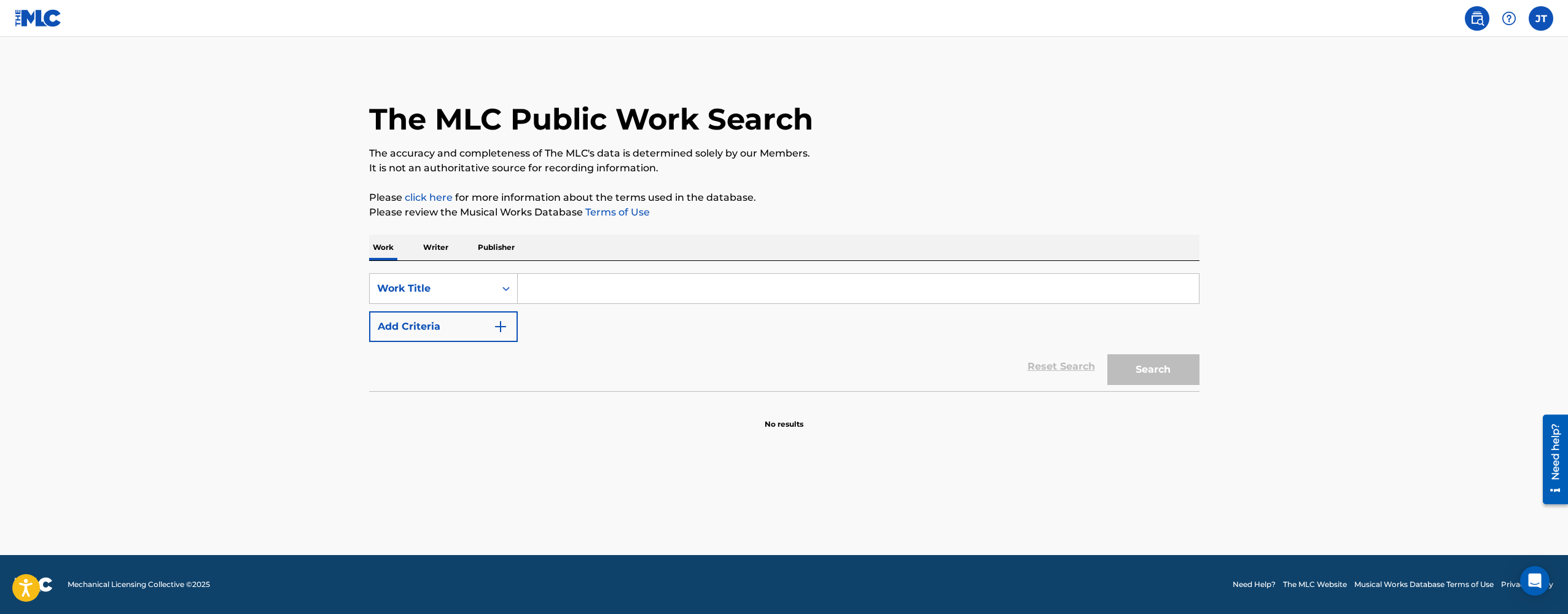 scroll, scrollTop: 0, scrollLeft: 0, axis: both 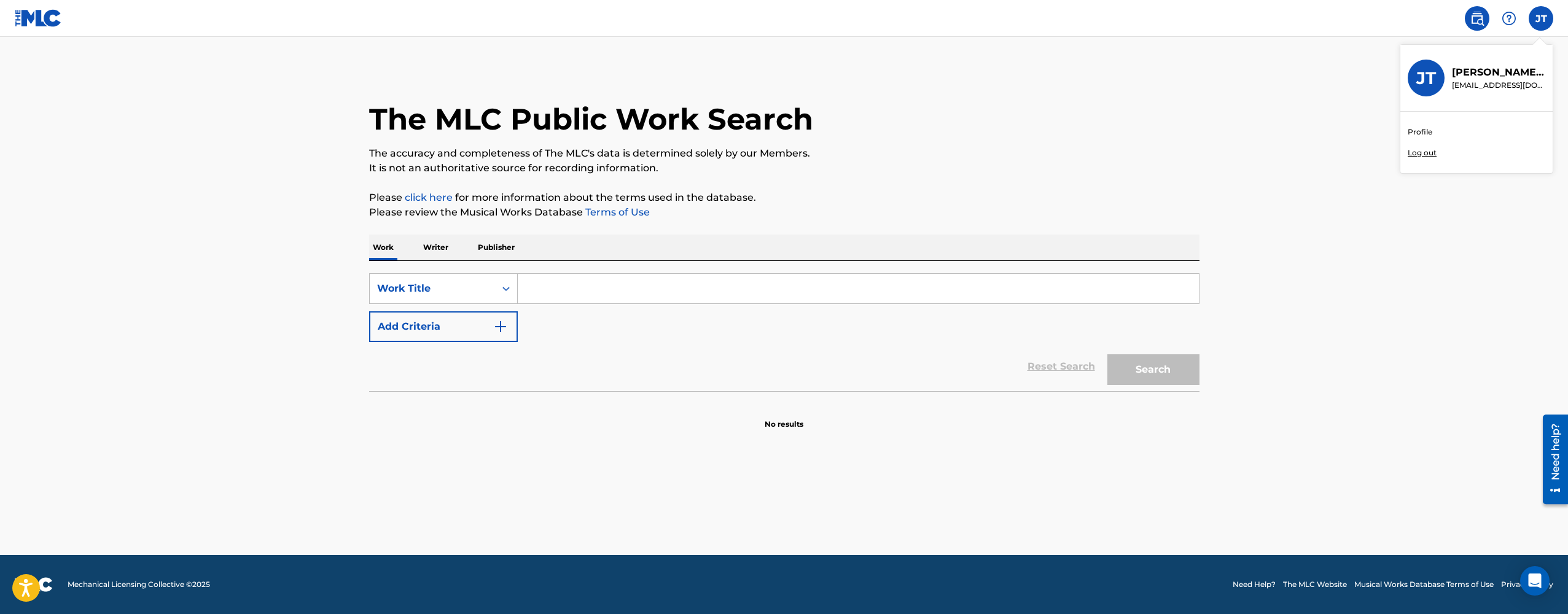 click on "Profile" at bounding box center (1420, 132) 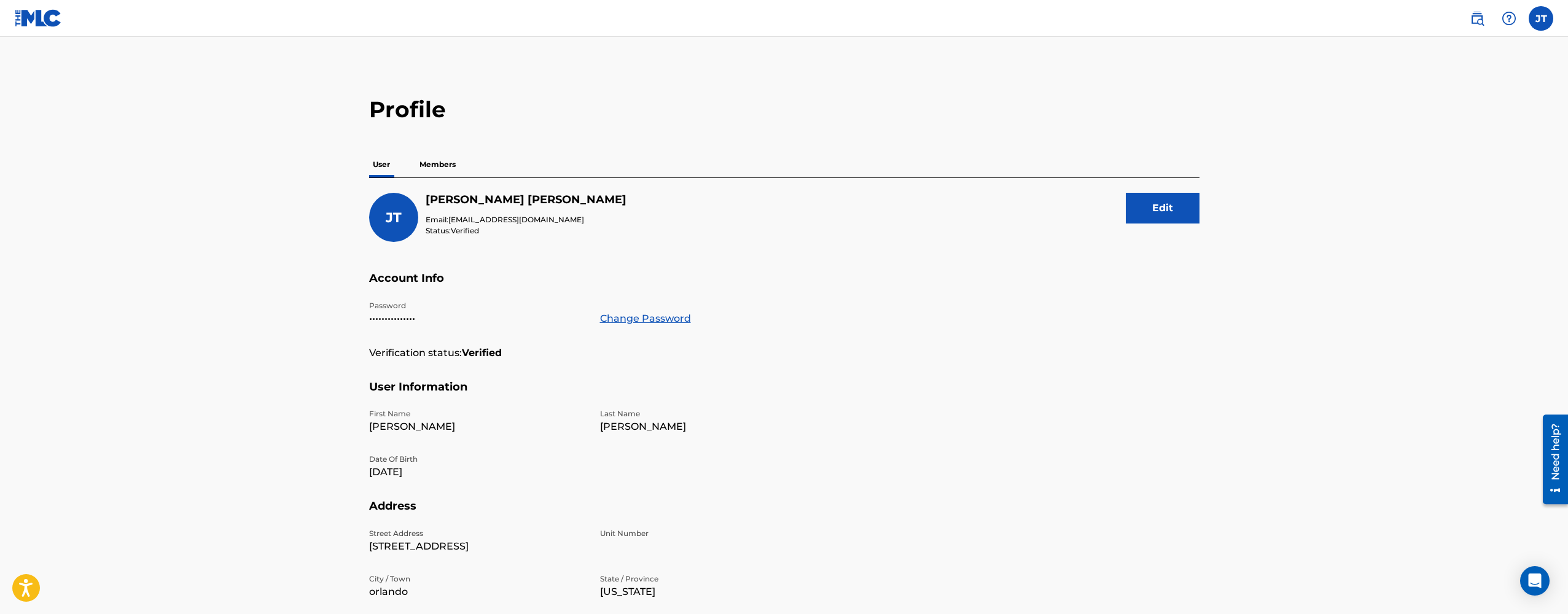 click on "Profile User Members [PERSON_NAME] [PERSON_NAME] Email:  [EMAIL_ADDRESS][DOMAIN_NAME] Status:  Verified Edit Account Info Password ••••••••••••••• Change Password Verification status:   Verified User Information First Name [PERSON_NAME] Name [PERSON_NAME] Date Of Birth [DEMOGRAPHIC_DATA] Address Street Address [STREET_ADDRESS][US_STATE] ZIP / Postal Code 32837 Contact Information Phone Number [PHONE_NUMBER] Email Address [EMAIL_ADDRESS][DOMAIN_NAME]" at bounding box center [784, 402] 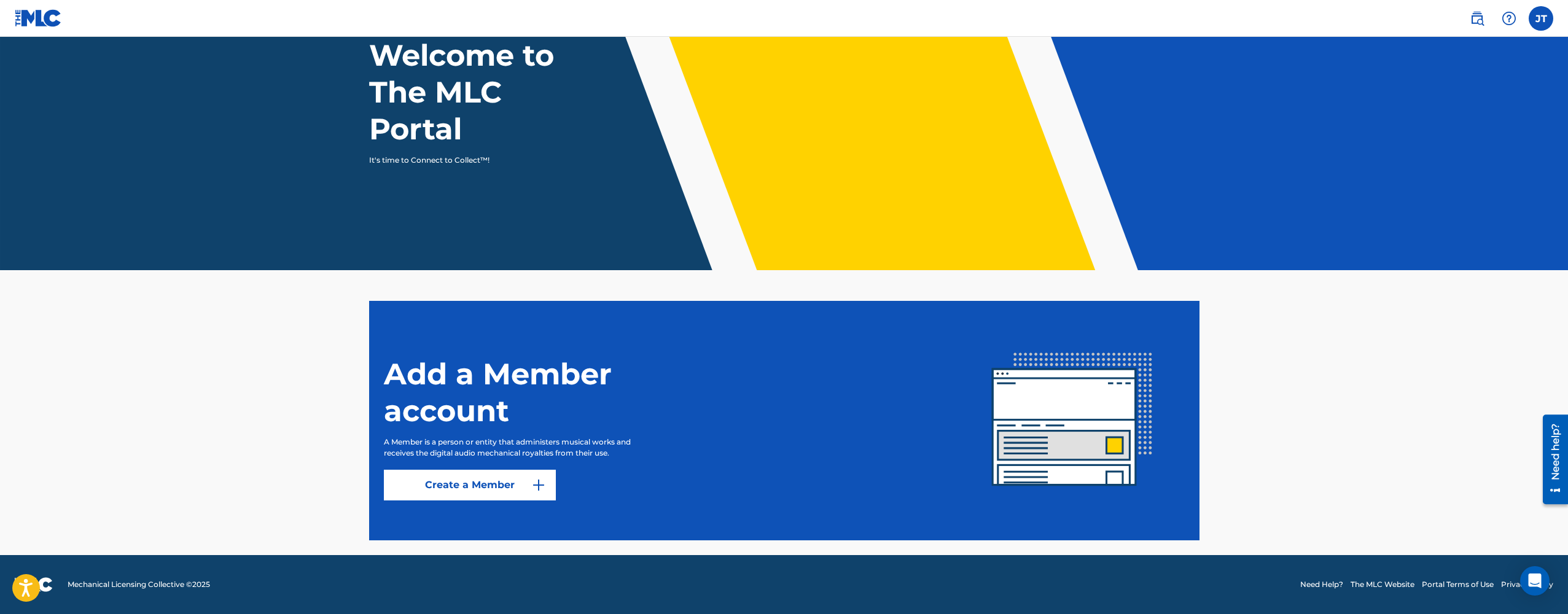 scroll, scrollTop: 90, scrollLeft: 0, axis: vertical 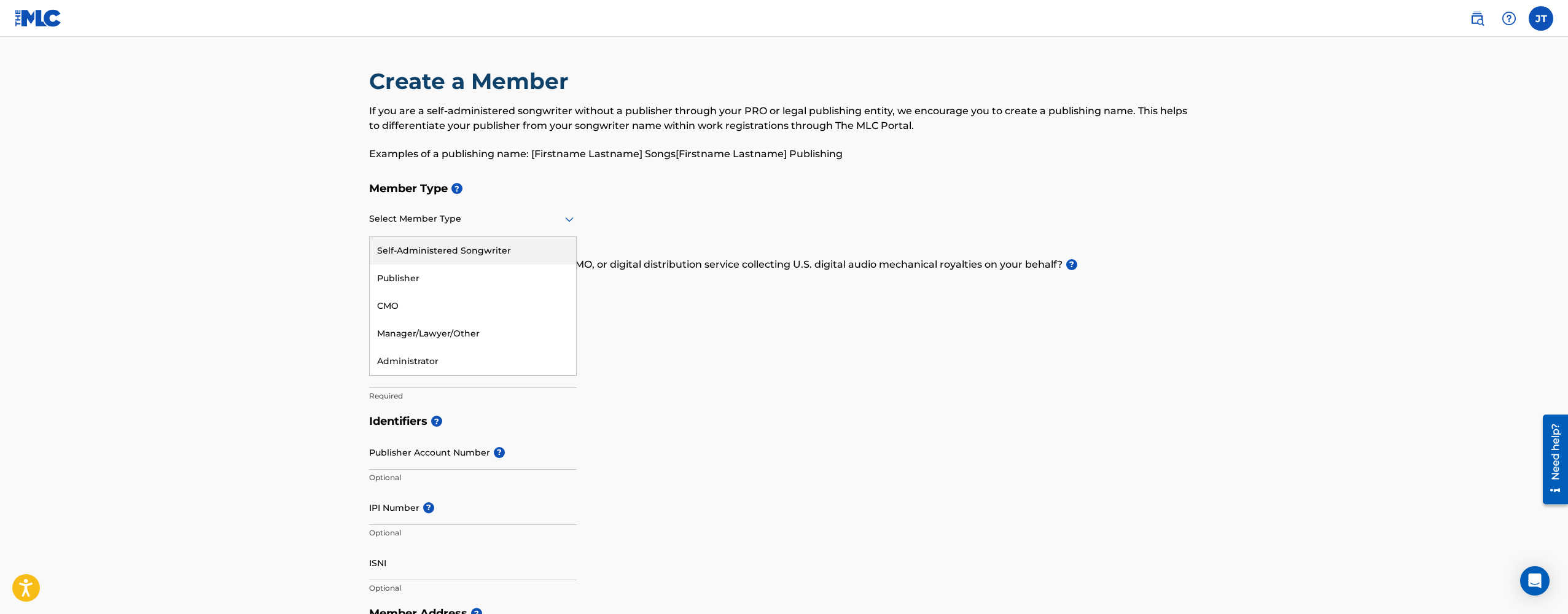 click at bounding box center [473, 219] 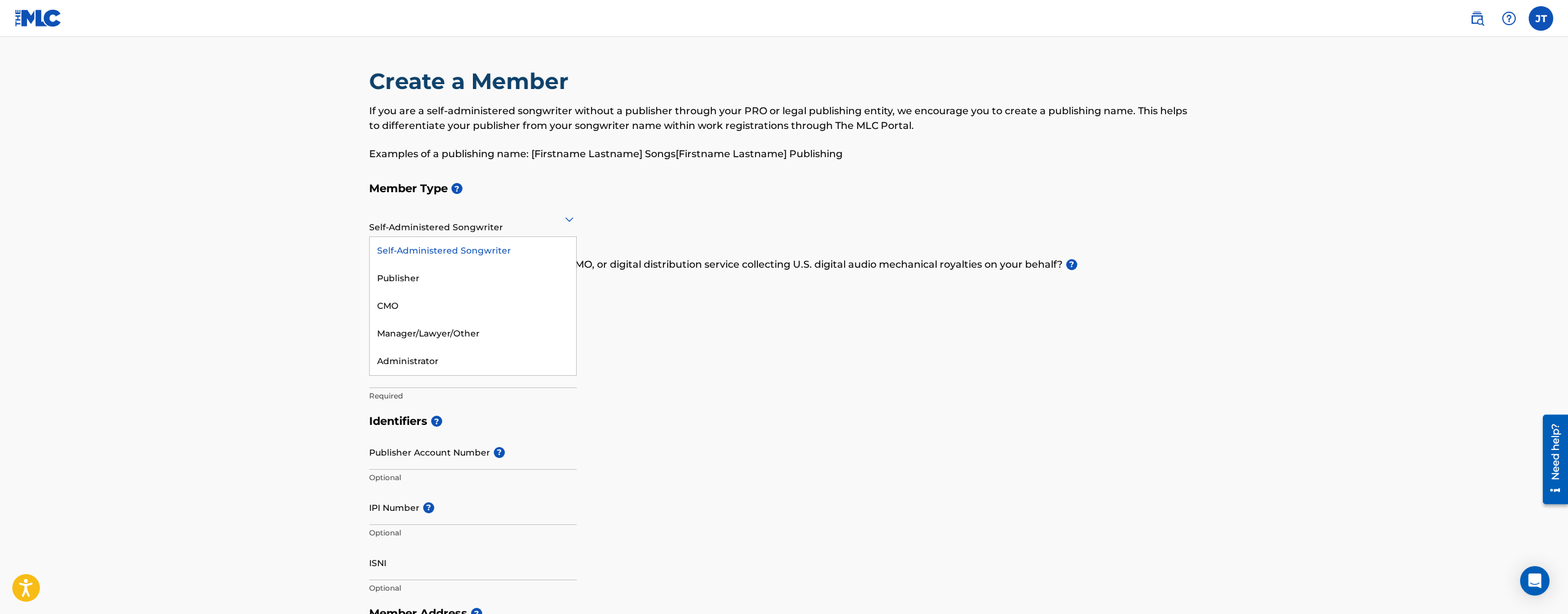 click on "Self-Administered Songwriter" at bounding box center (473, 219) 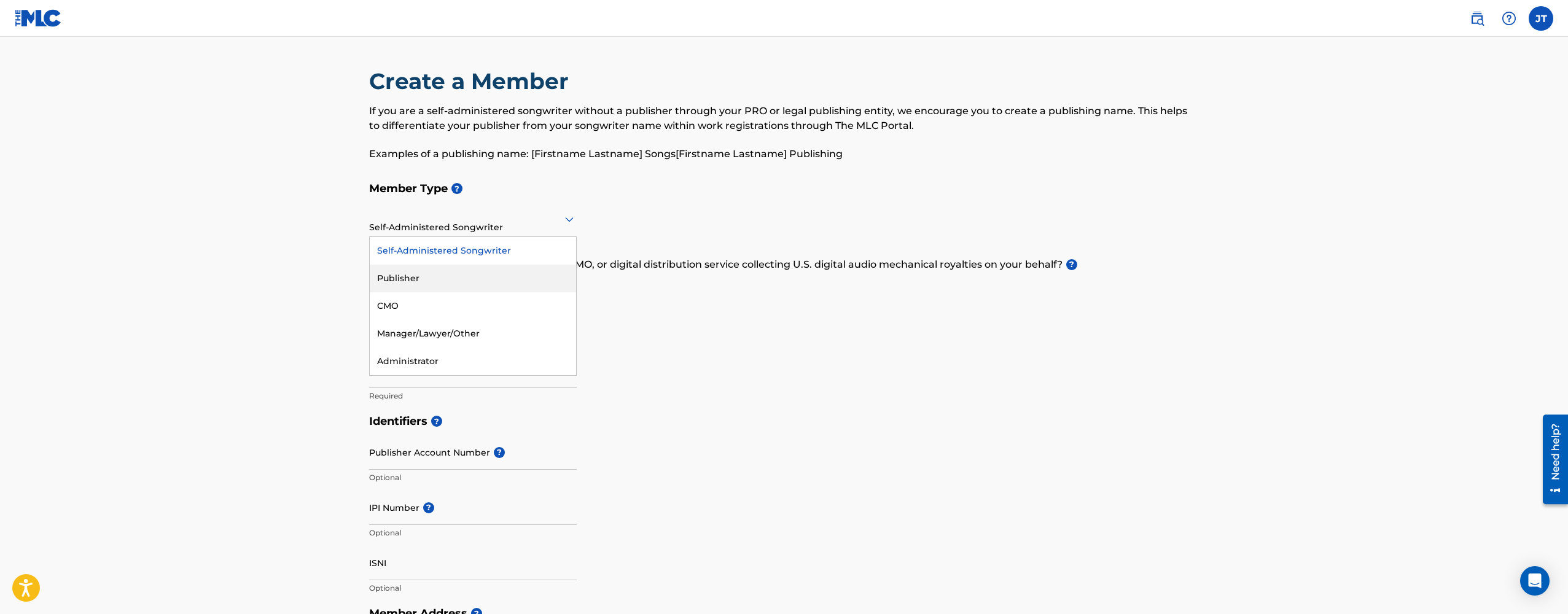 click on "Publisher" at bounding box center [473, 278] 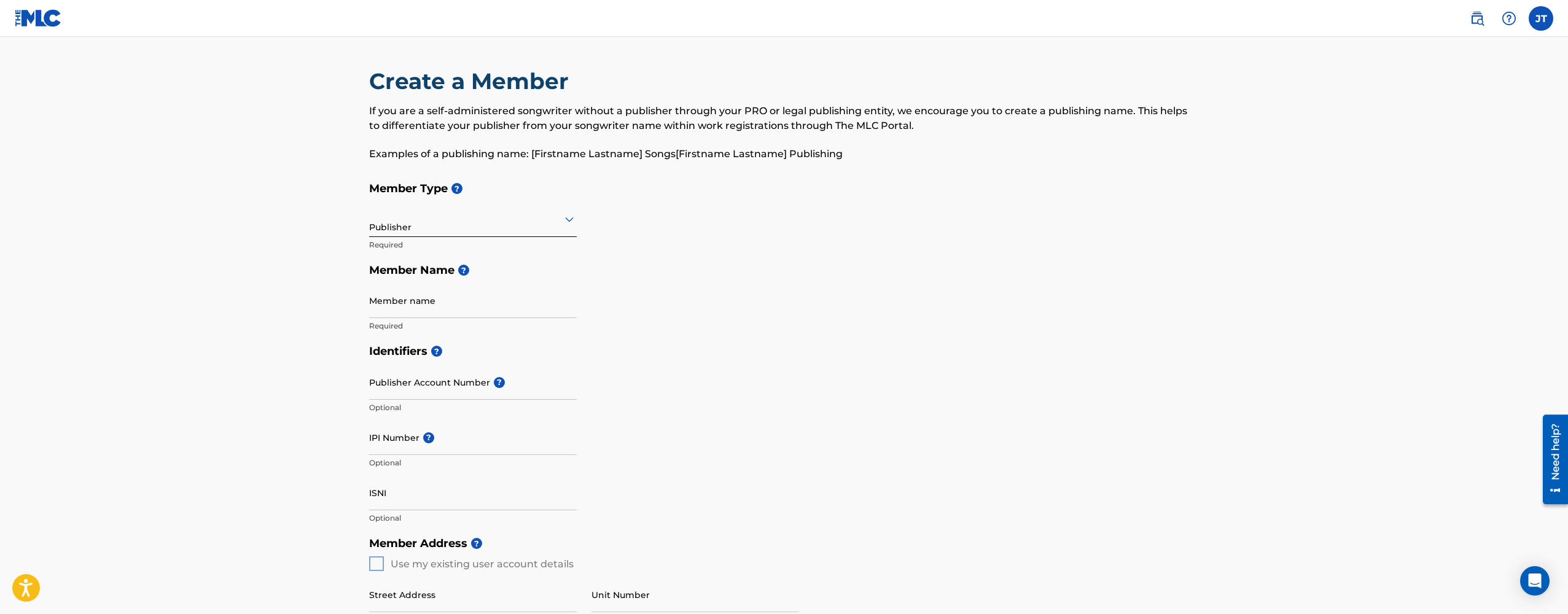 scroll, scrollTop: 0, scrollLeft: 0, axis: both 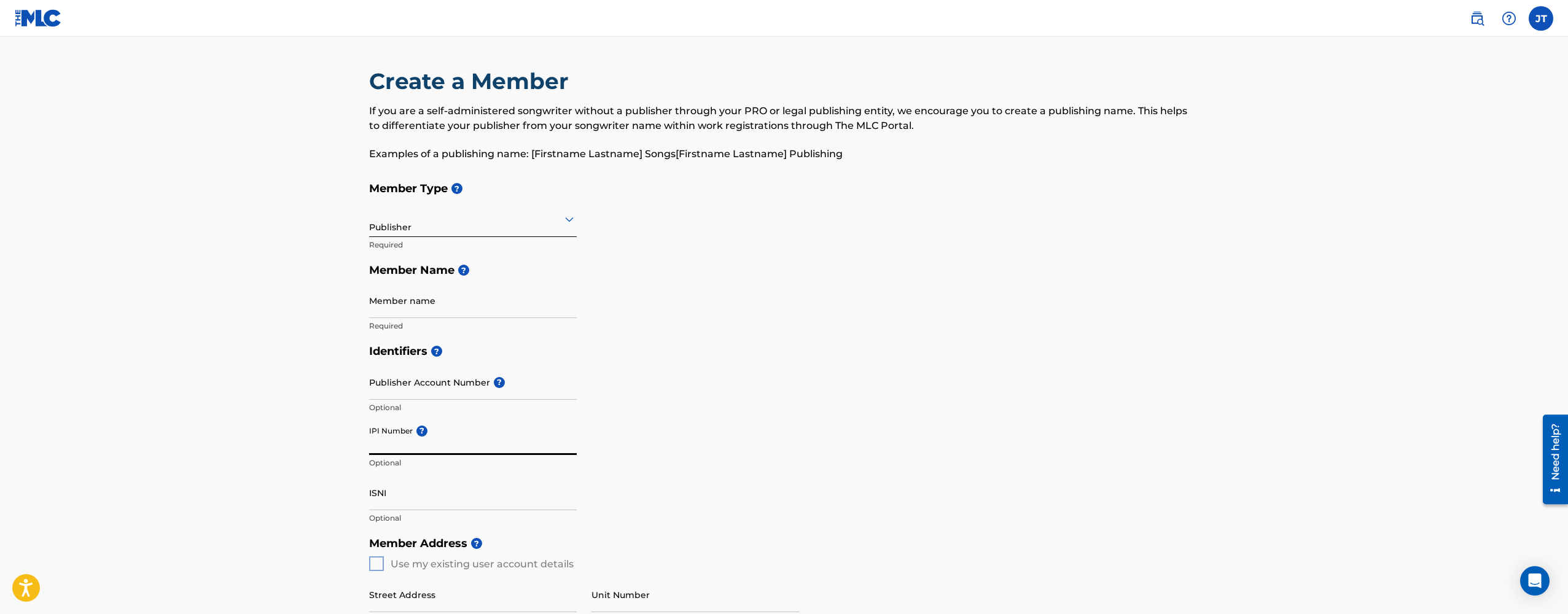 paste on "01005998940" 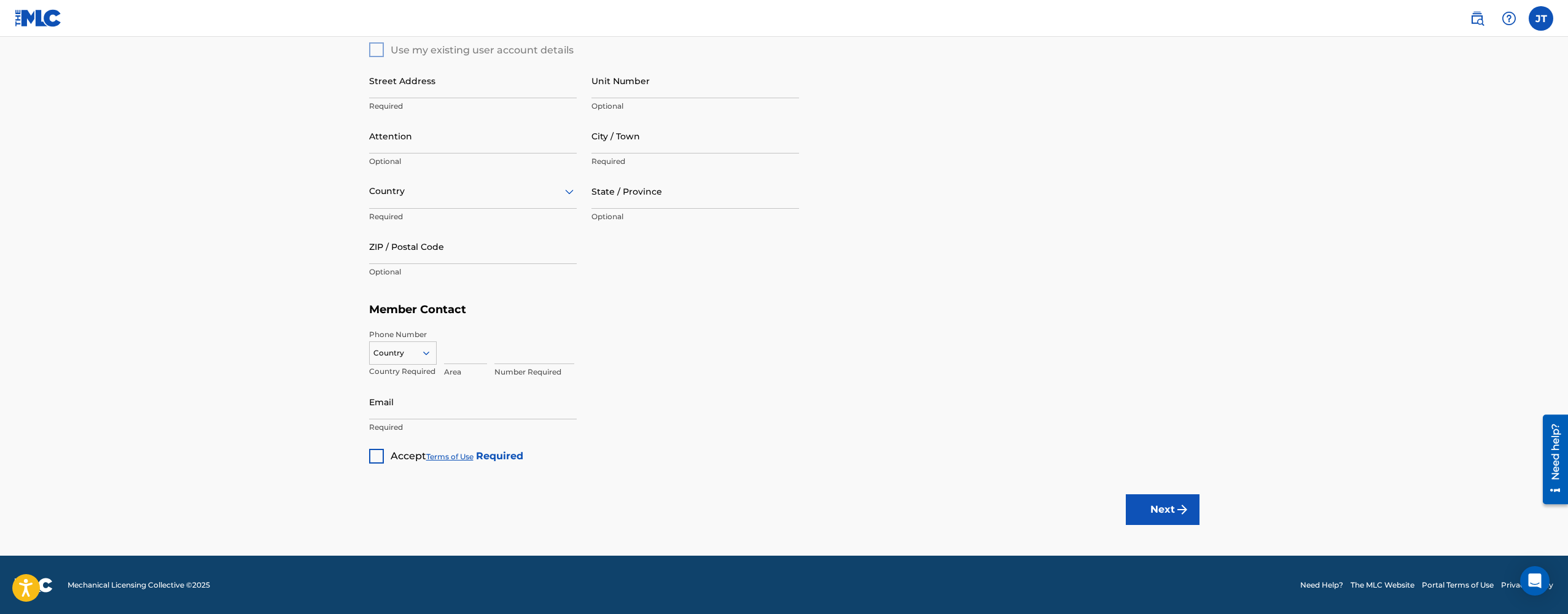 scroll, scrollTop: 513, scrollLeft: 0, axis: vertical 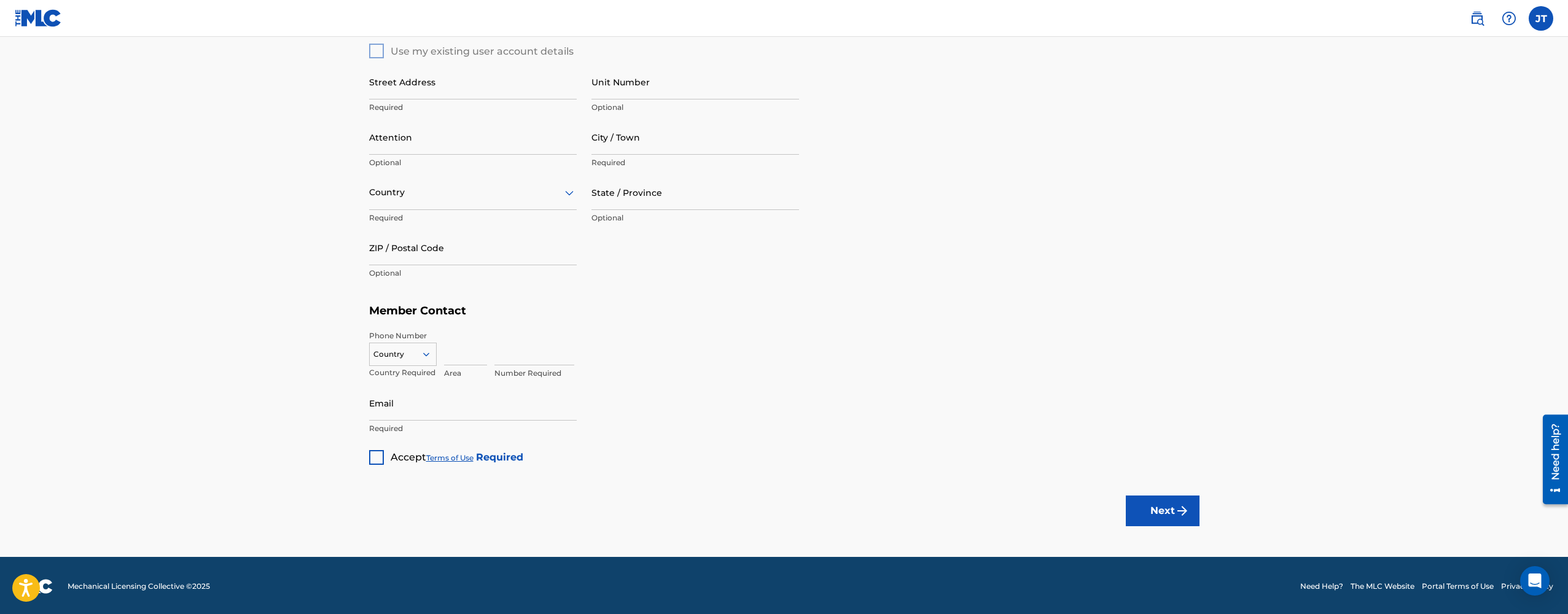 type on "01005998940" 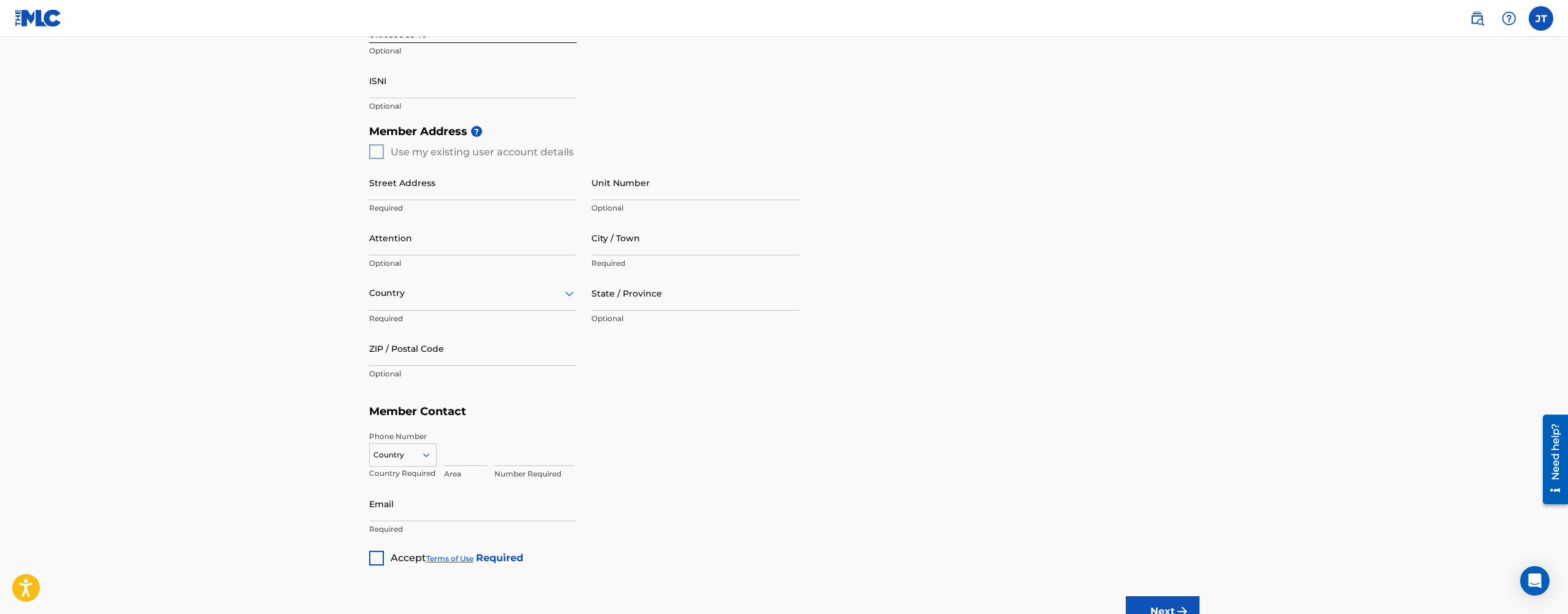 scroll, scrollTop: 425, scrollLeft: 0, axis: vertical 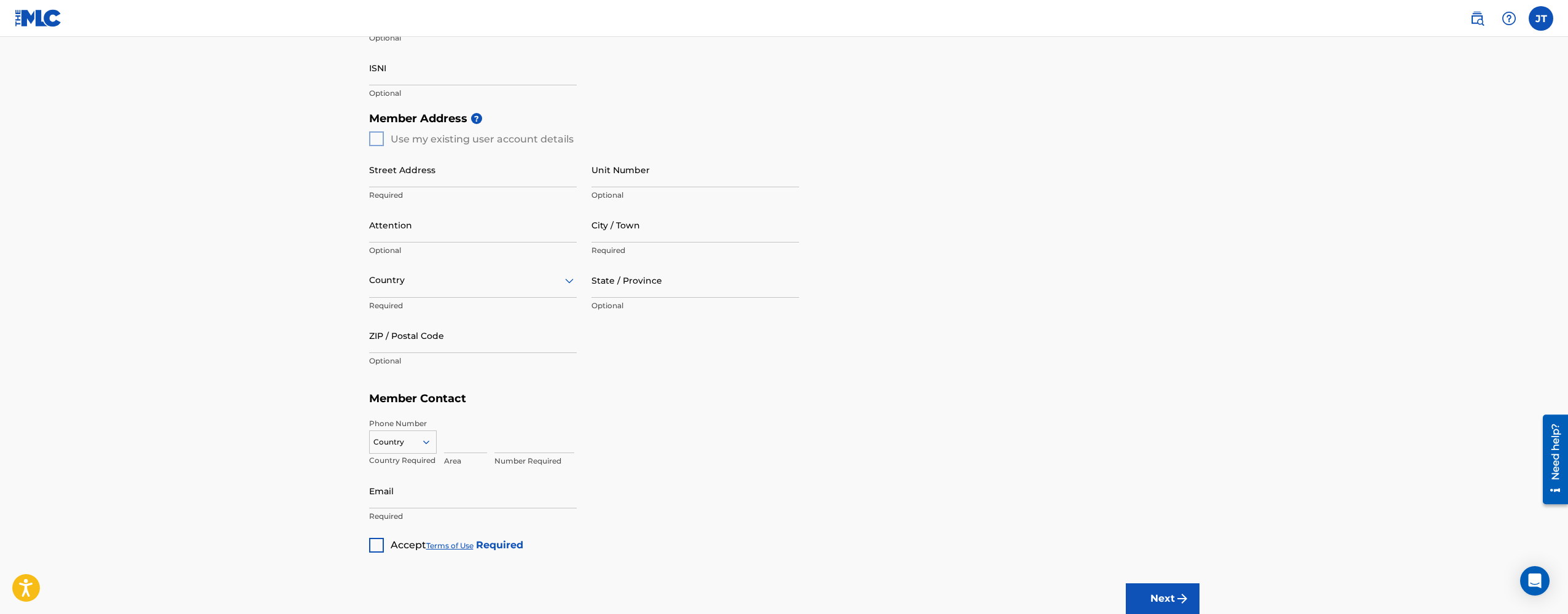 click on "Member Address ?" at bounding box center [784, 119] 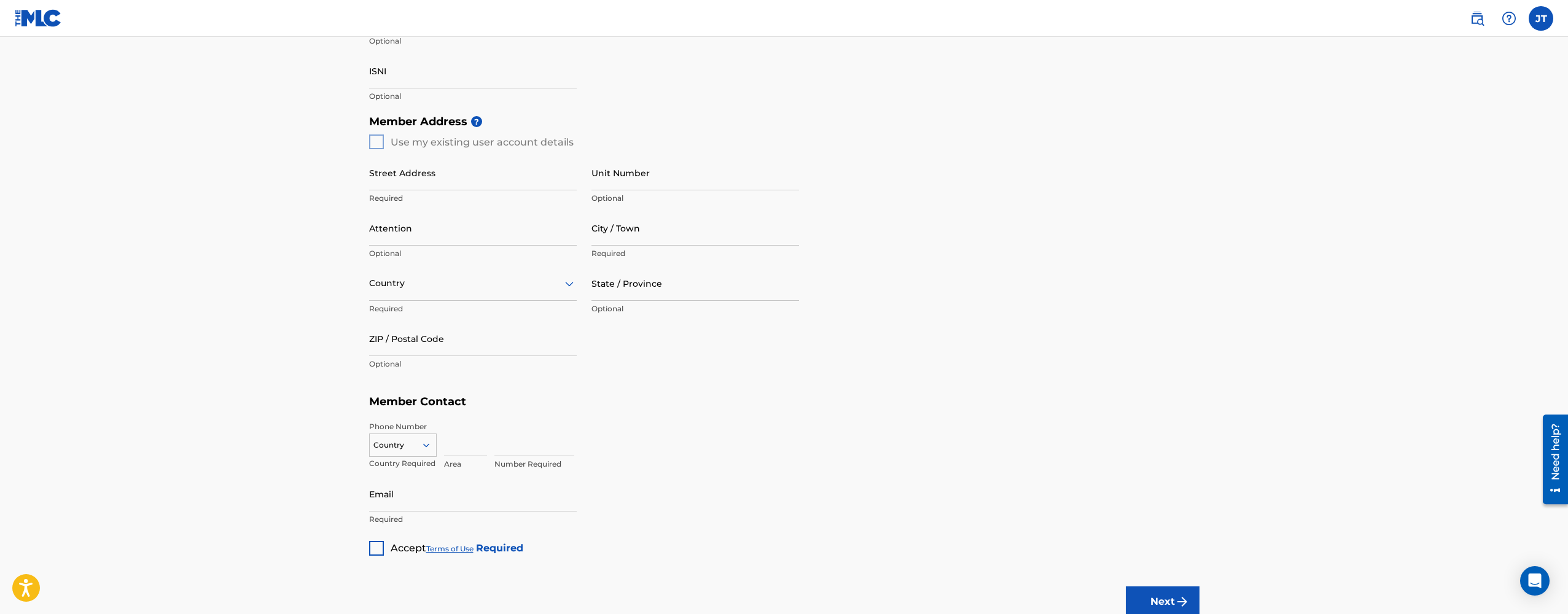 click on "Member Address ? Use my existing user account details Street Address Required Unit Number Optional Attention Optional City / Town Required Country Required State / Province Optional ZIP / Postal Code Optional" at bounding box center [784, 249] 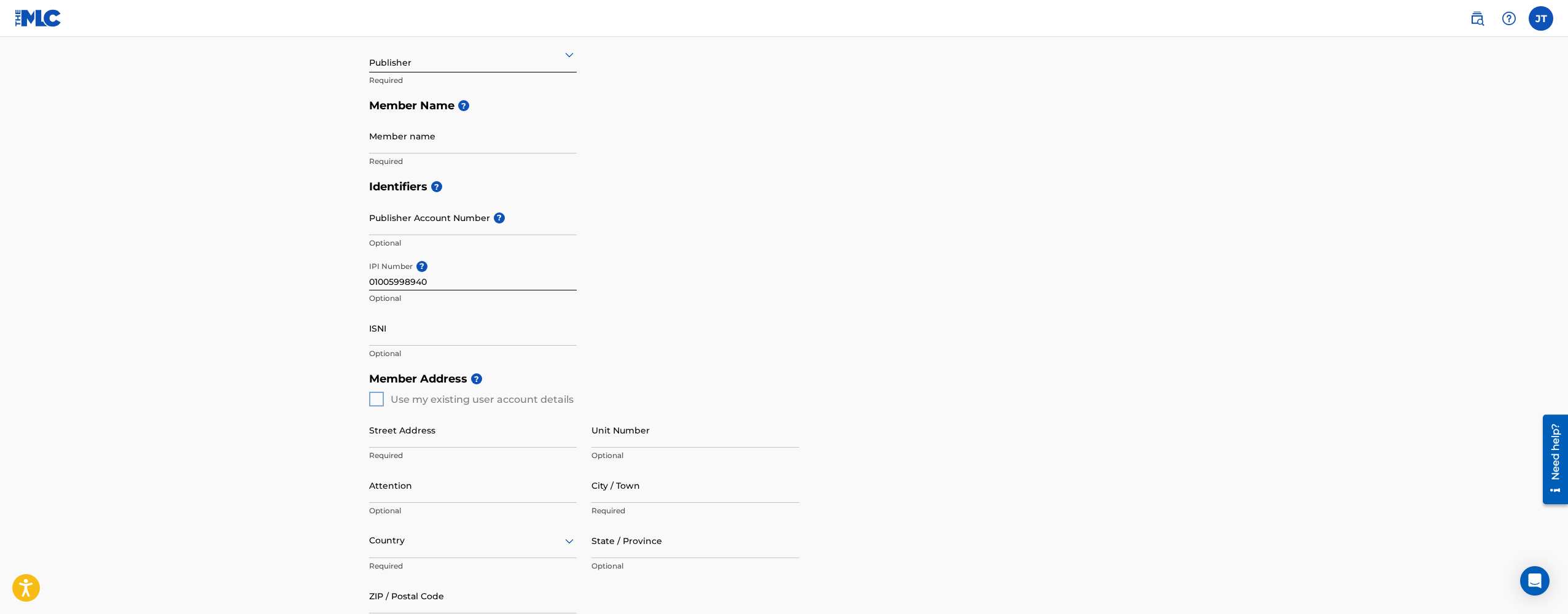 scroll, scrollTop: 176, scrollLeft: 0, axis: vertical 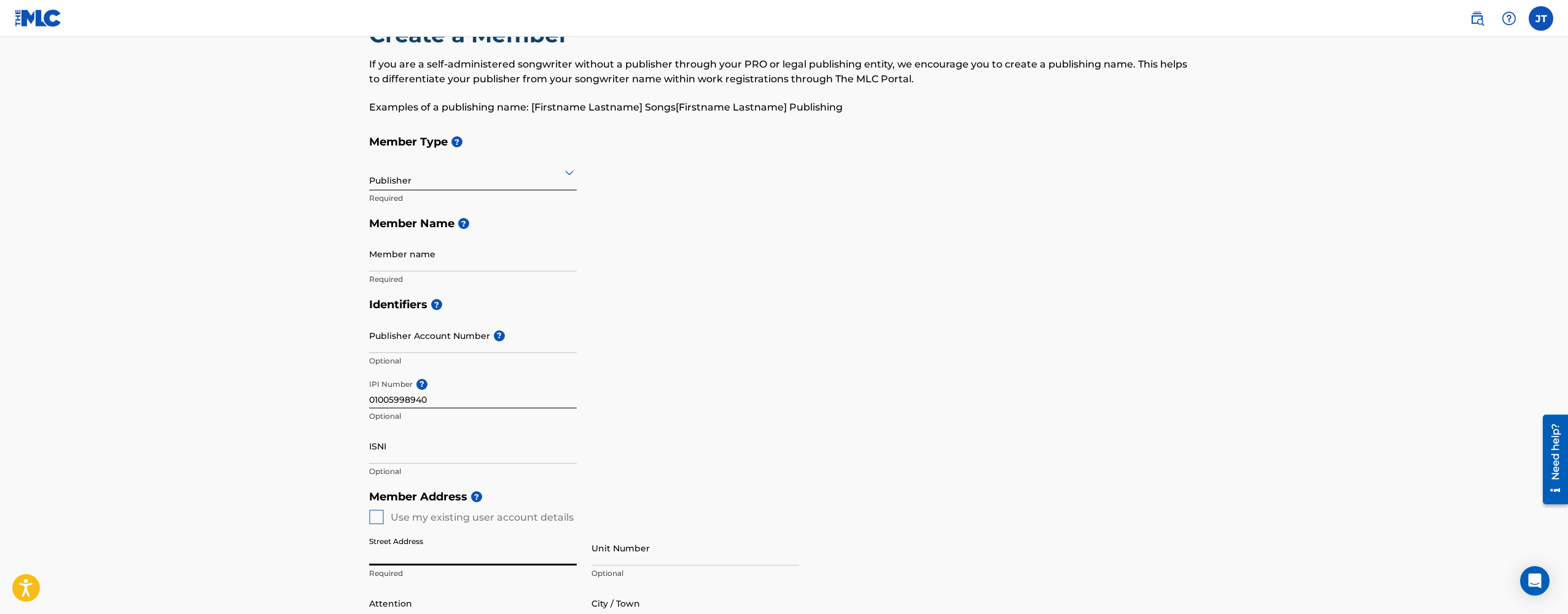 click on "ISNI" at bounding box center (473, 446) 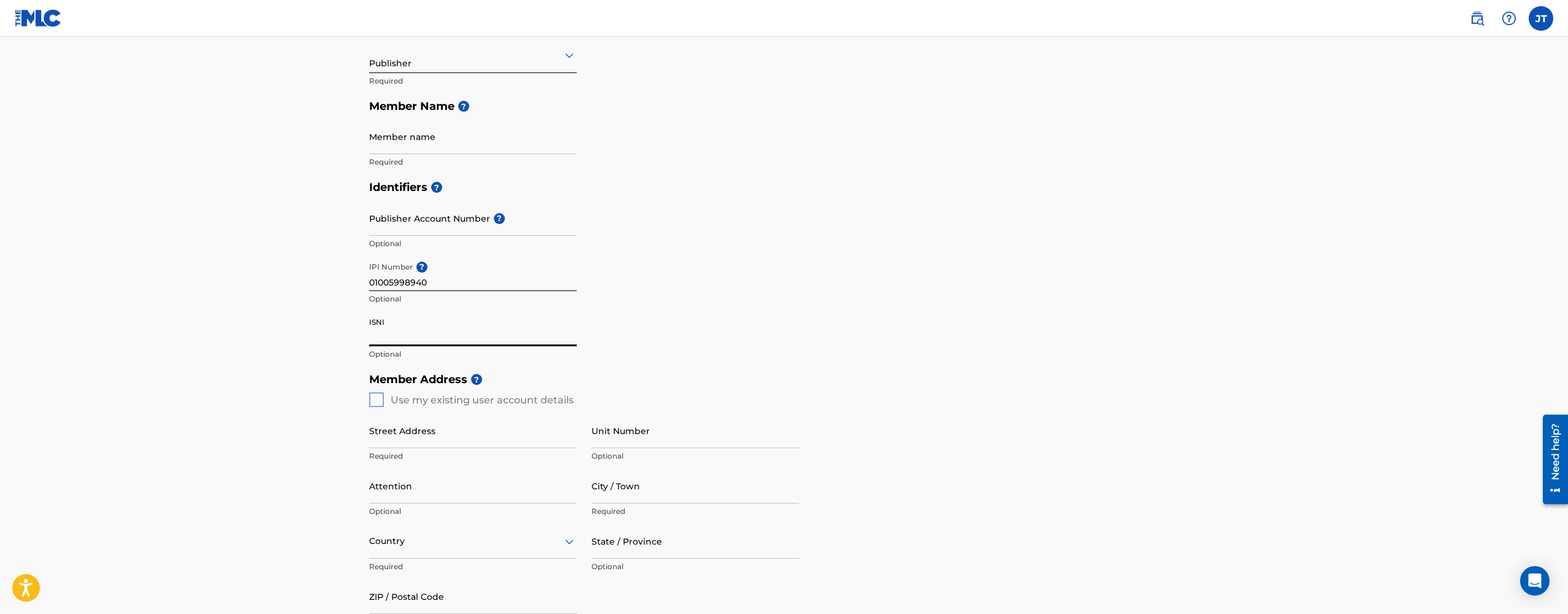 scroll, scrollTop: 185, scrollLeft: 0, axis: vertical 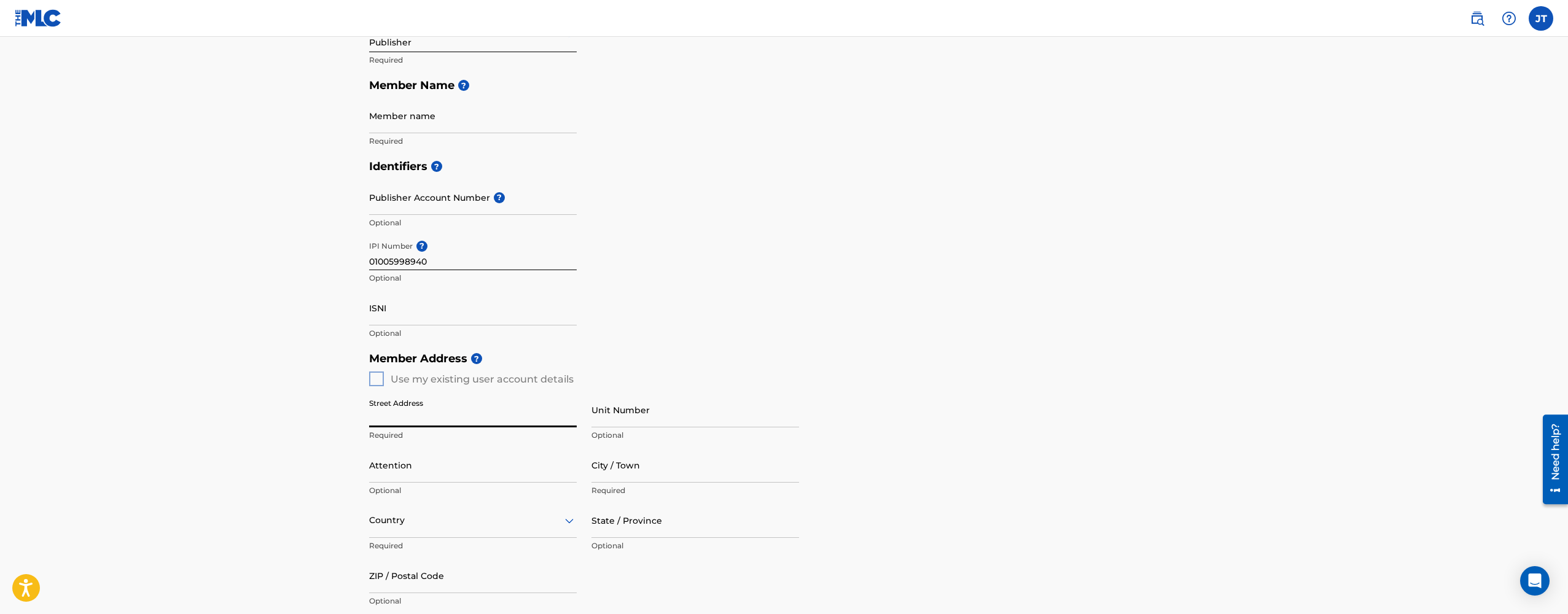 click on "Street Address" at bounding box center [473, 410] 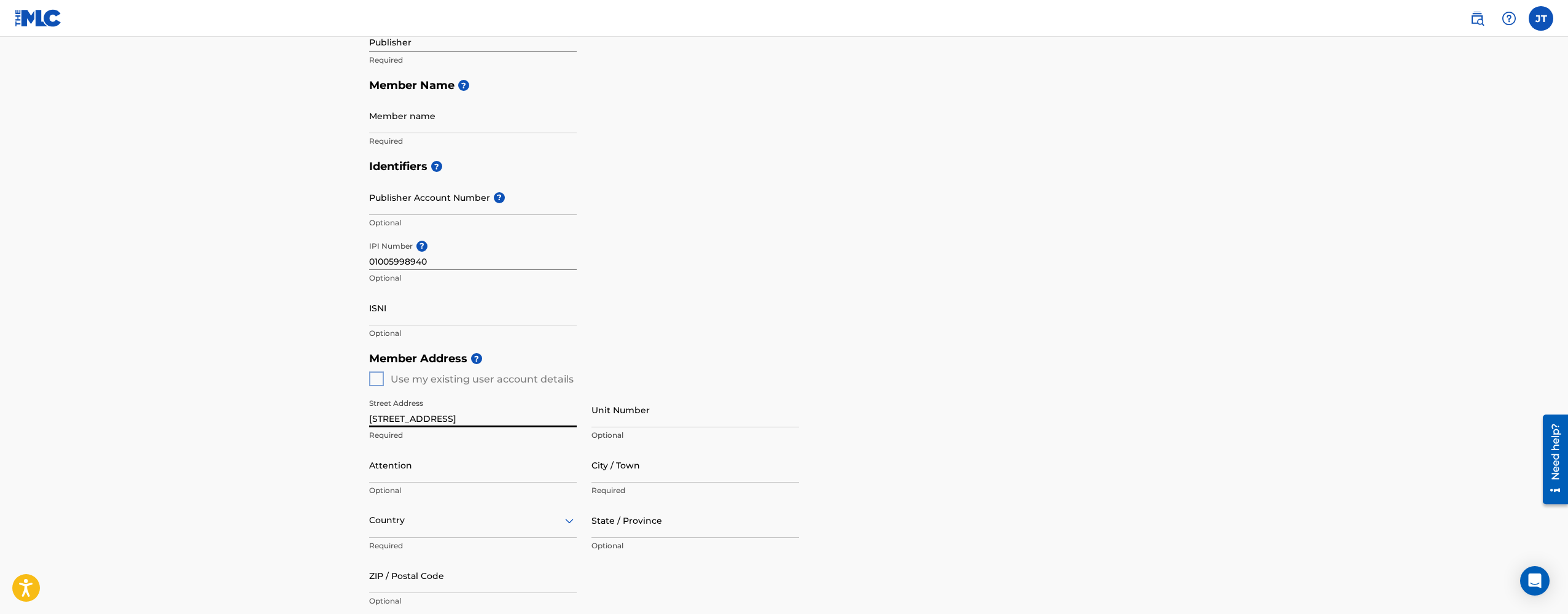 type on "[STREET_ADDRESS]" 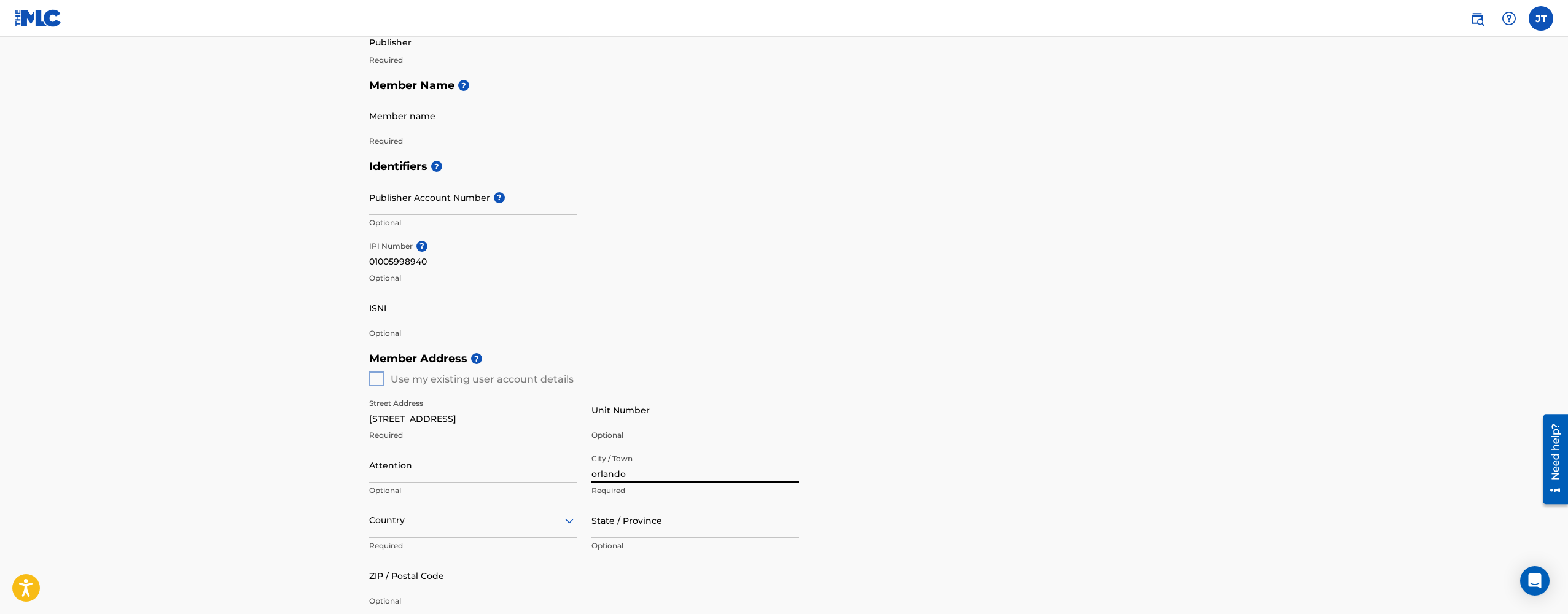 type on "orlando" 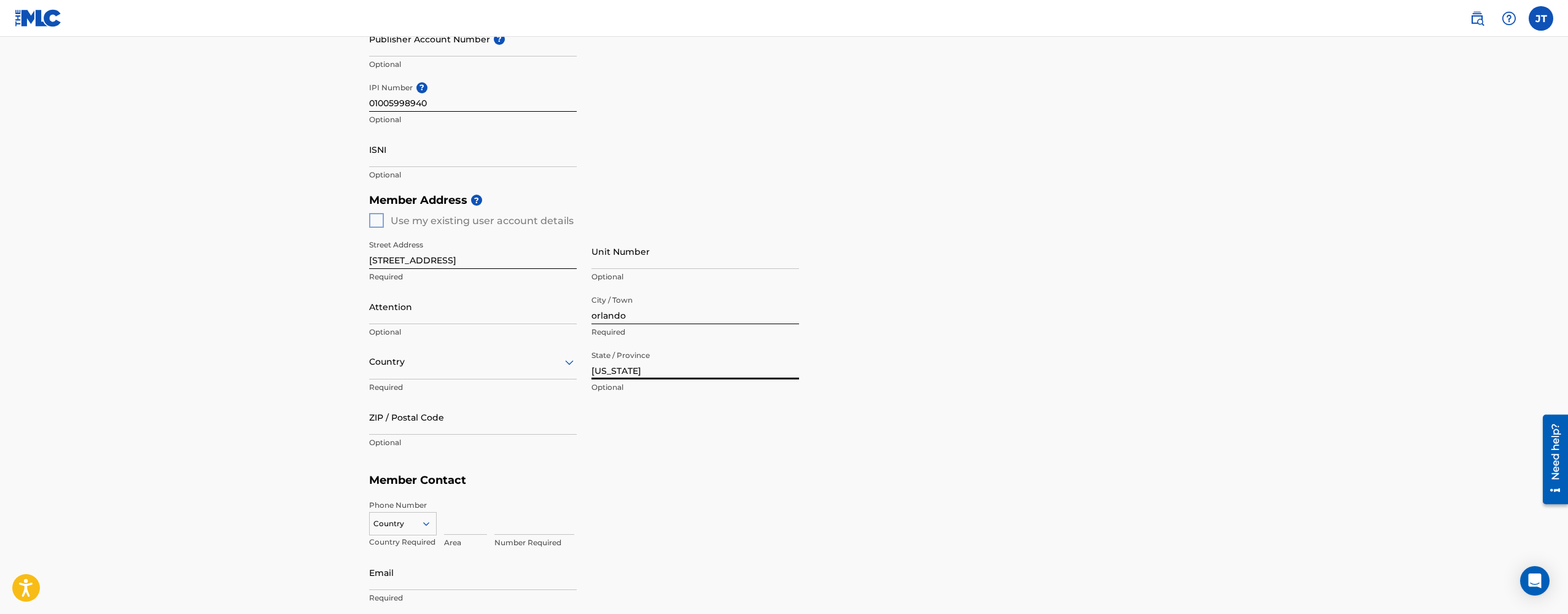scroll, scrollTop: 386, scrollLeft: 0, axis: vertical 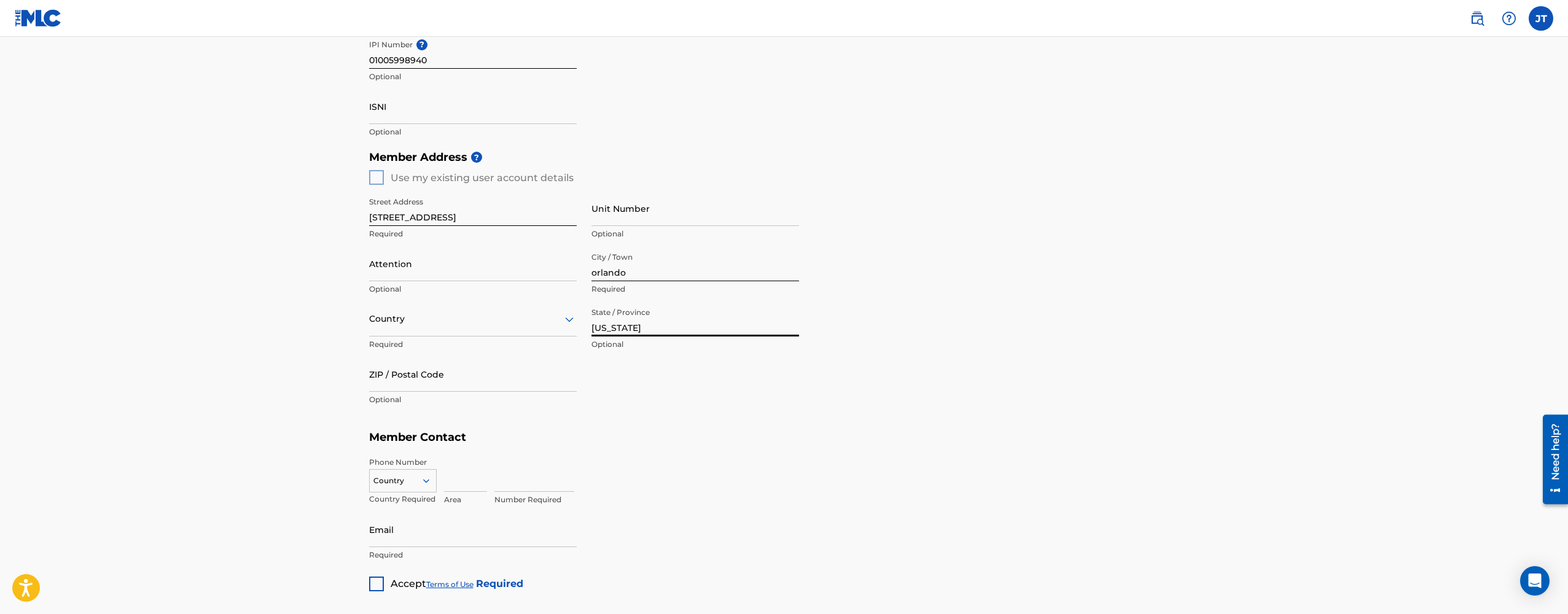 type on "[US_STATE]" 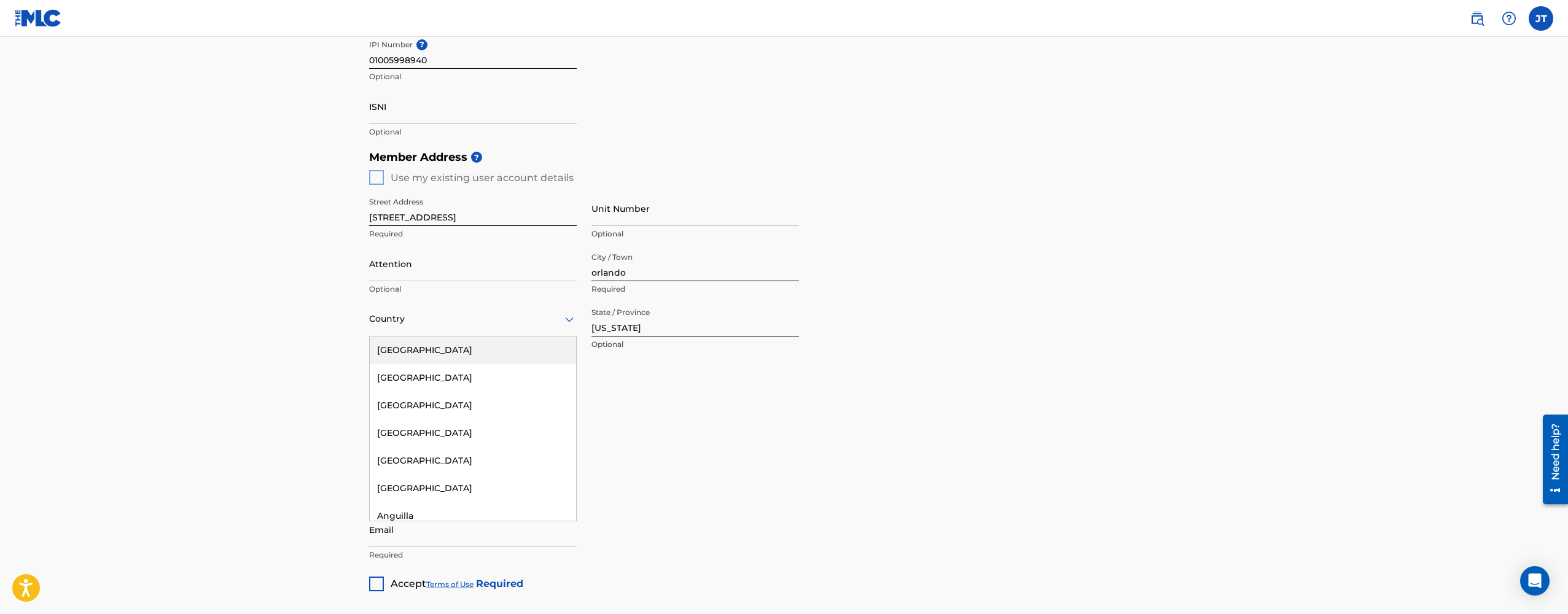 click on "Country" at bounding box center [473, 319] 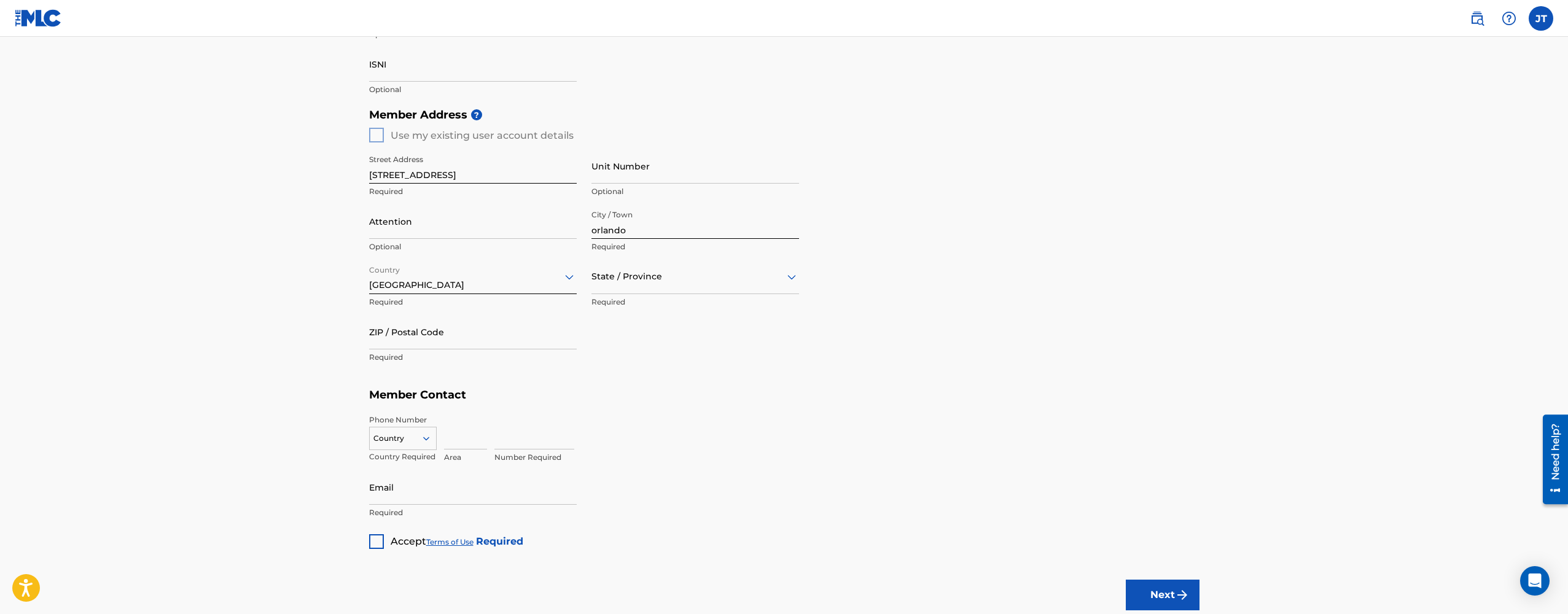 scroll, scrollTop: 449, scrollLeft: 0, axis: vertical 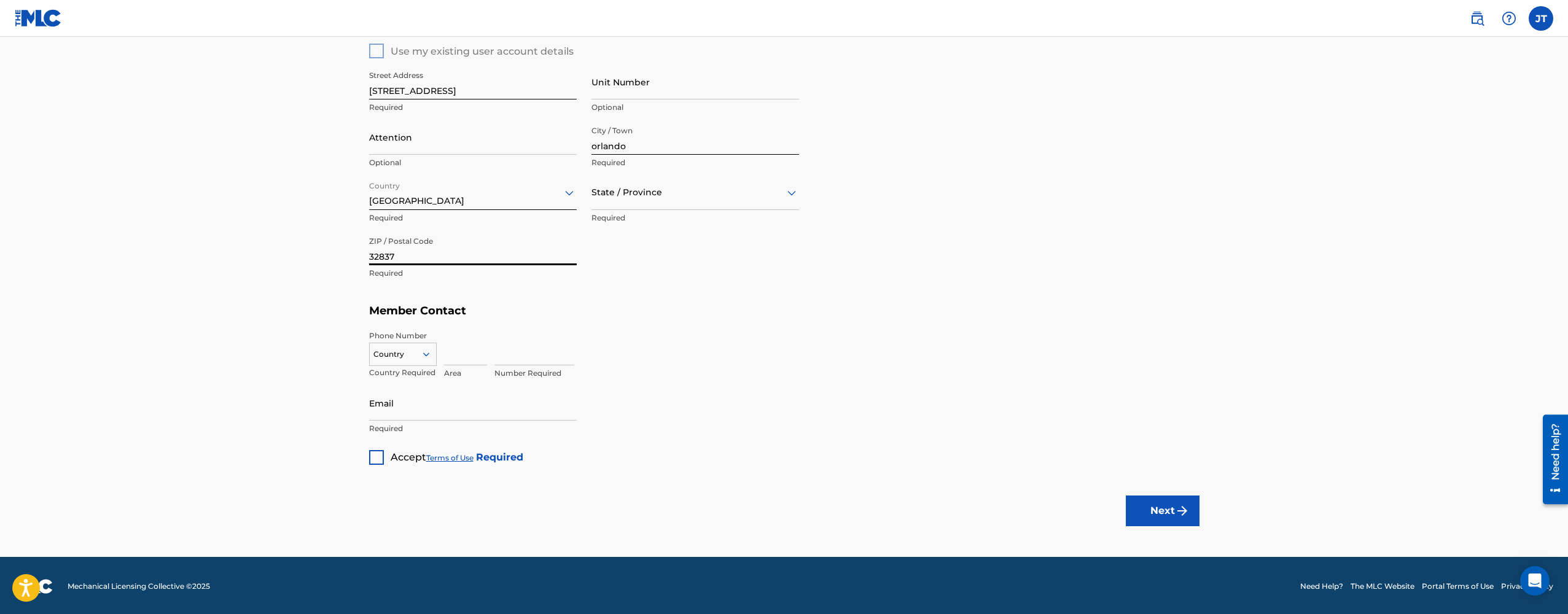type on "32837" 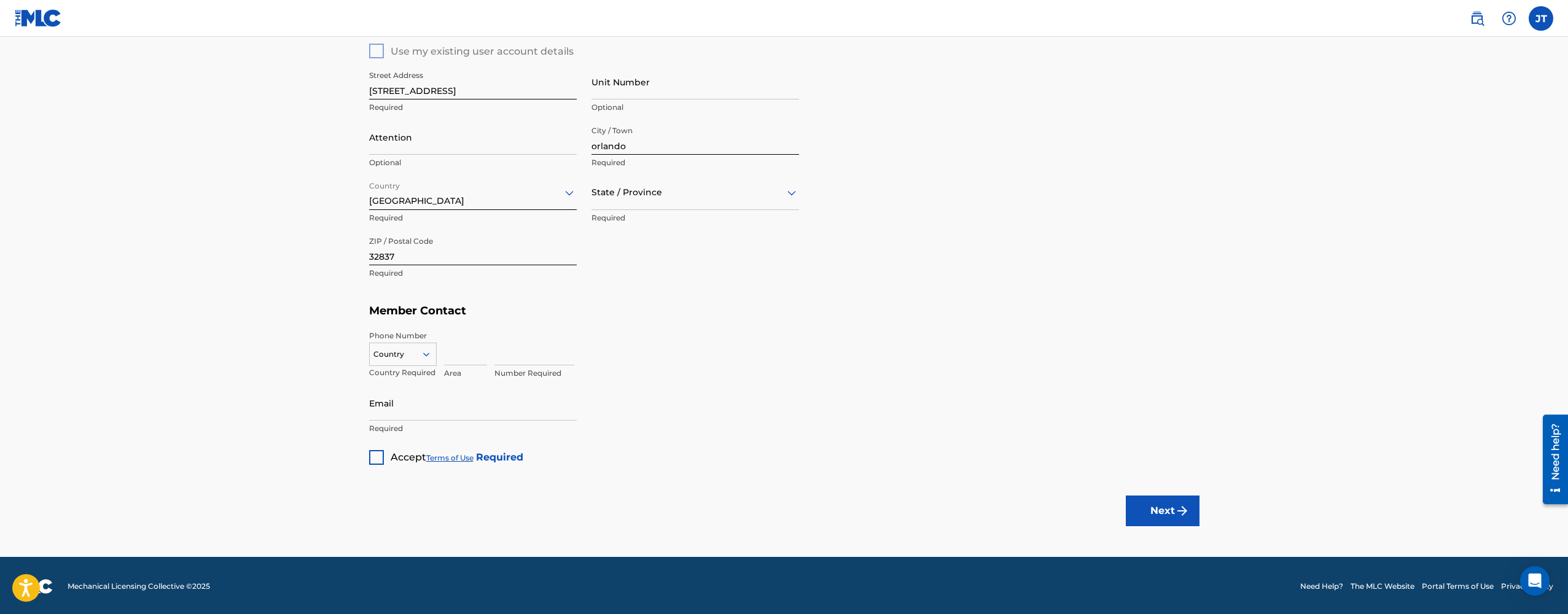 click at bounding box center [466, 348] 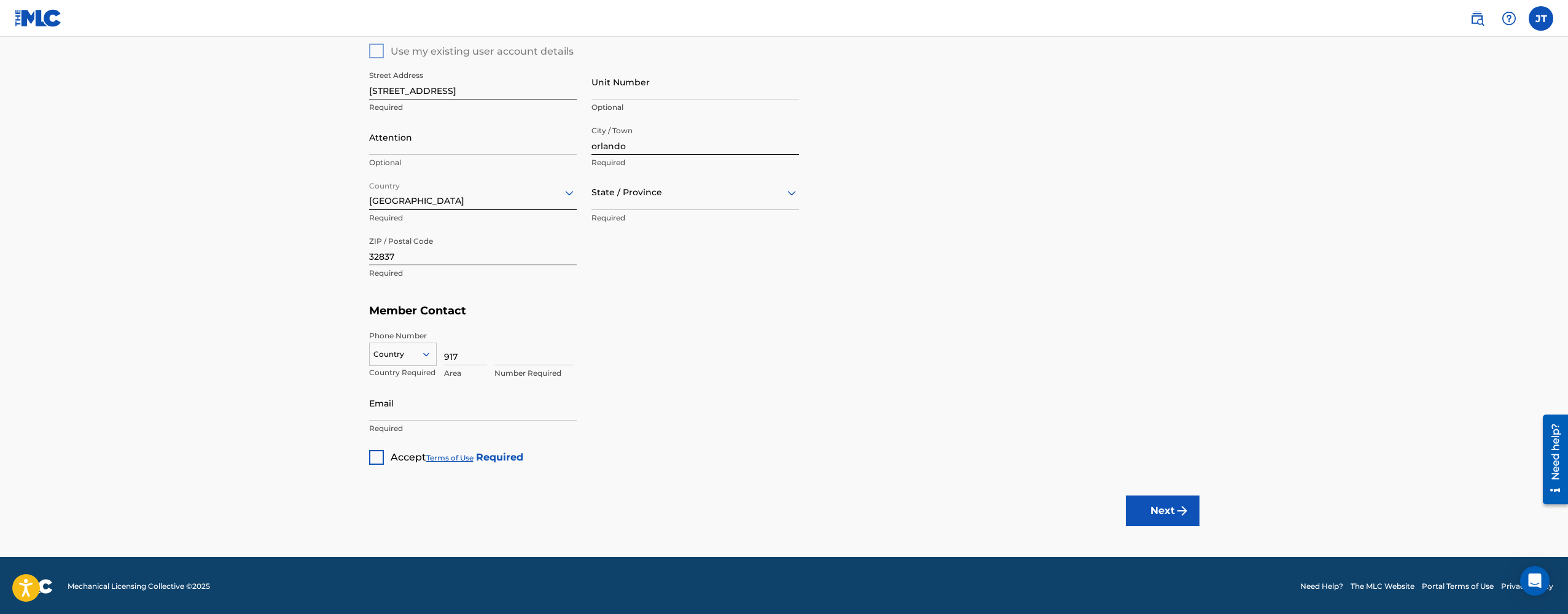type on "917" 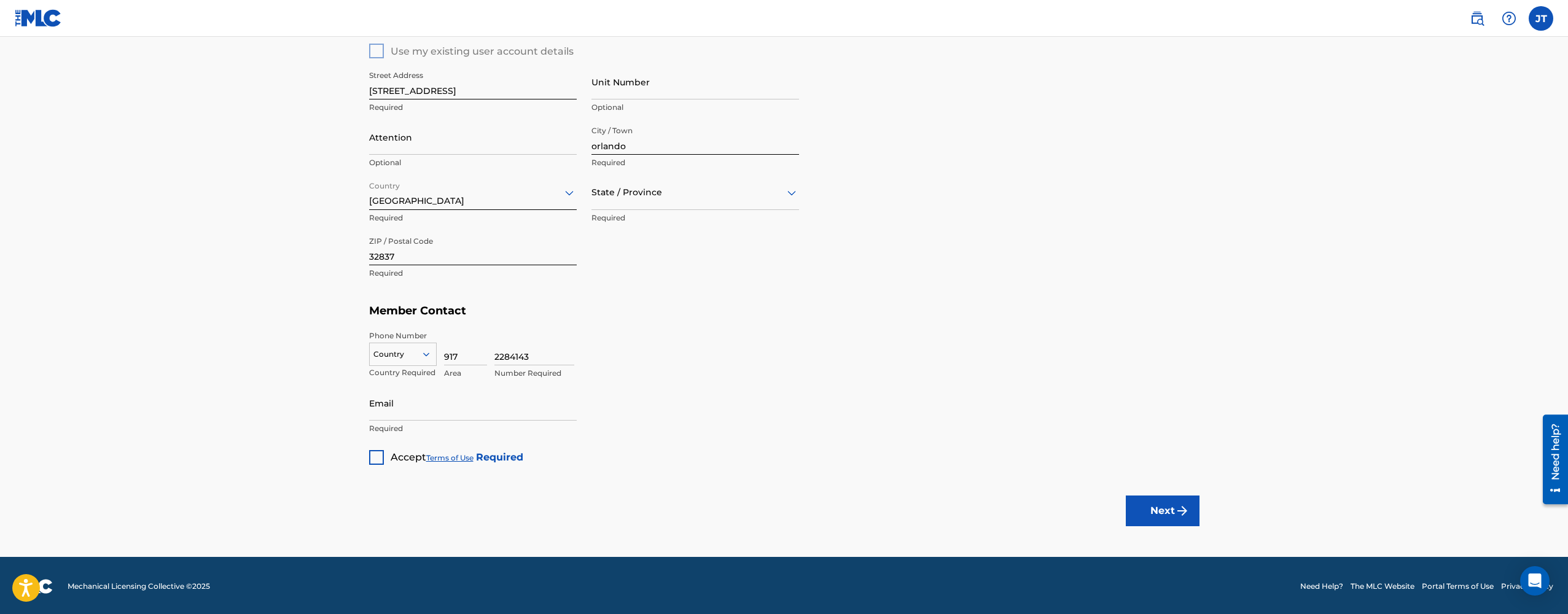 type on "2284143" 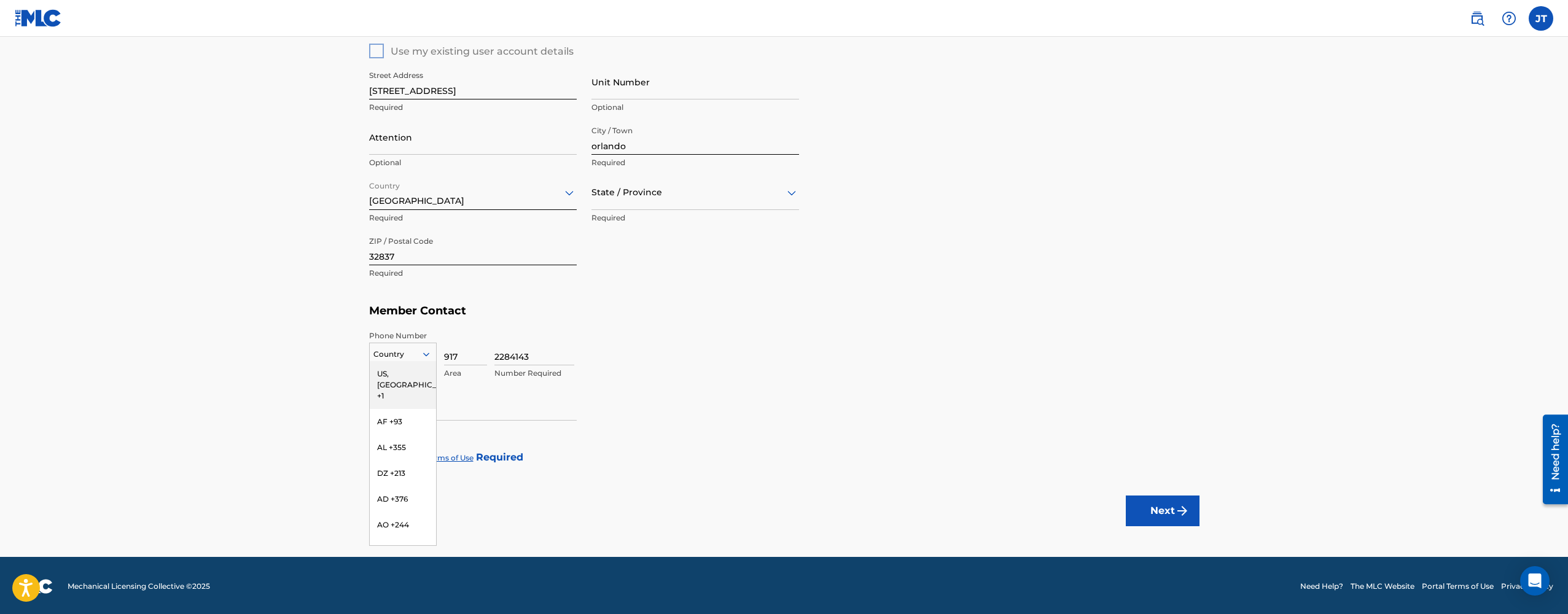click at bounding box center [403, 354] 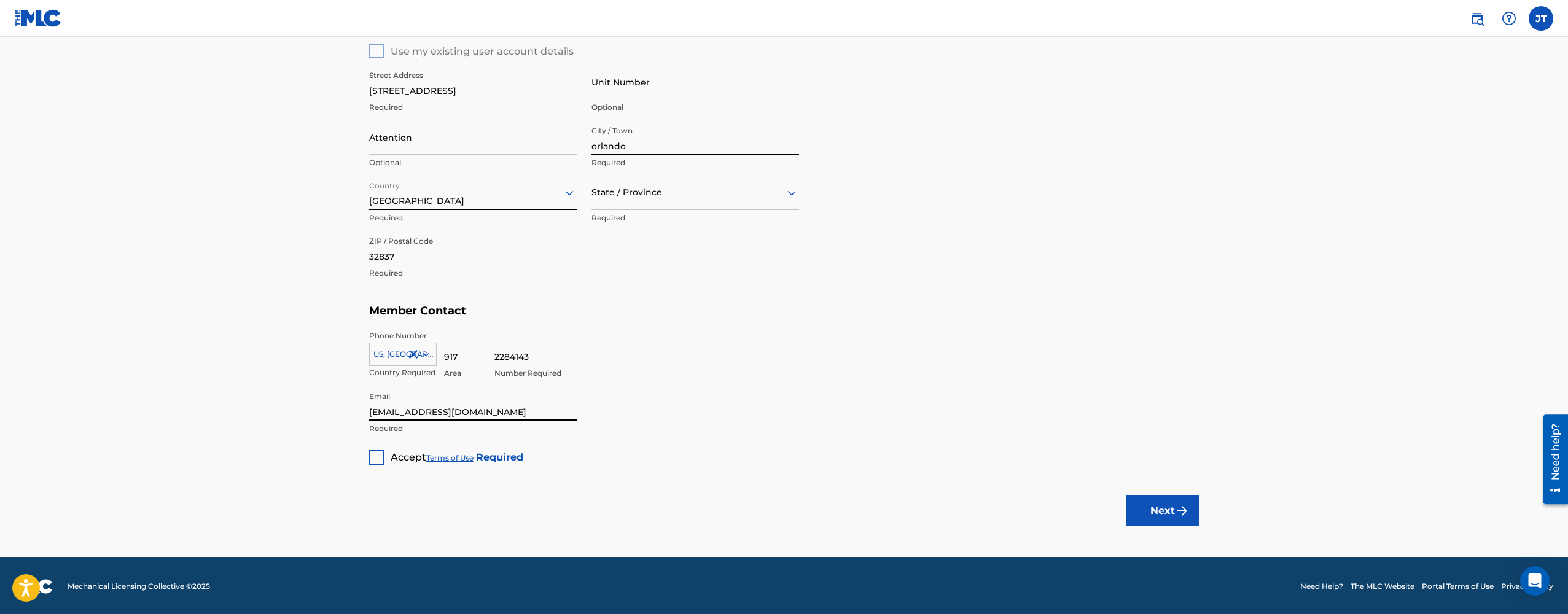 type on "[EMAIL_ADDRESS][DOMAIN_NAME]" 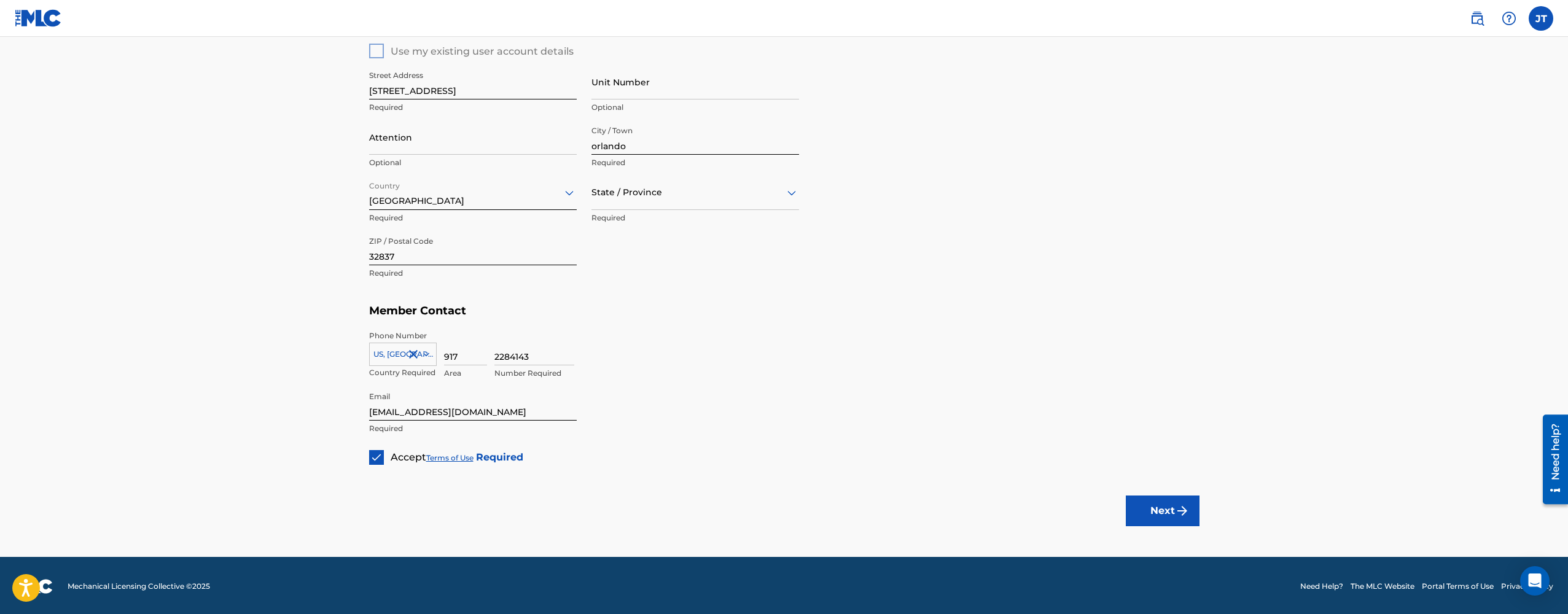 drag, startPoint x: 1206, startPoint y: 507, endPoint x: 1194, endPoint y: 509, distance: 12.165525 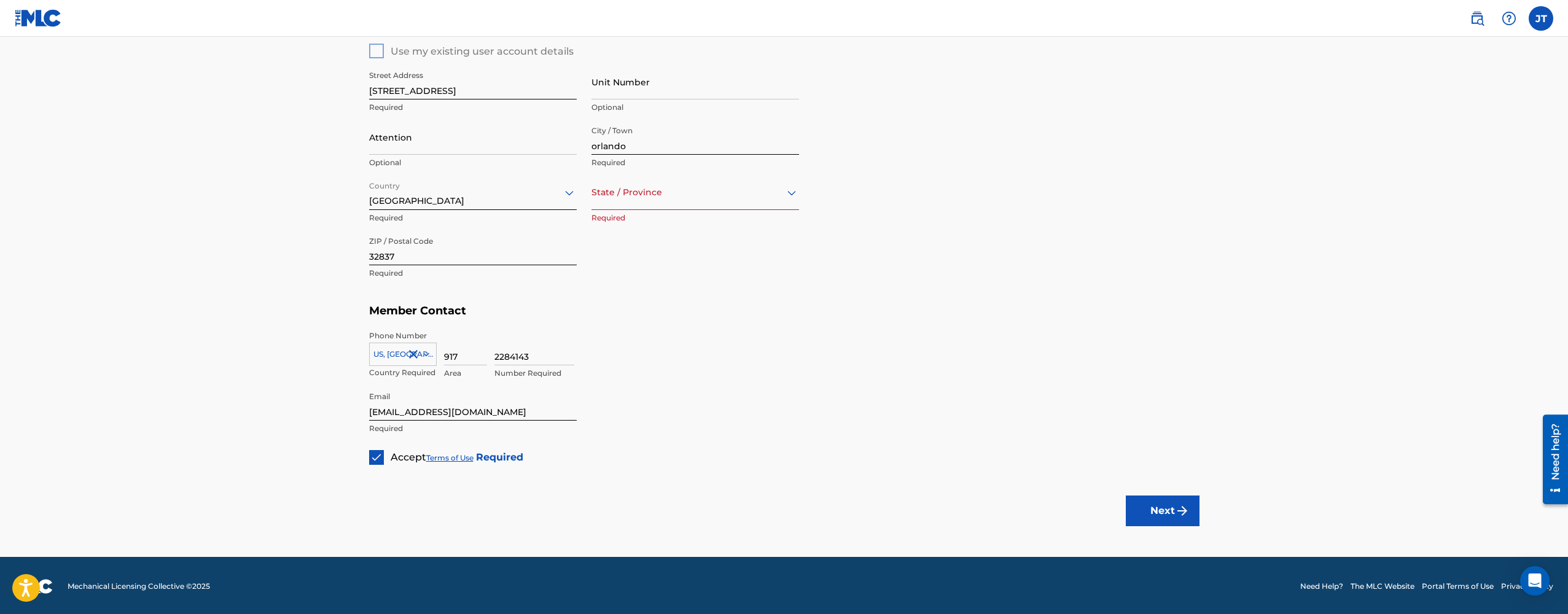 scroll, scrollTop: 2, scrollLeft: 0, axis: vertical 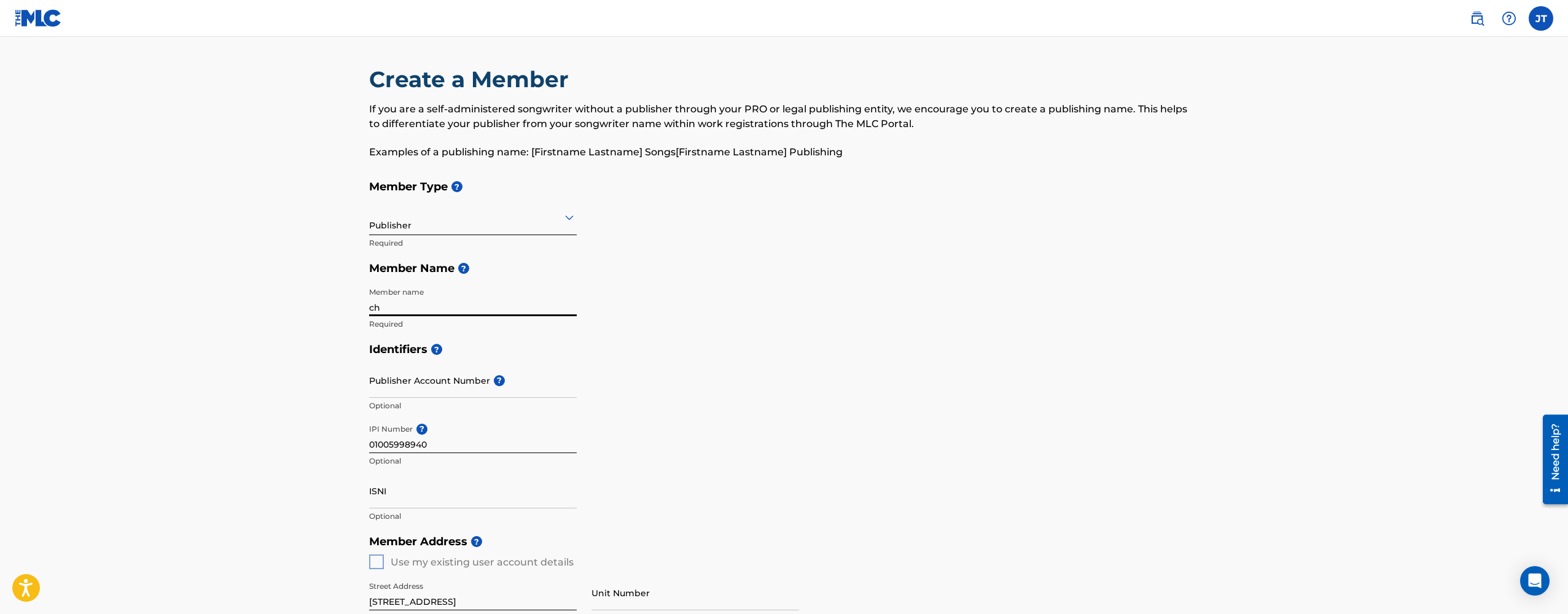 type on "c" 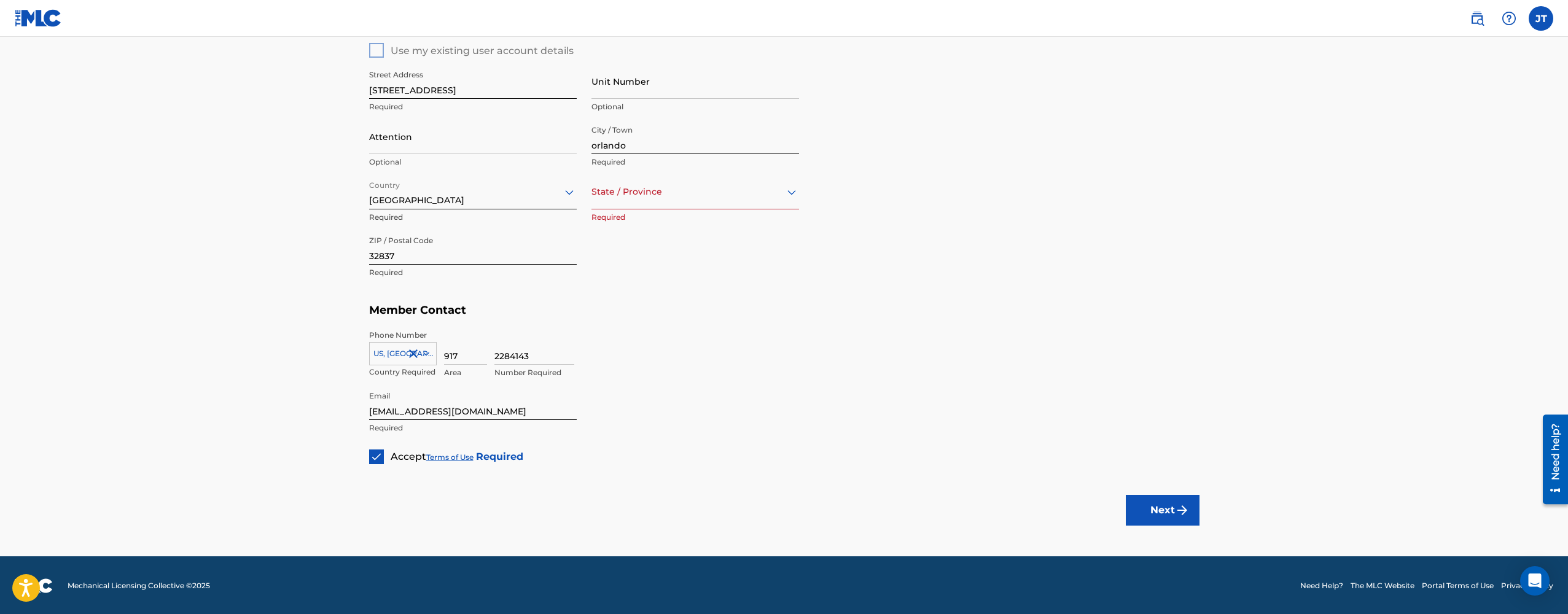 scroll, scrollTop: 513, scrollLeft: 0, axis: vertical 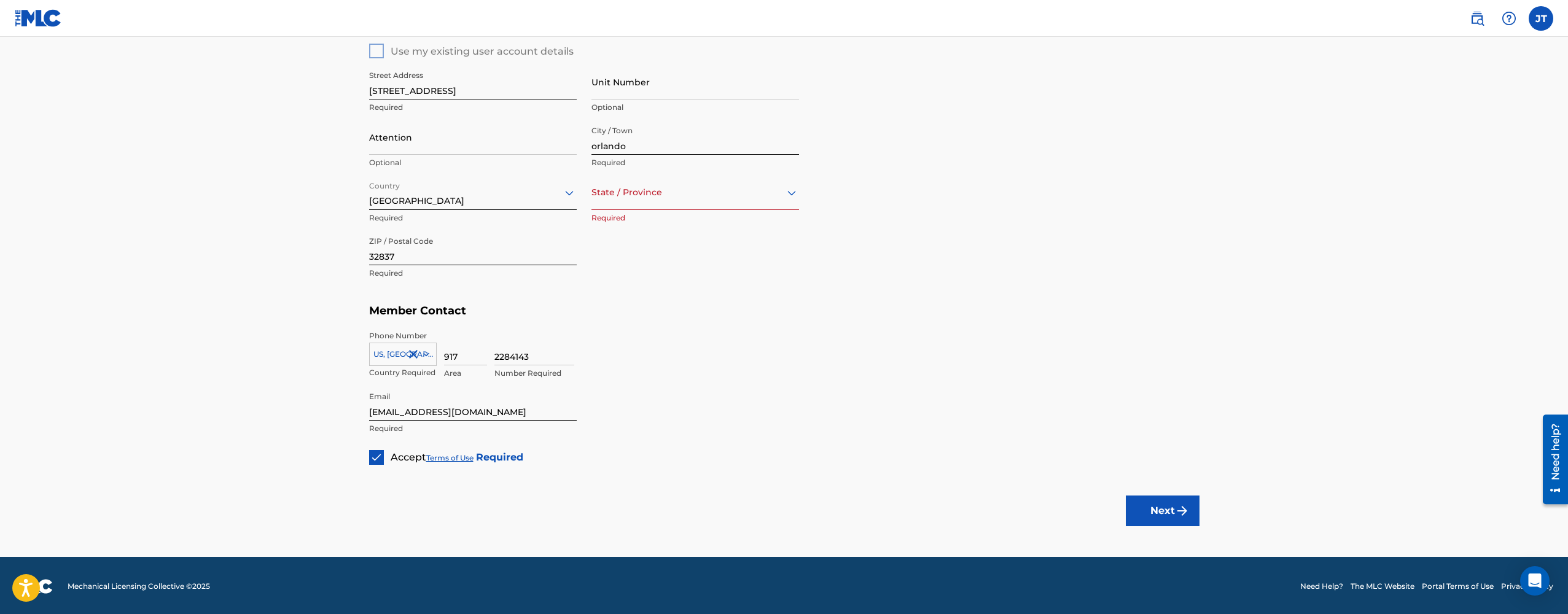 type on "[PERSON_NAME]" 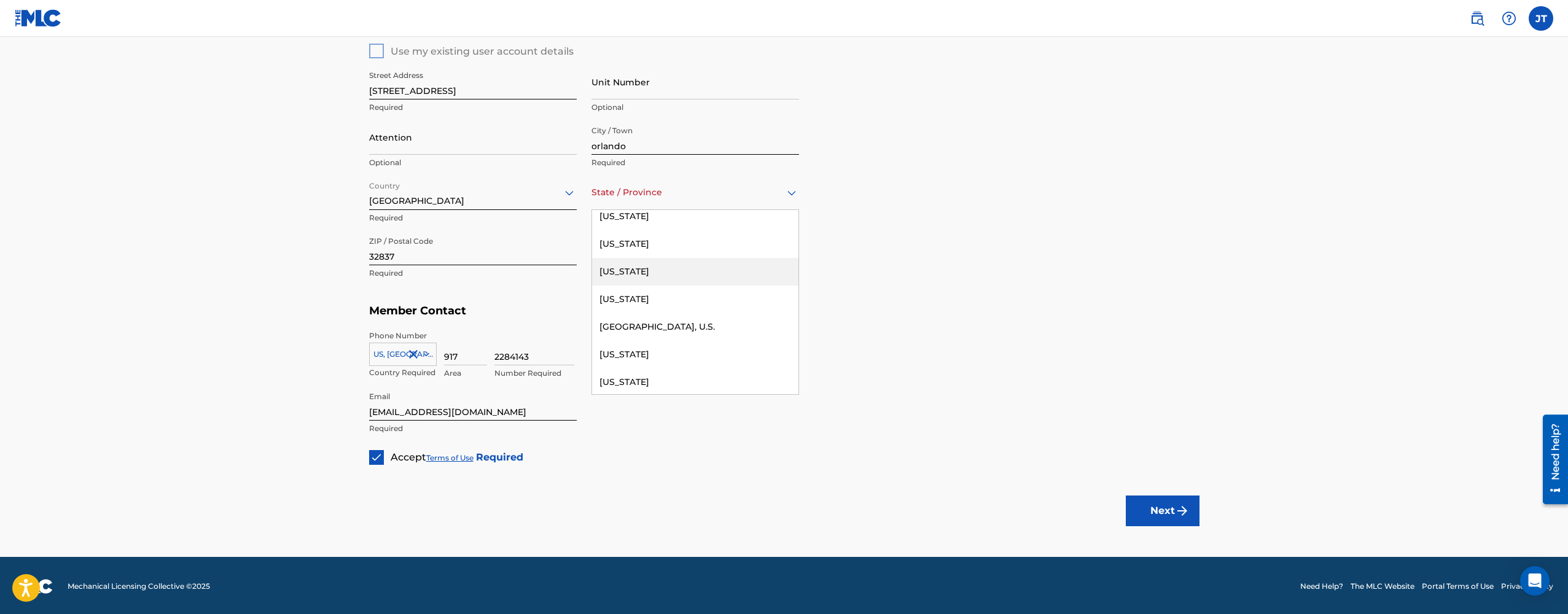 scroll, scrollTop: 1343, scrollLeft: 0, axis: vertical 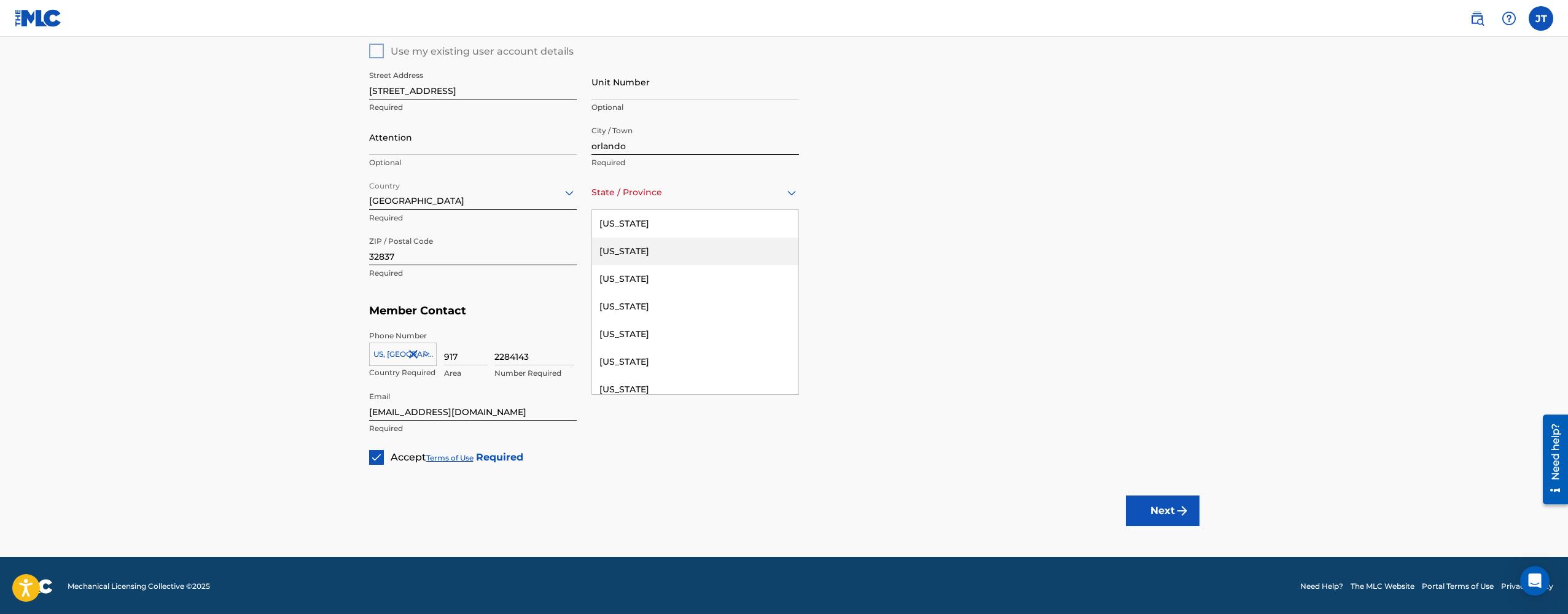 click on "[US_STATE]" at bounding box center (695, 251) 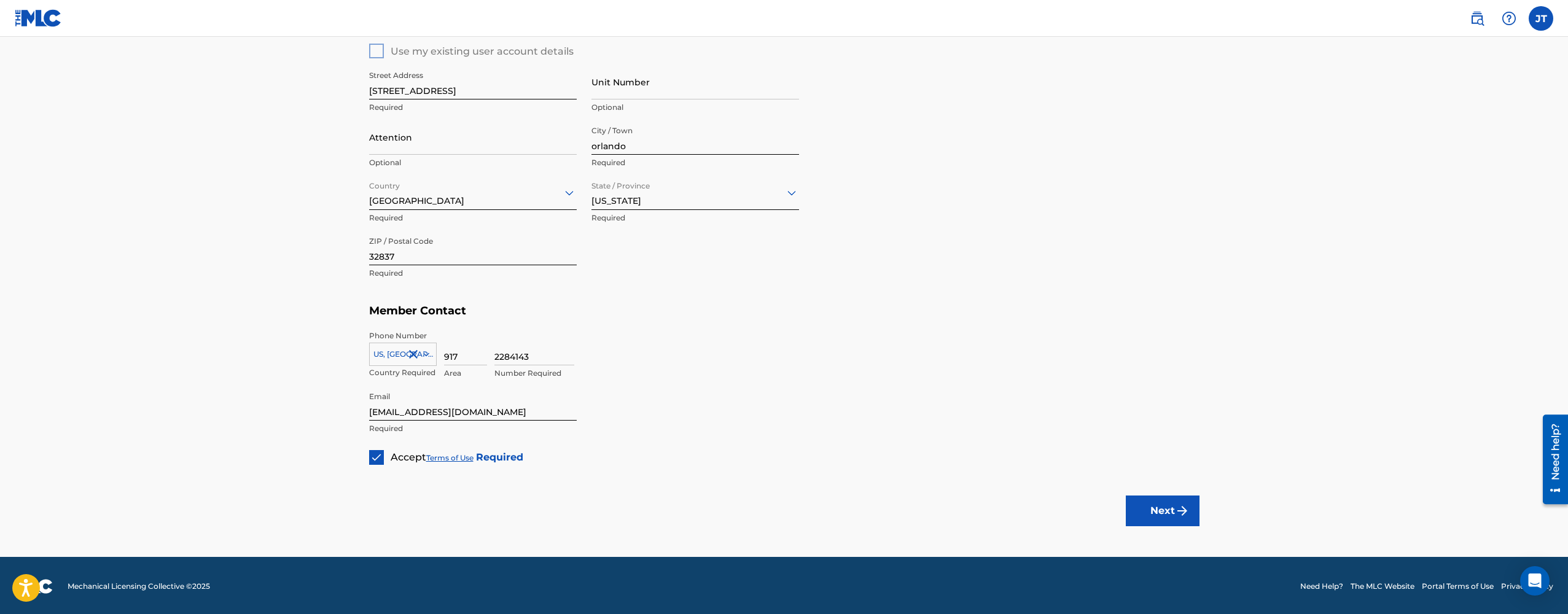 click on "Next" at bounding box center [1163, 511] 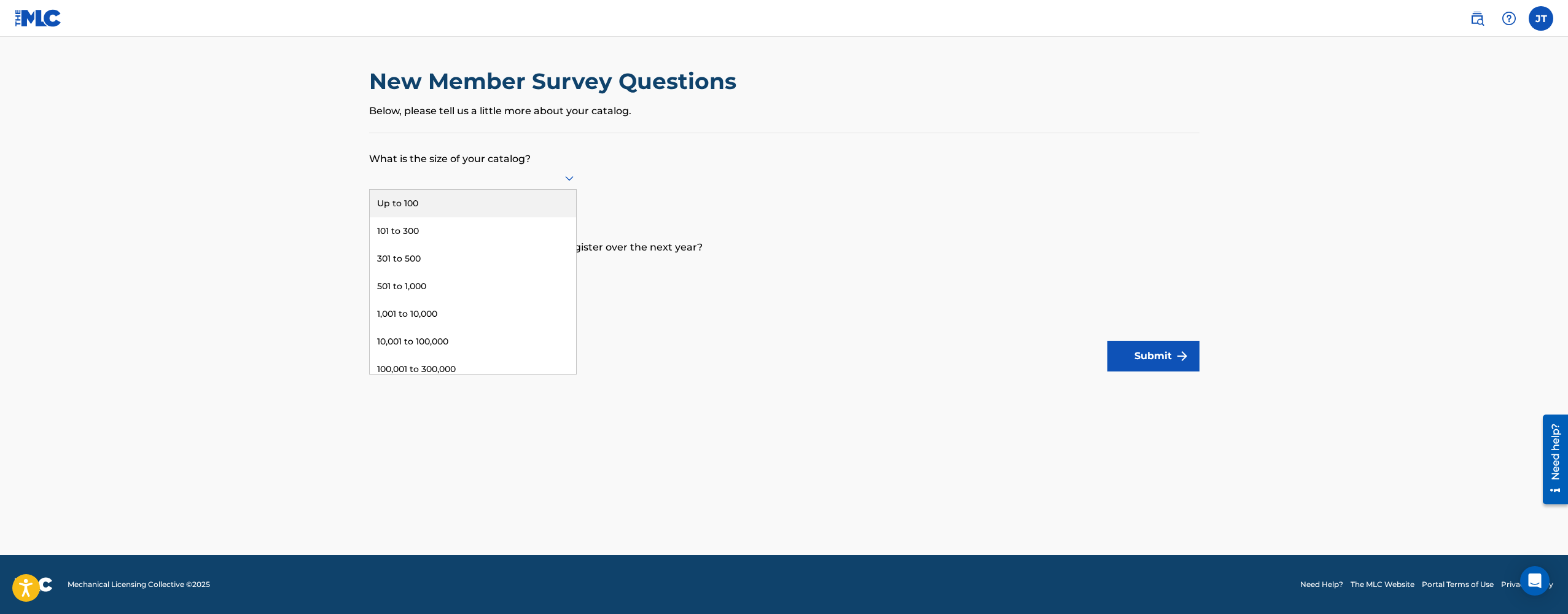 click at bounding box center [473, 177] 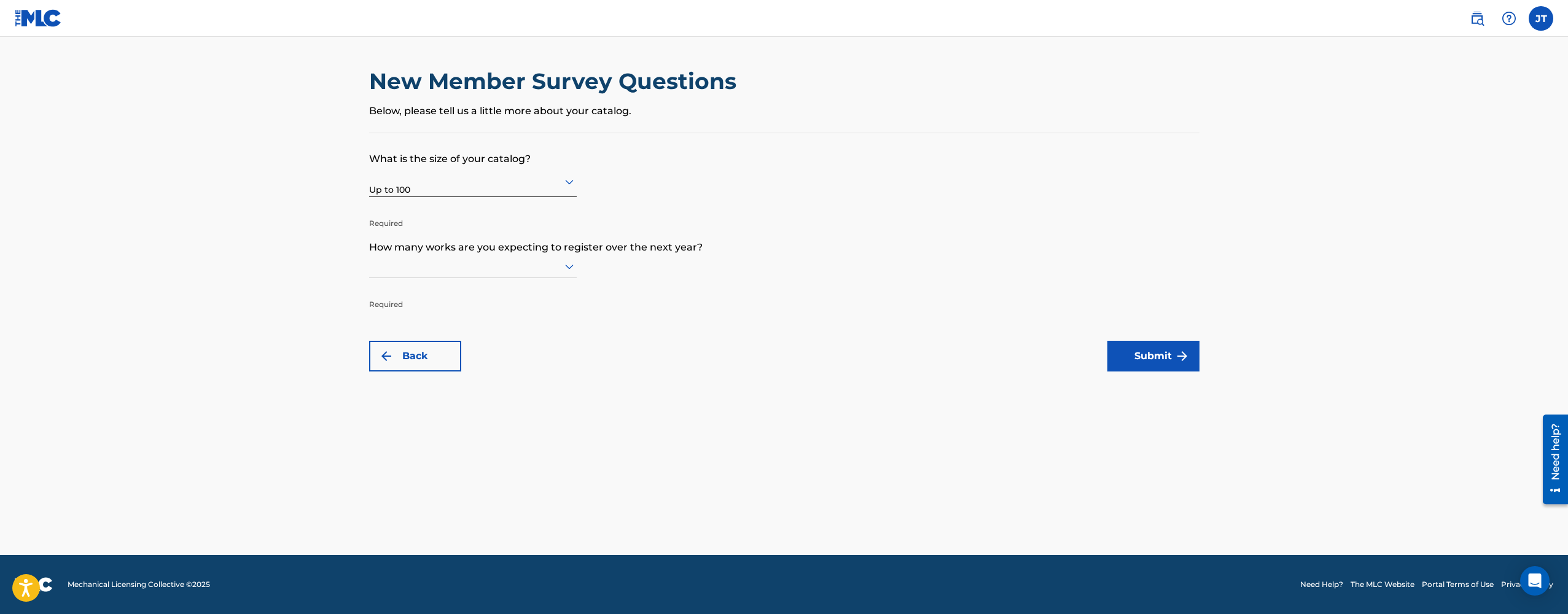 click at bounding box center (473, 266) 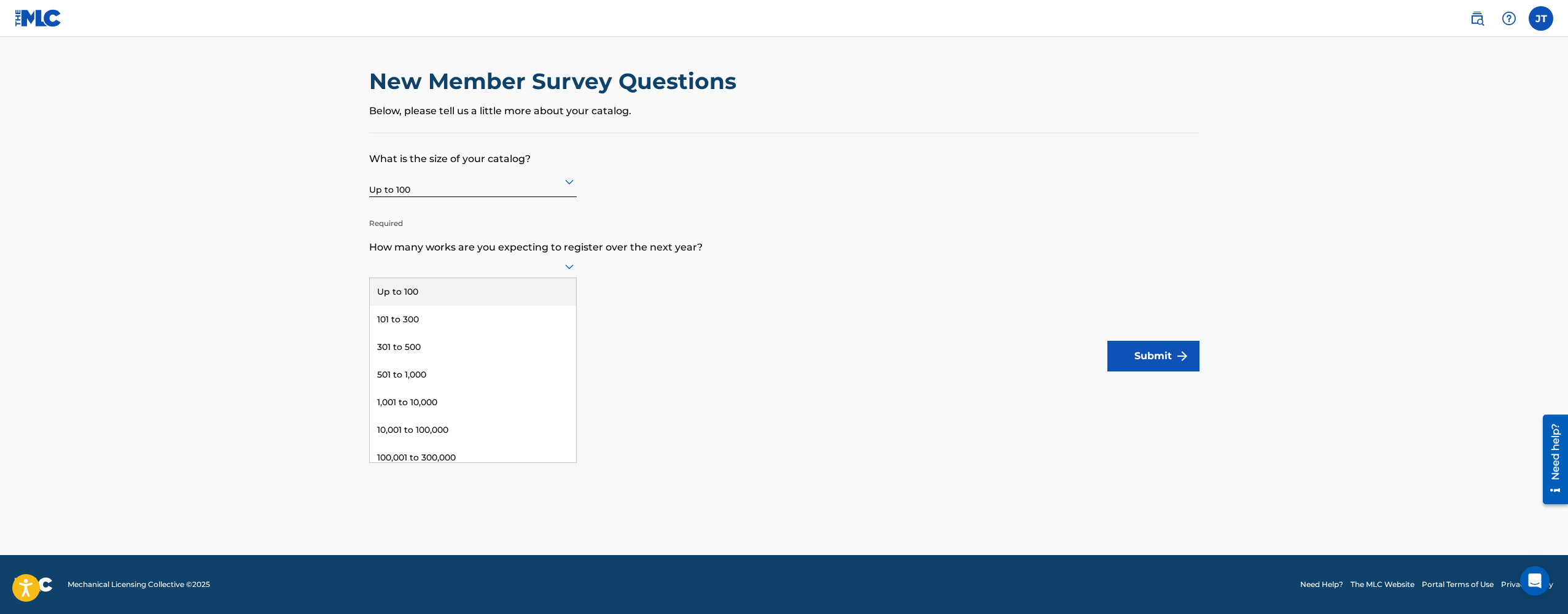 click on "Up to 100" at bounding box center (473, 292) 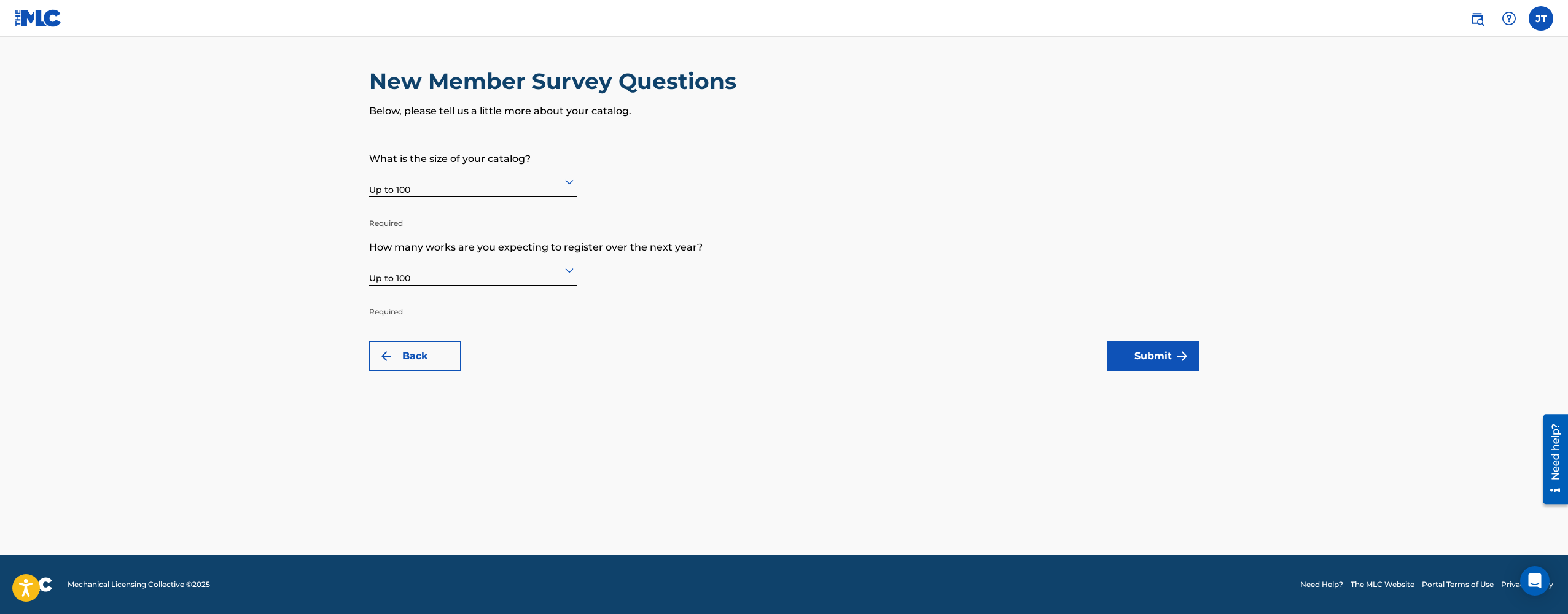 click on "Submit" at bounding box center (1153, 356) 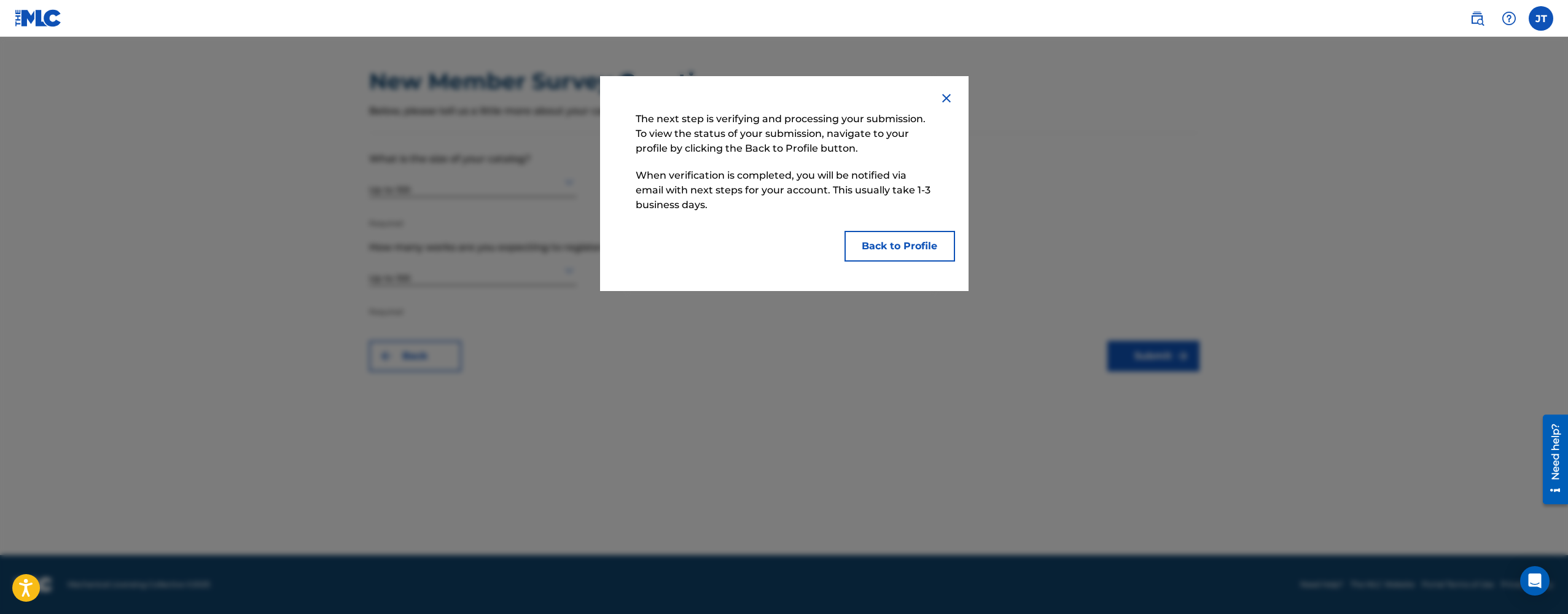 scroll, scrollTop: 1, scrollLeft: 0, axis: vertical 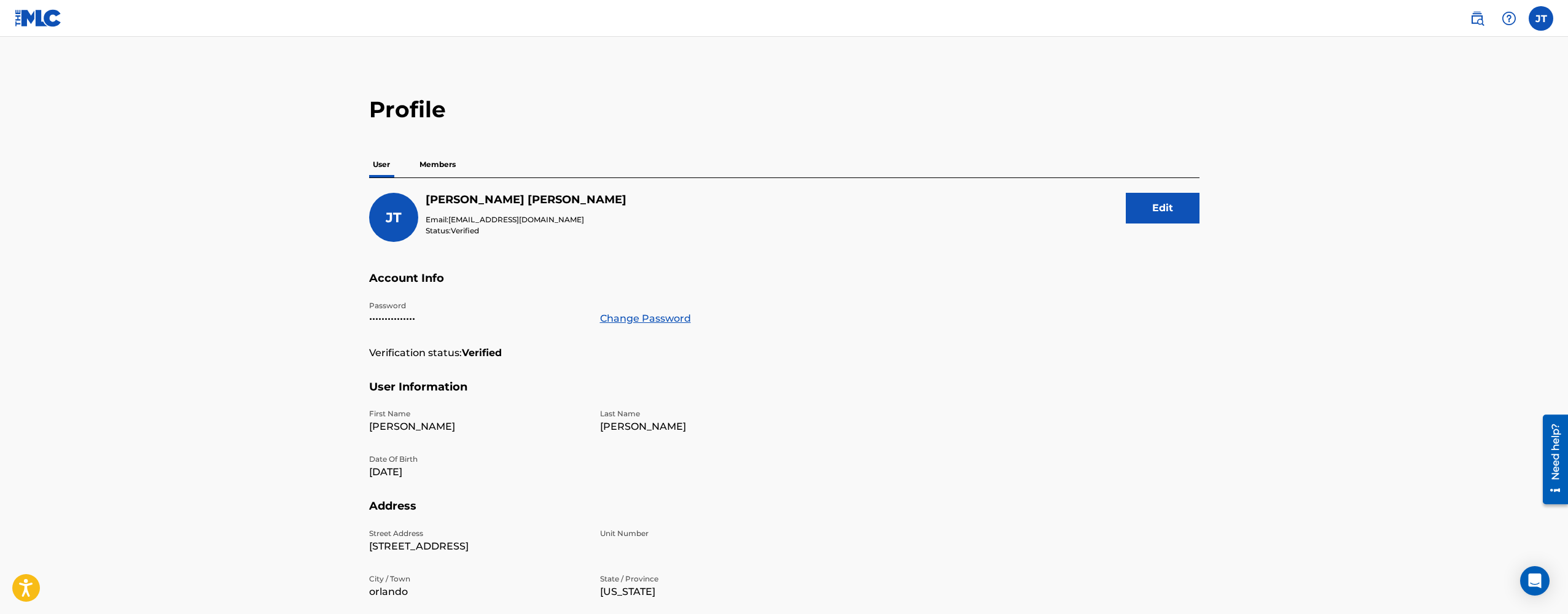 click at bounding box center [38, 18] 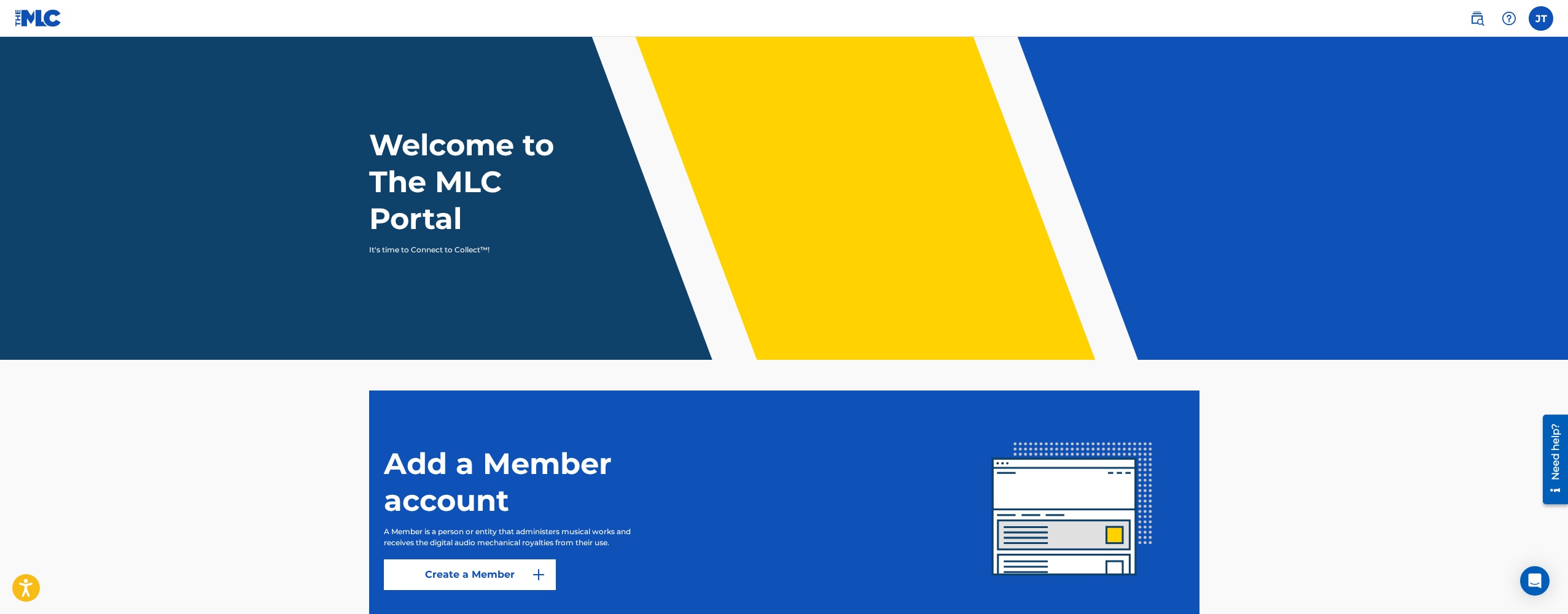 scroll, scrollTop: 0, scrollLeft: 0, axis: both 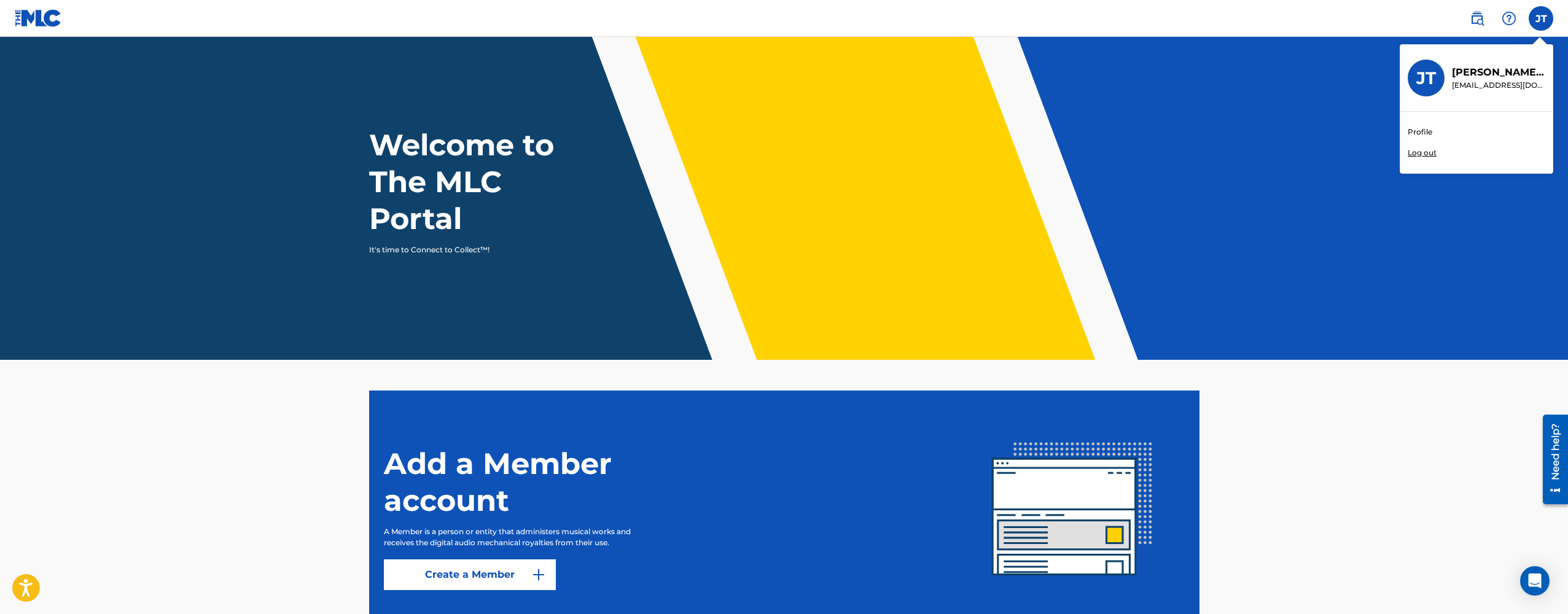 click on "Log out" at bounding box center (1422, 153) 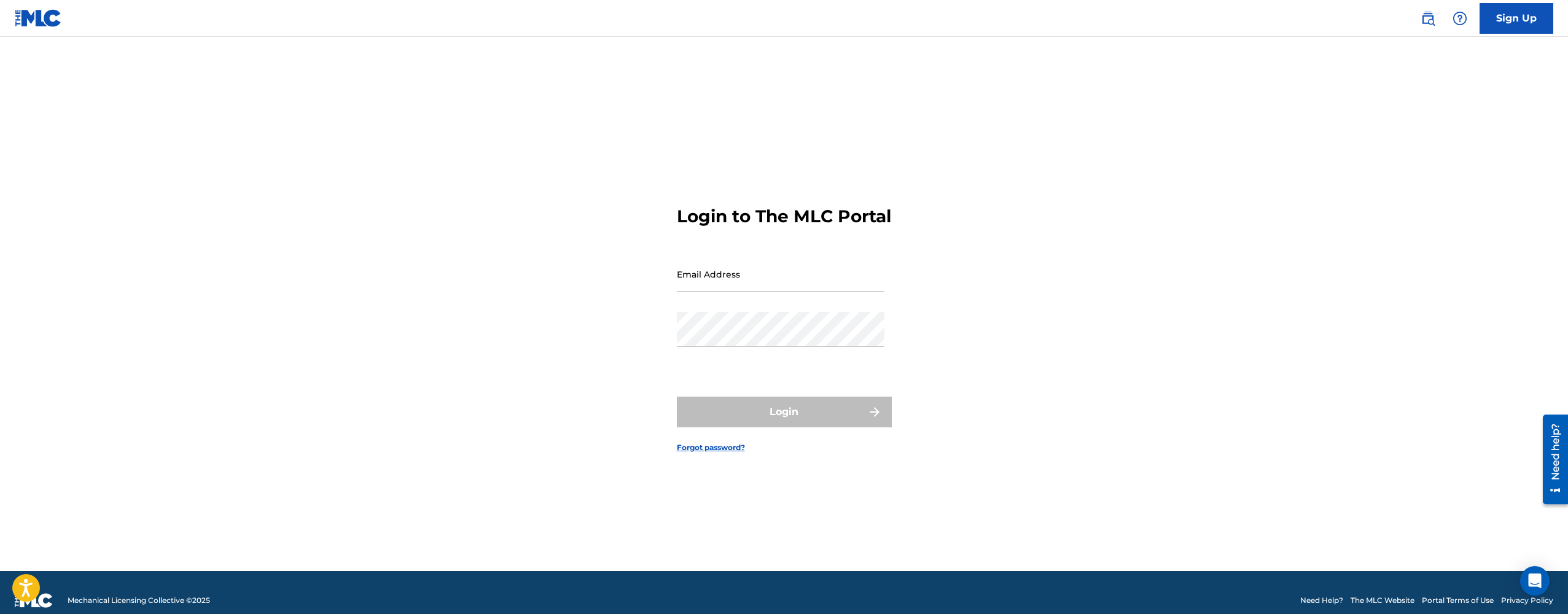 scroll, scrollTop: 2, scrollLeft: 0, axis: vertical 